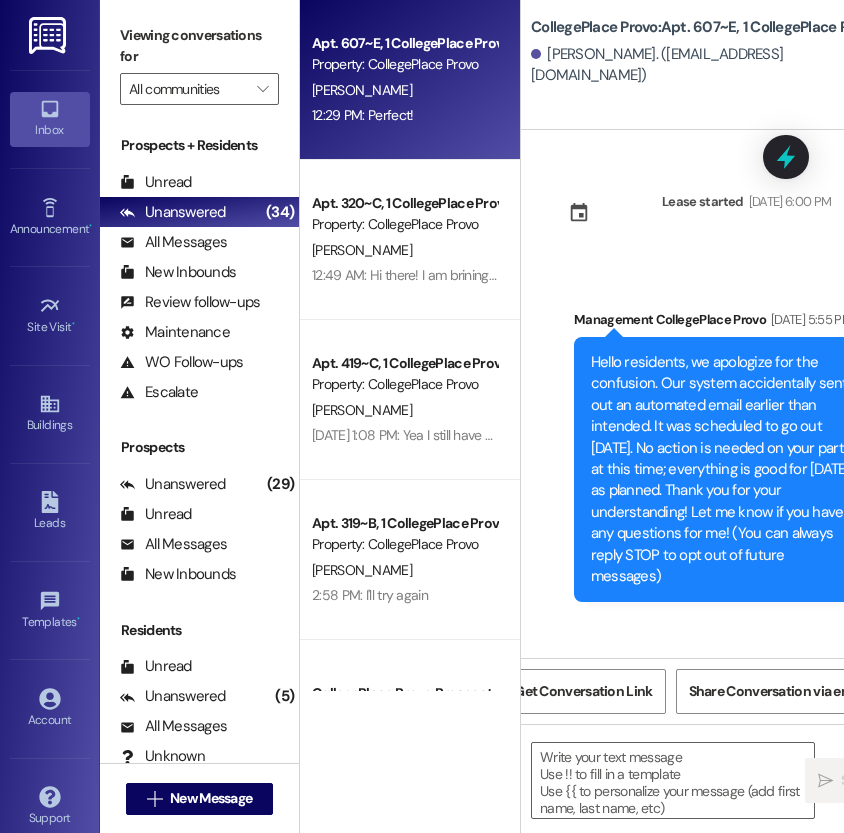scroll, scrollTop: 0, scrollLeft: 0, axis: both 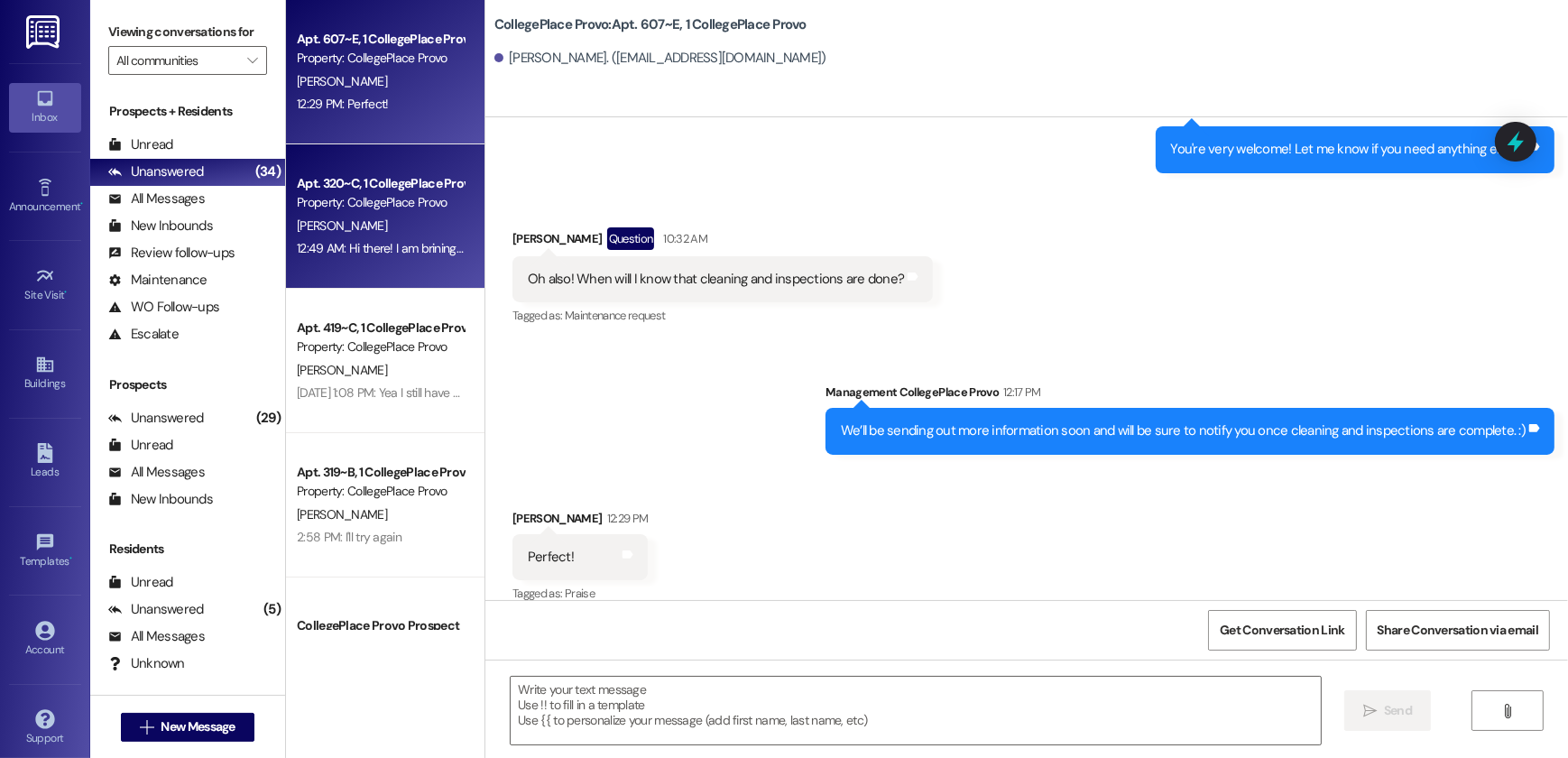 click on "[PERSON_NAME]" at bounding box center [380, 226] 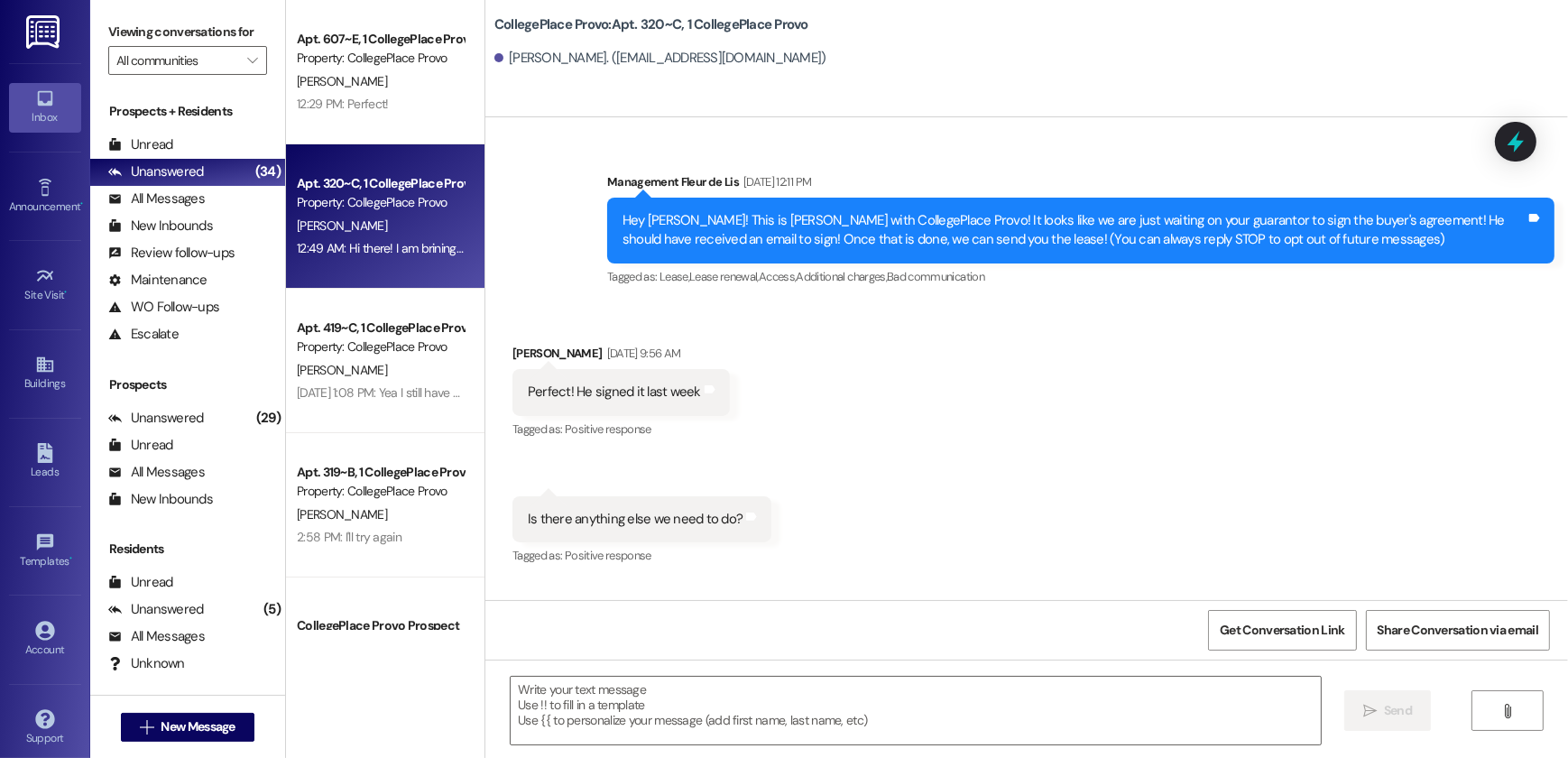 scroll, scrollTop: 27364, scrollLeft: 0, axis: vertical 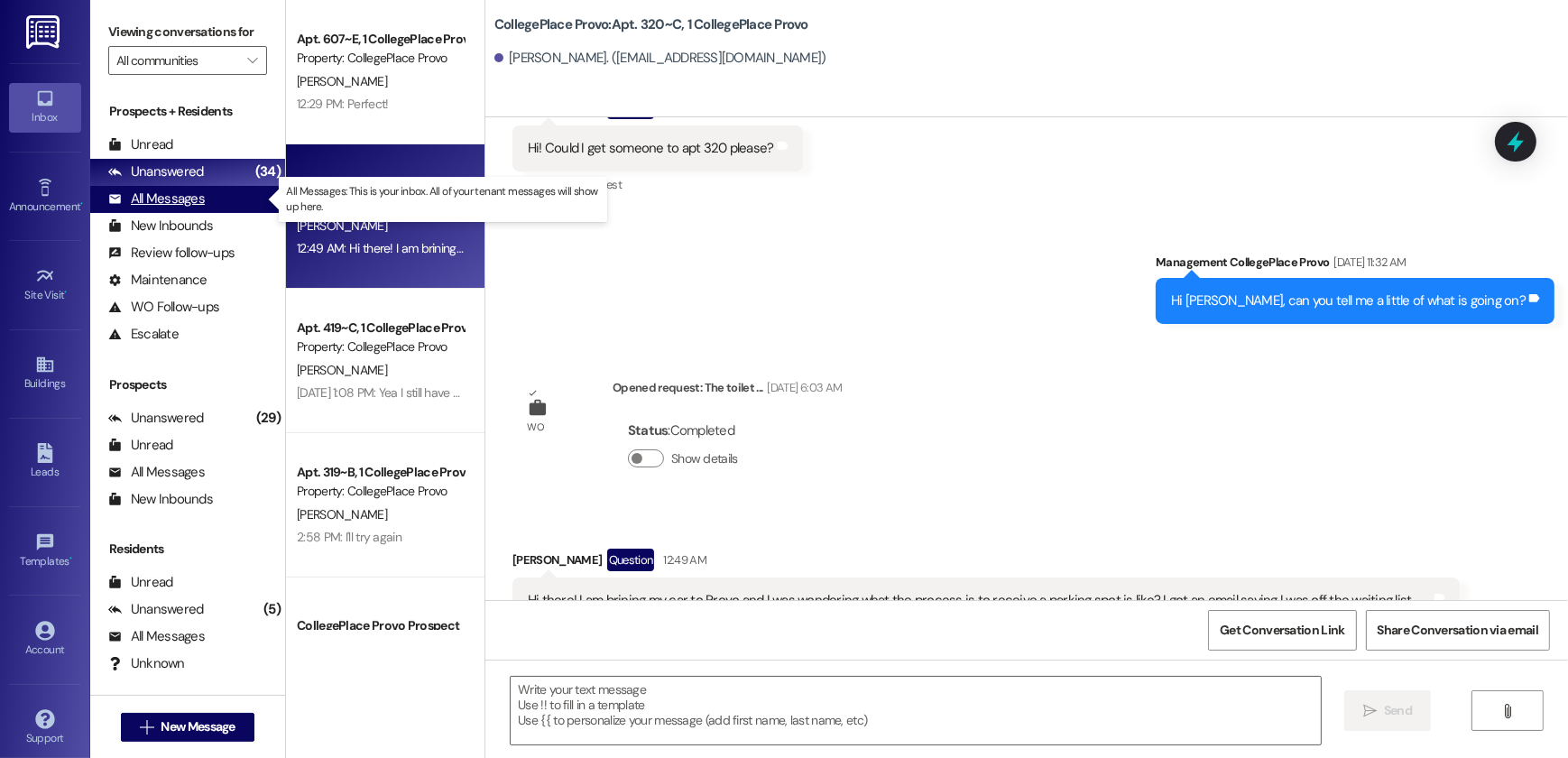 click on "All Messages (undefined)" at bounding box center [188, 199] 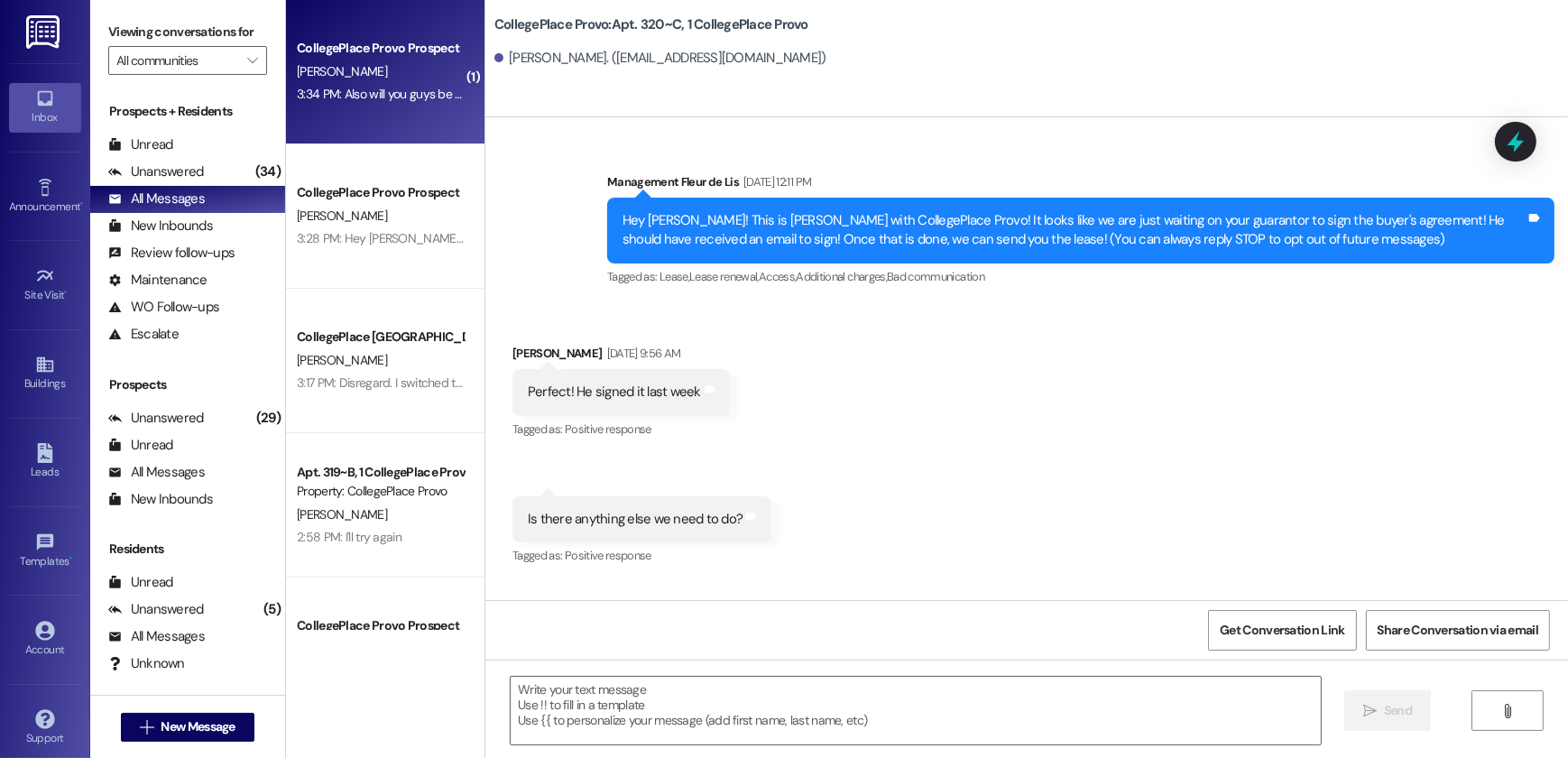 scroll, scrollTop: 27364, scrollLeft: 0, axis: vertical 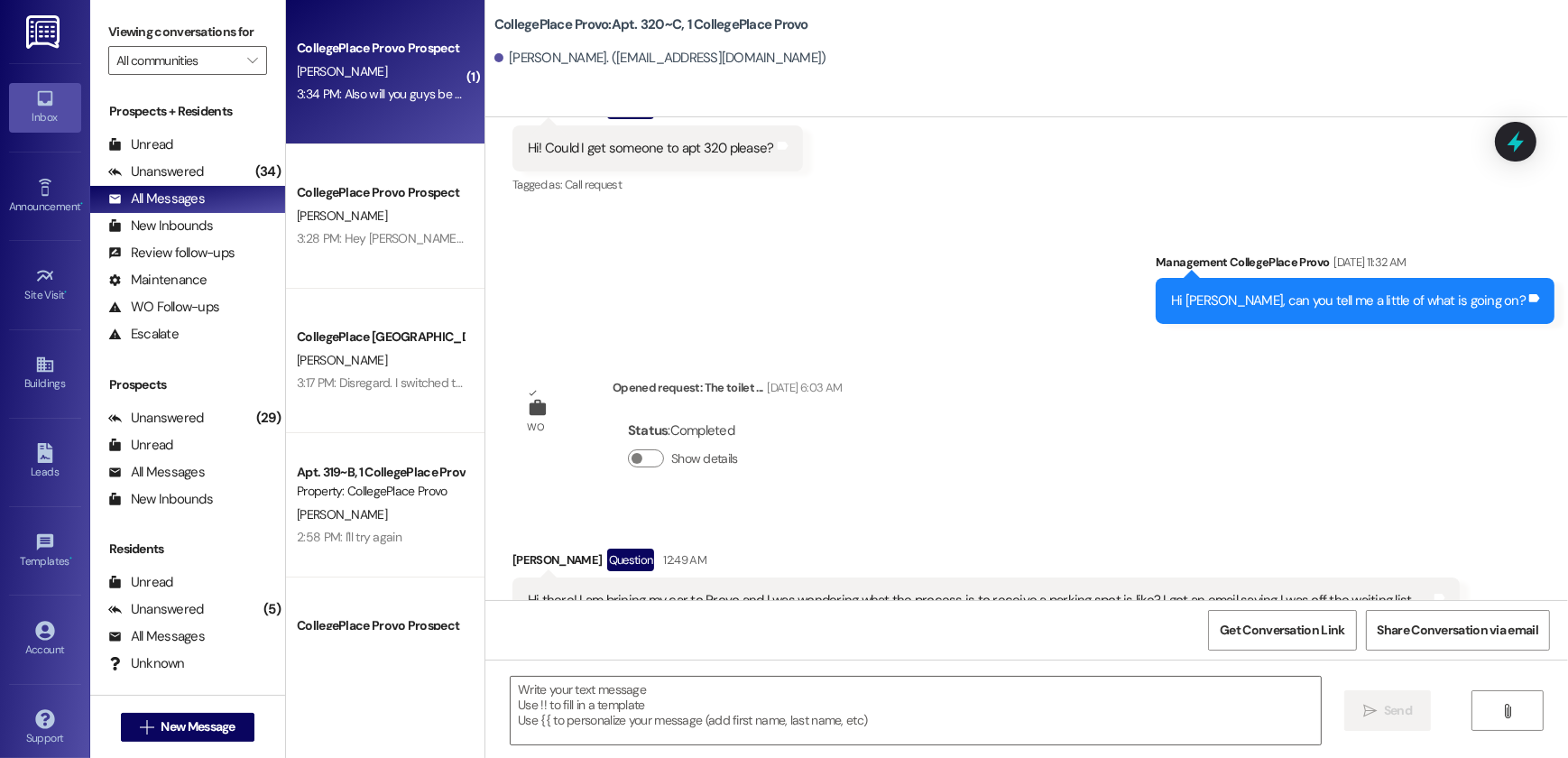click on "CollegePlace Provo Prospect" at bounding box center (380, 48) 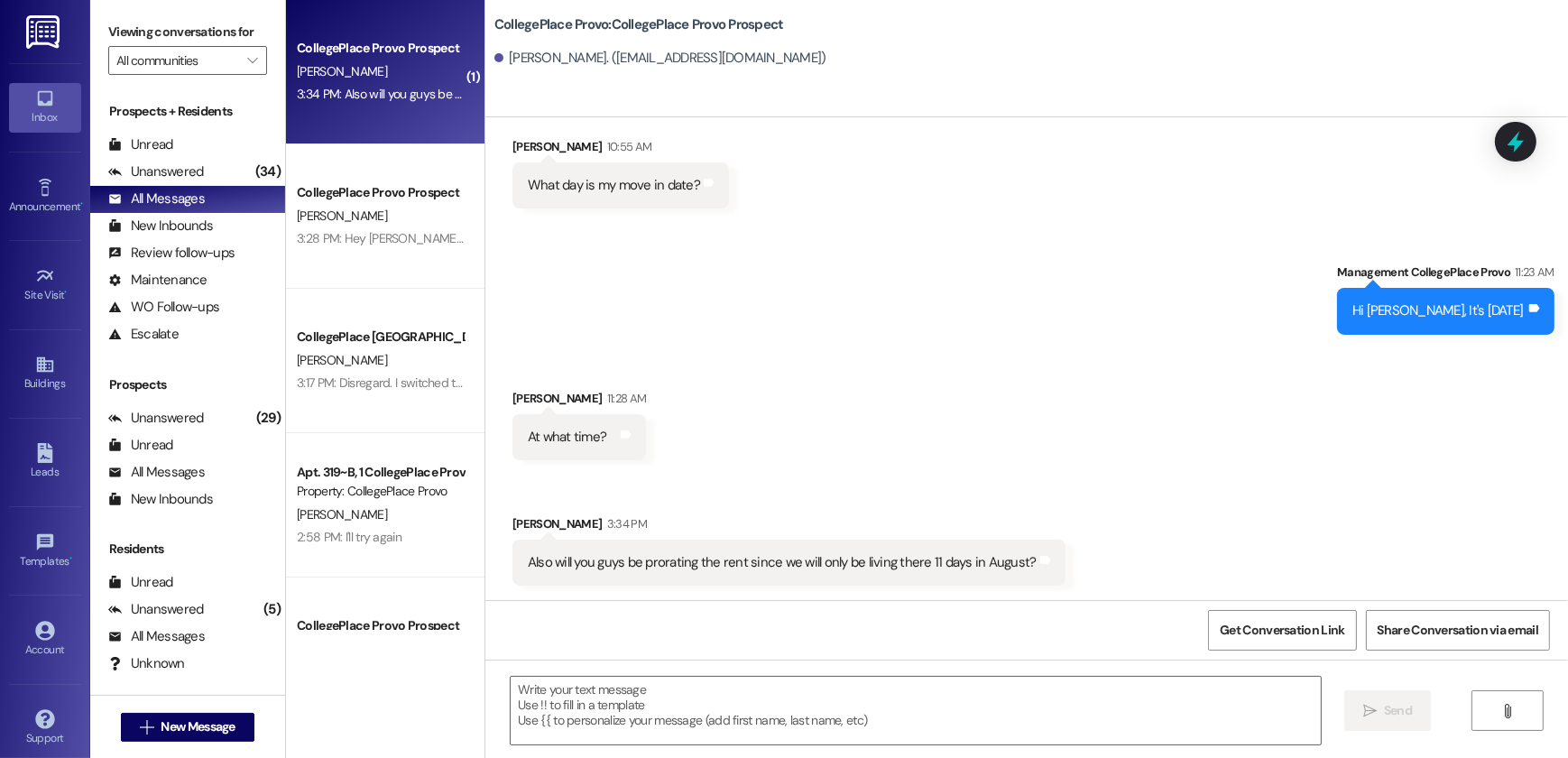 scroll, scrollTop: 4239, scrollLeft: 0, axis: vertical 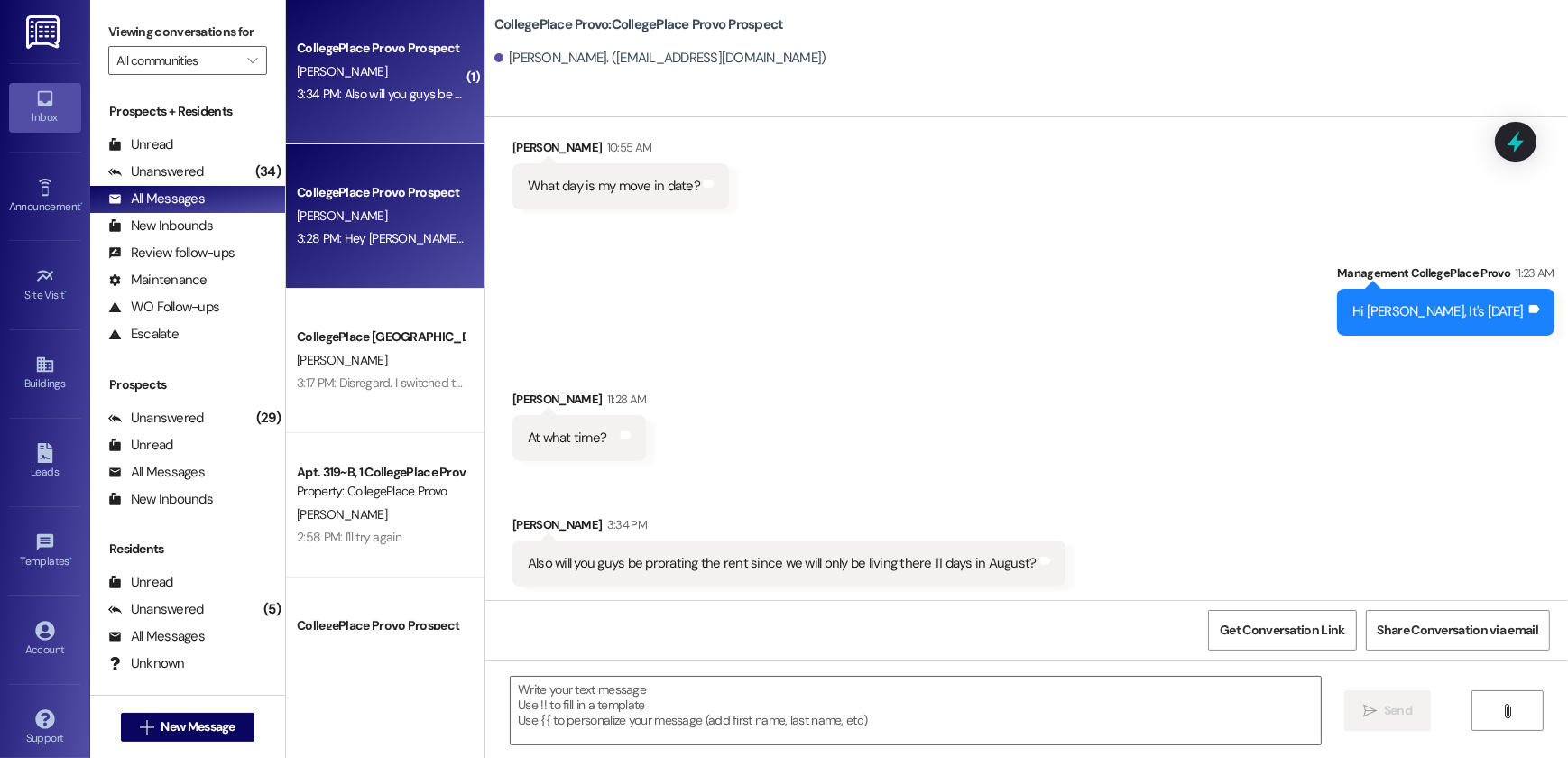 click on "CollegePlace Provo Prospect K. Andersen 3:28 PM: Hey Kathleen, this is Dallin, the leasing manager over at CollegePlace Provo! Will you give me a call when you have a chance? (801) 494-5449. I'd like to discuss an opportunity for you to upgrade to a nicer unit for the fall at no additional cost to you. I'll be in a meeting for the next hour, but I'll be here at the office after that until 6:00. Thanks so much, look forward to talking to you! 3:28 PM: Hey Kathleen, this is Dallin, the leasing manager over at CollegePlace Provo! Will you give me a call when you have a chance? (801) 494-5449. I'd like to discuss an opportunity for you to upgrade to a nicer unit for the fall at no additional cost to you. I'll be in a meeting for the next hour, but I'll be here at the office after that until 6:00. Thanks so much, look forward to talking to you!" at bounding box center [385, 217] 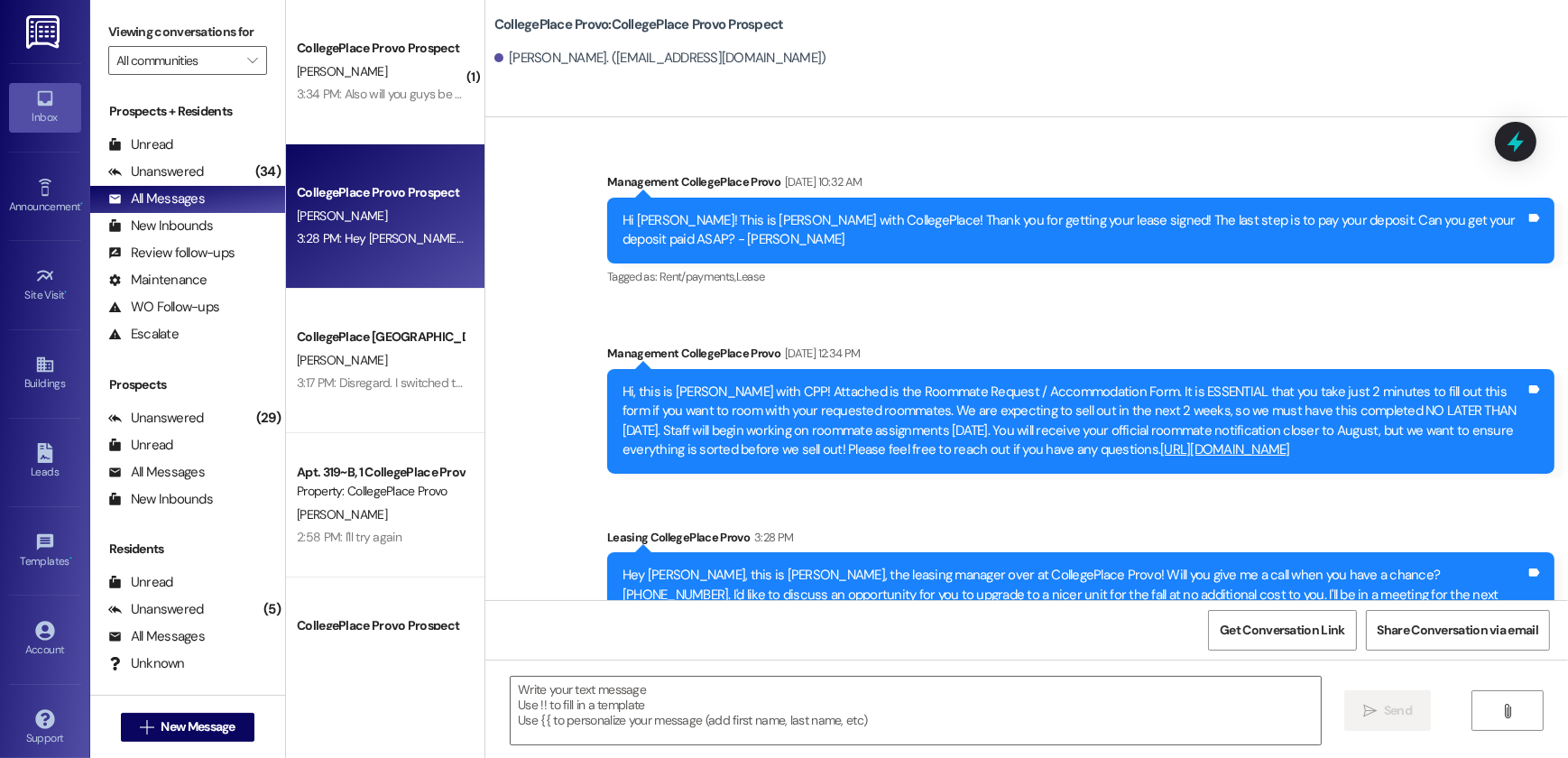 scroll, scrollTop: 2020, scrollLeft: 0, axis: vertical 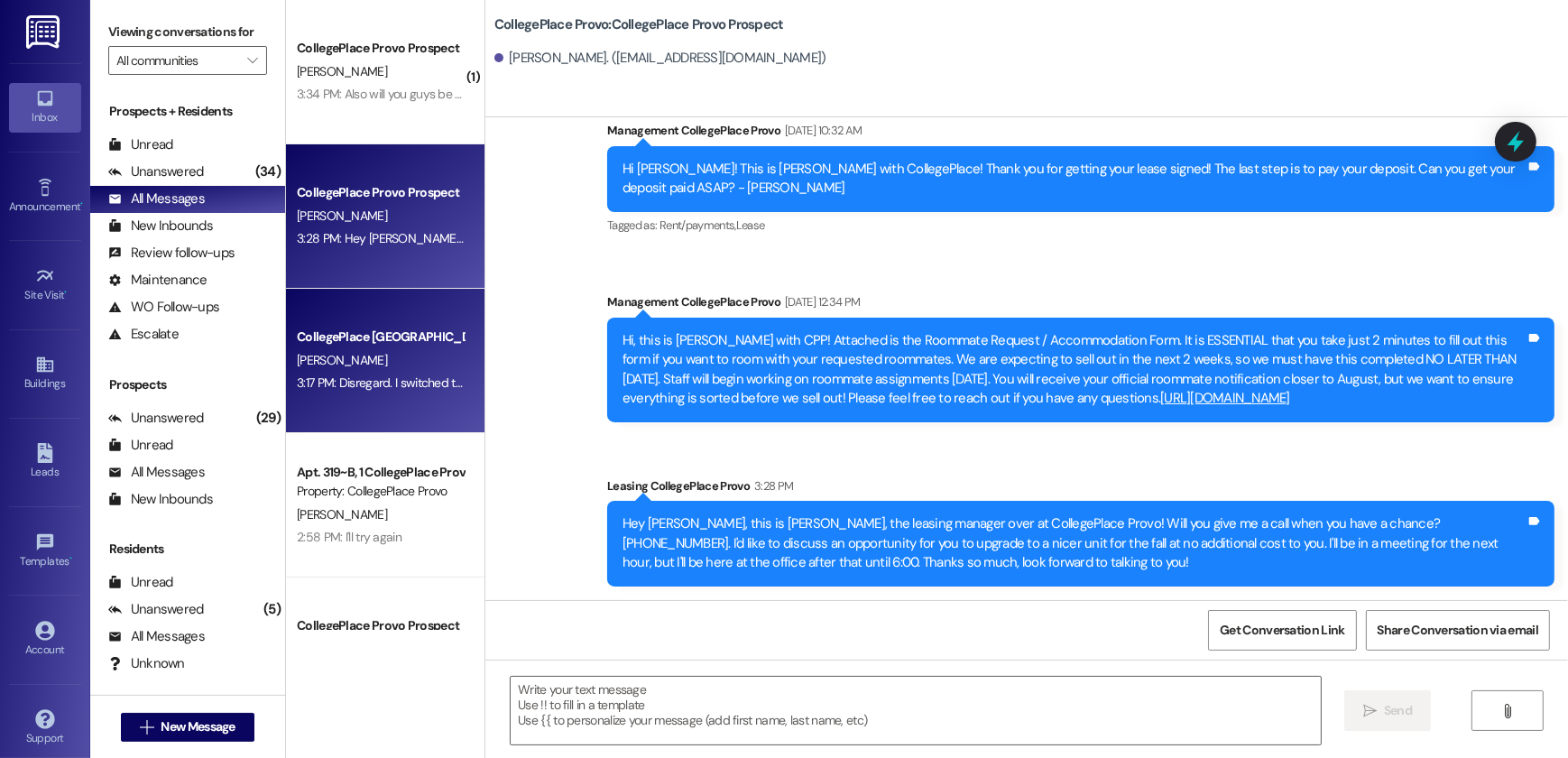 click on "CollegePlace Woodland Prospect M. White 3:17 PM: Disregard. I switched to a desktop and have the option. Thank you  3:17 PM: Disregard. I switched to a desktop and have the option. Thank you" at bounding box center (385, 361) 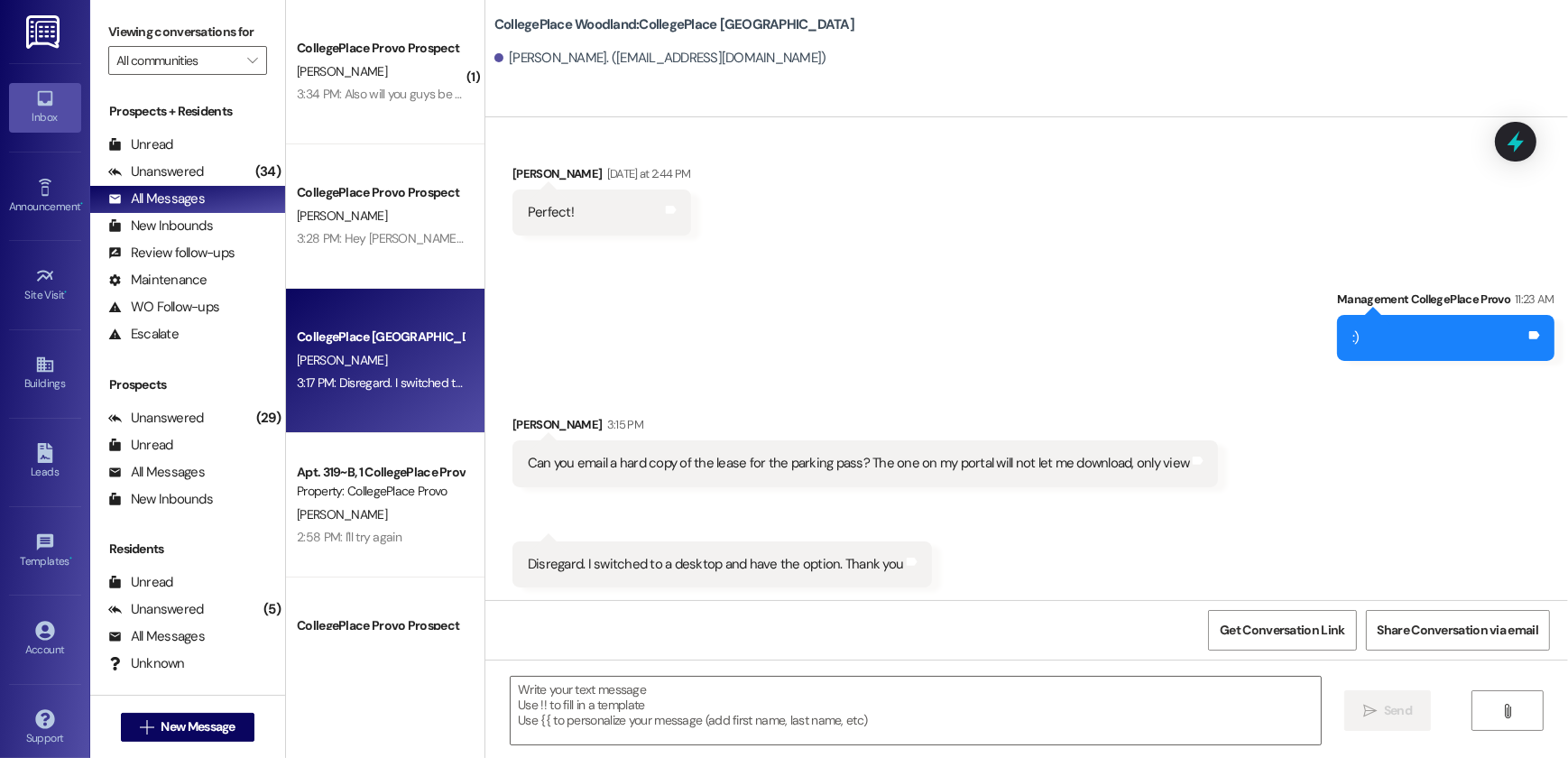 scroll, scrollTop: 3896, scrollLeft: 0, axis: vertical 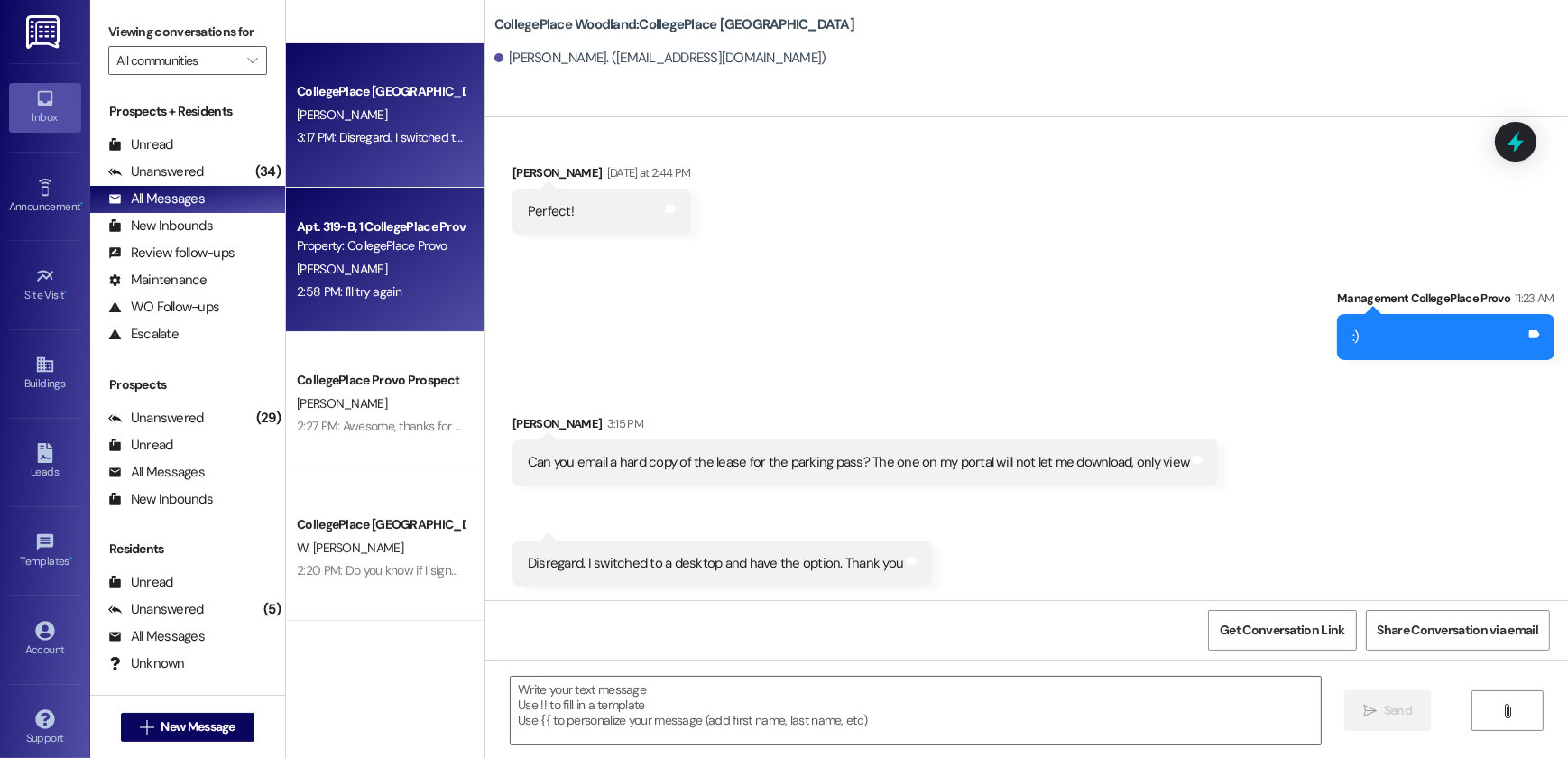 click on "Apt. 319~B, 1 CollegePlace Provo Property: CollegePlace Provo M. Copley 2:58 PM: I'll try again 2:58 PM: I'll try again" at bounding box center (385, 260) 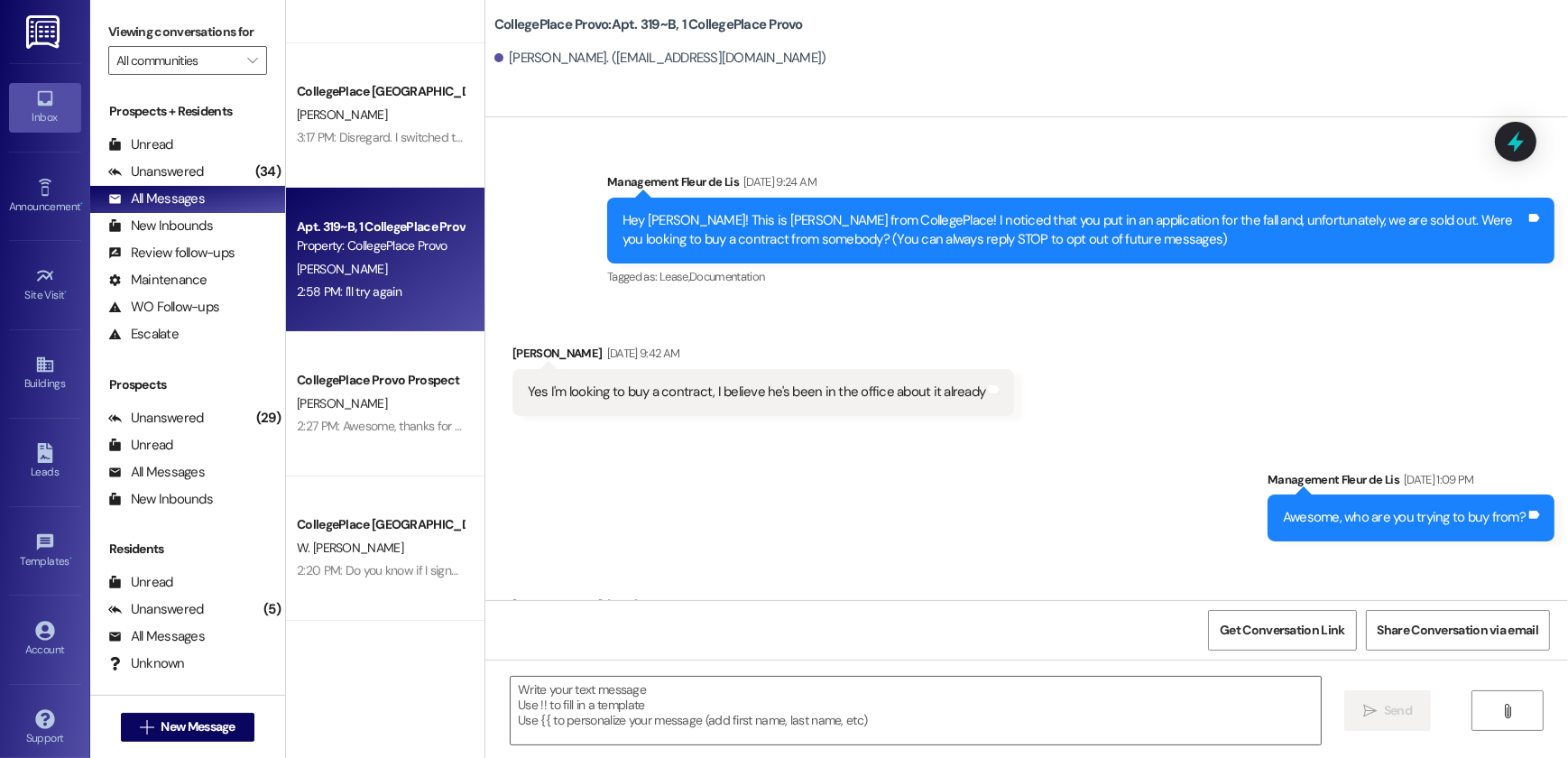 scroll, scrollTop: 48505, scrollLeft: 0, axis: vertical 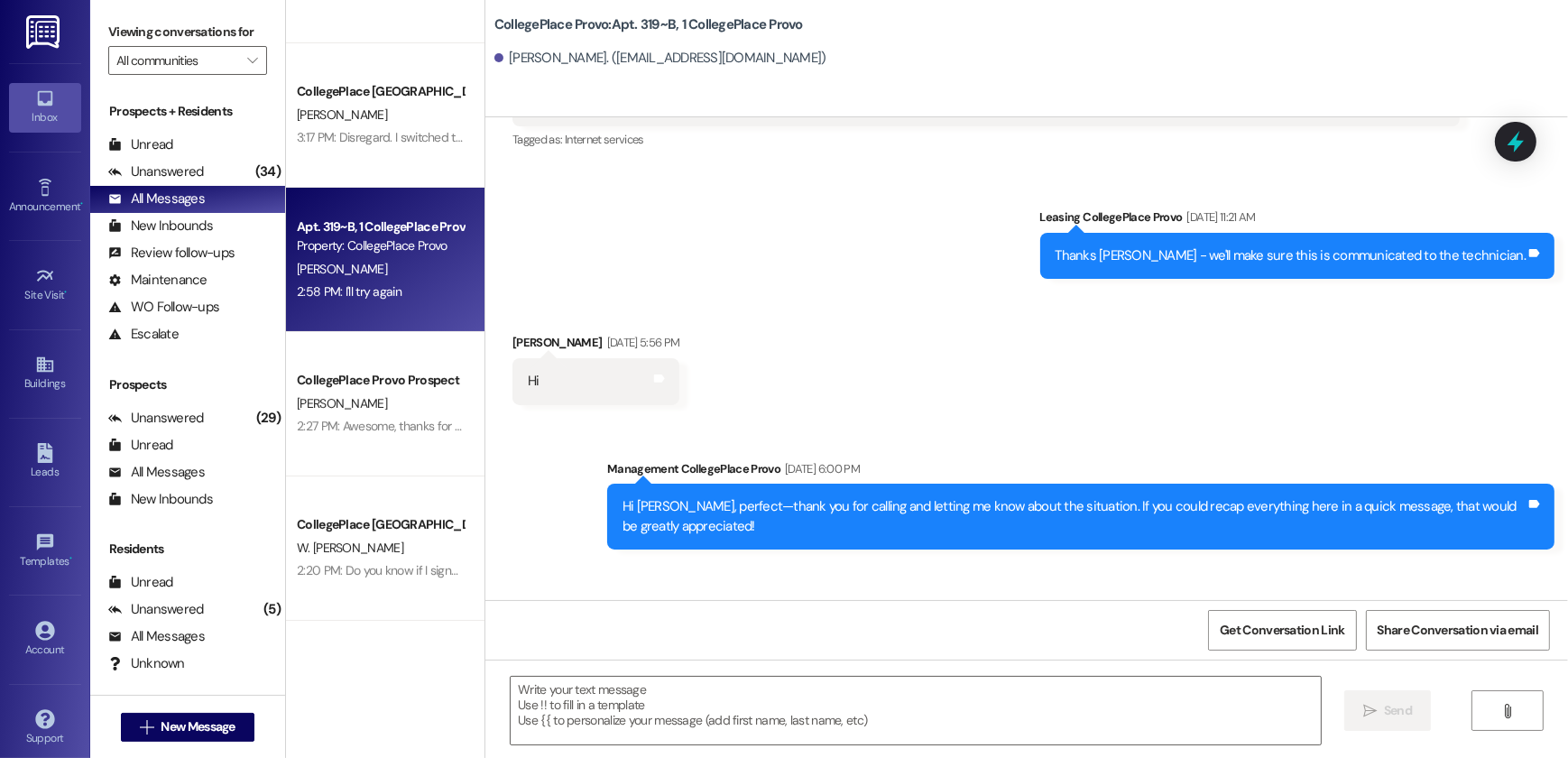 drag, startPoint x: 386, startPoint y: 423, endPoint x: 494, endPoint y: 458, distance: 113.529732 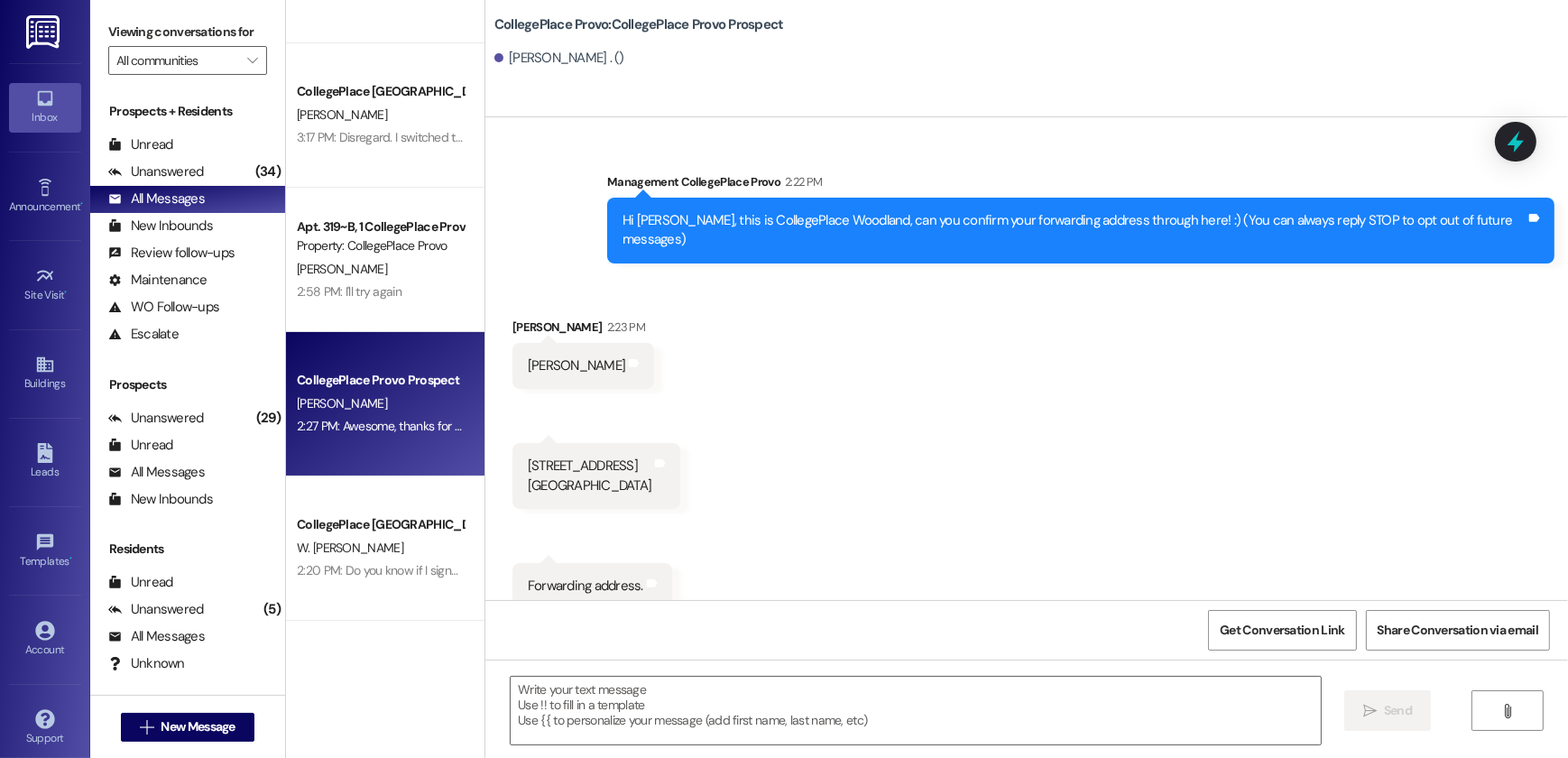 scroll, scrollTop: 3, scrollLeft: 0, axis: vertical 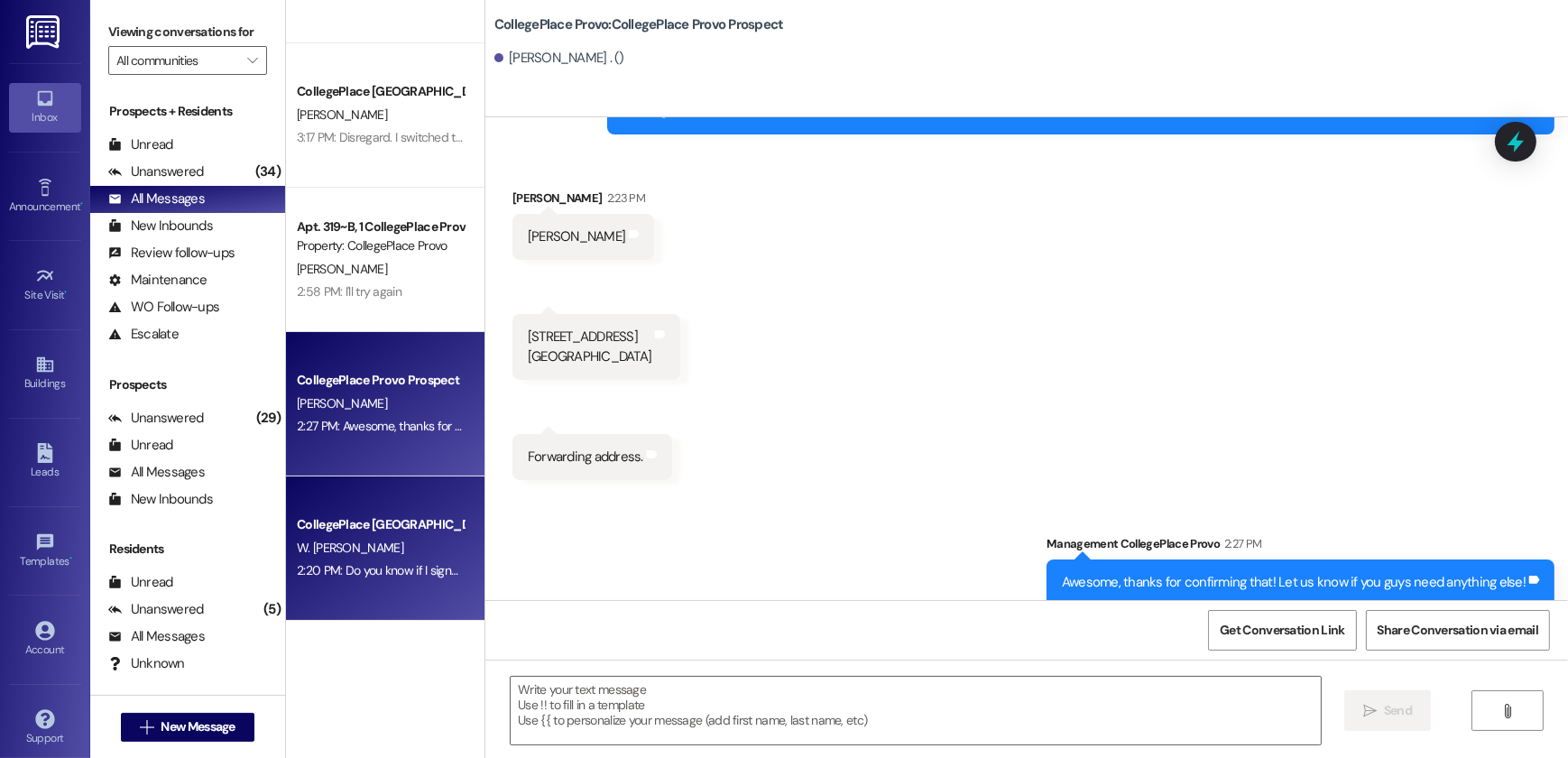 click on "CollegePlace Woodland Prospect W. Van De Graaff 2:20 PM: Do you know if I signed before March?  I sure tried but there was a roadblock with BYU and your office and it took a bit to resolve.  2:20 PM: Do you know if I signed before March?  I sure tried but there was a roadblock with BYU and your office and it took a bit to resolve." at bounding box center [385, 549] 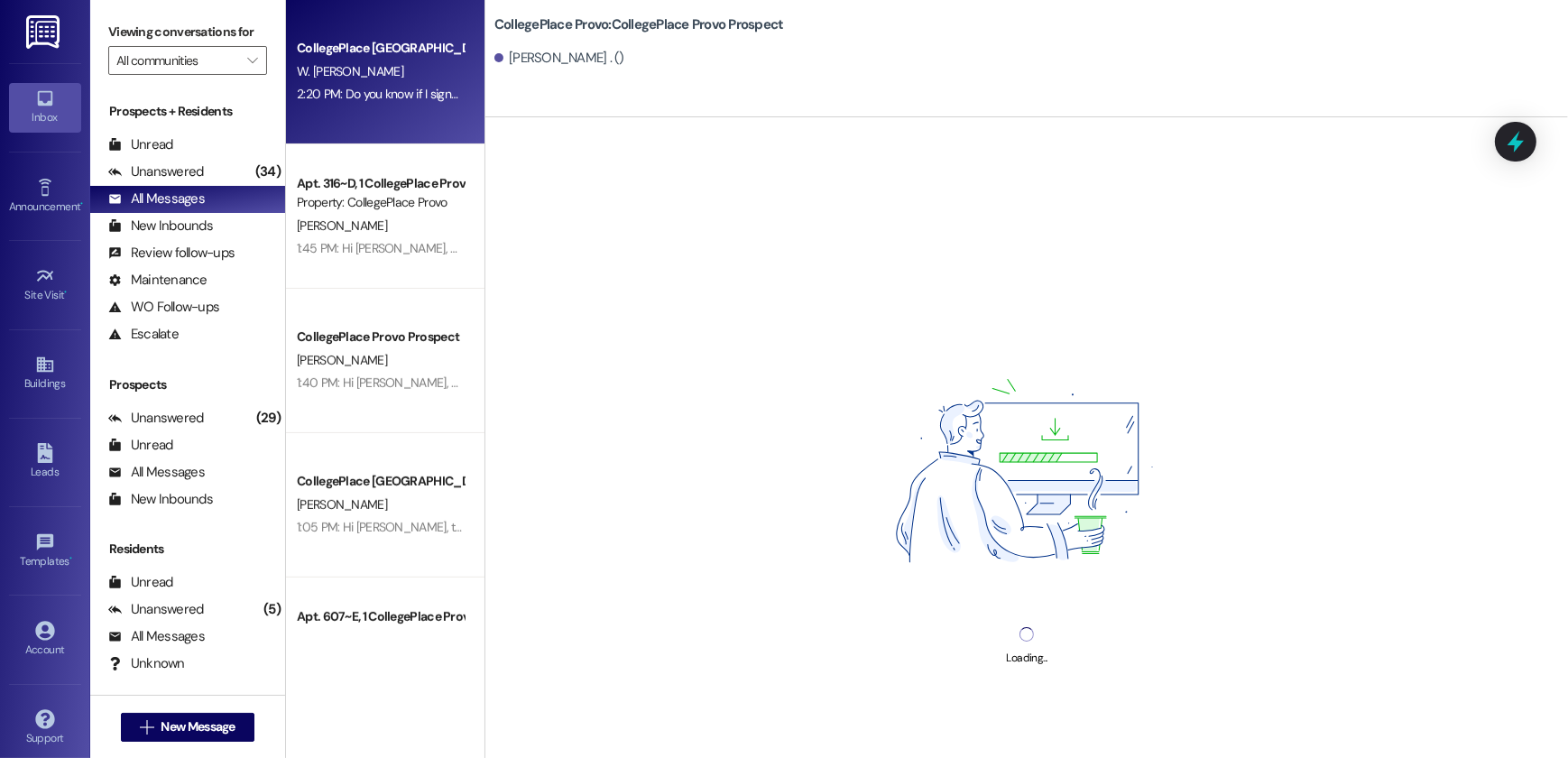 scroll, scrollTop: 738, scrollLeft: 0, axis: vertical 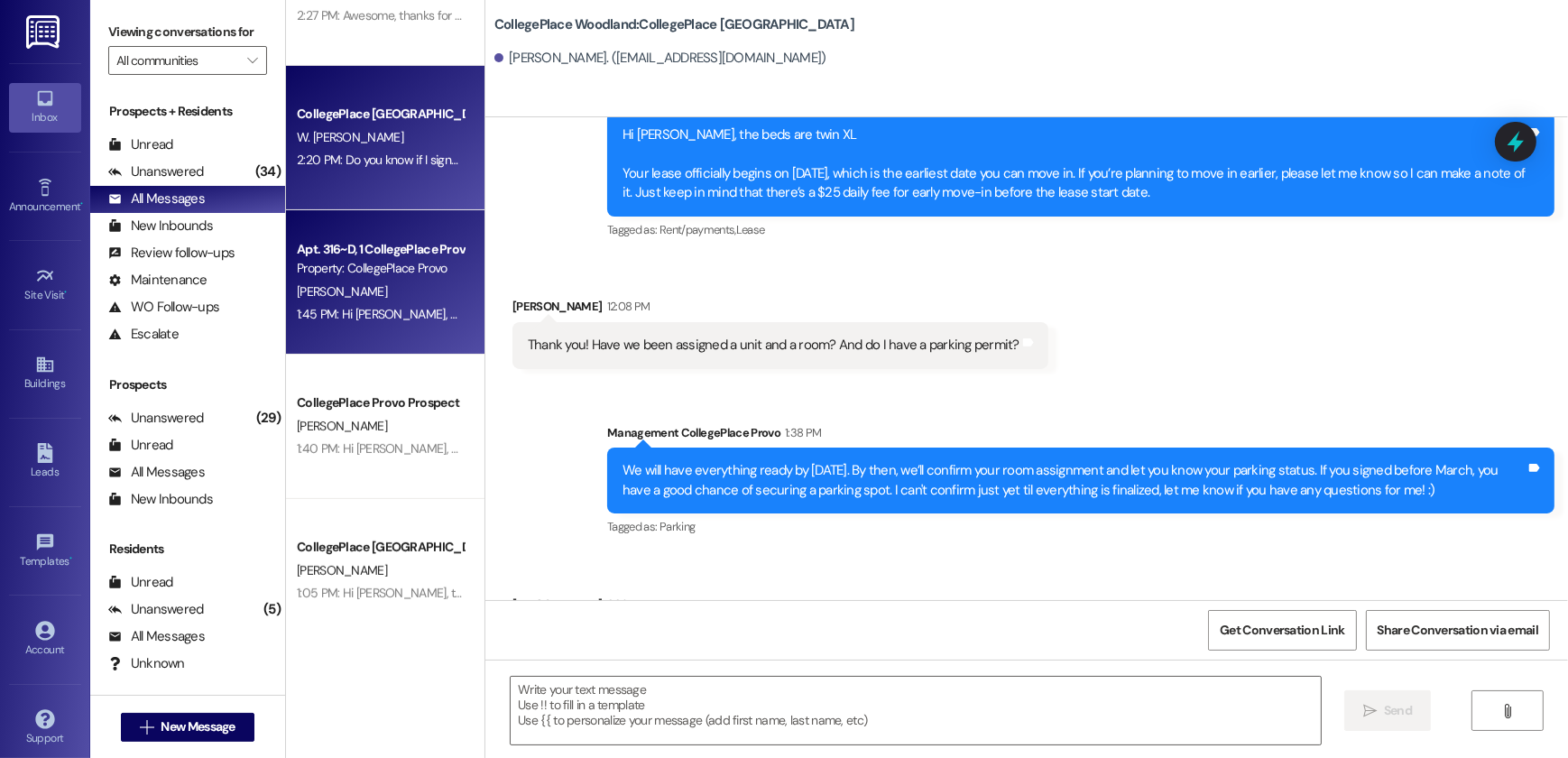 click on "A. Budge" at bounding box center (380, 291) 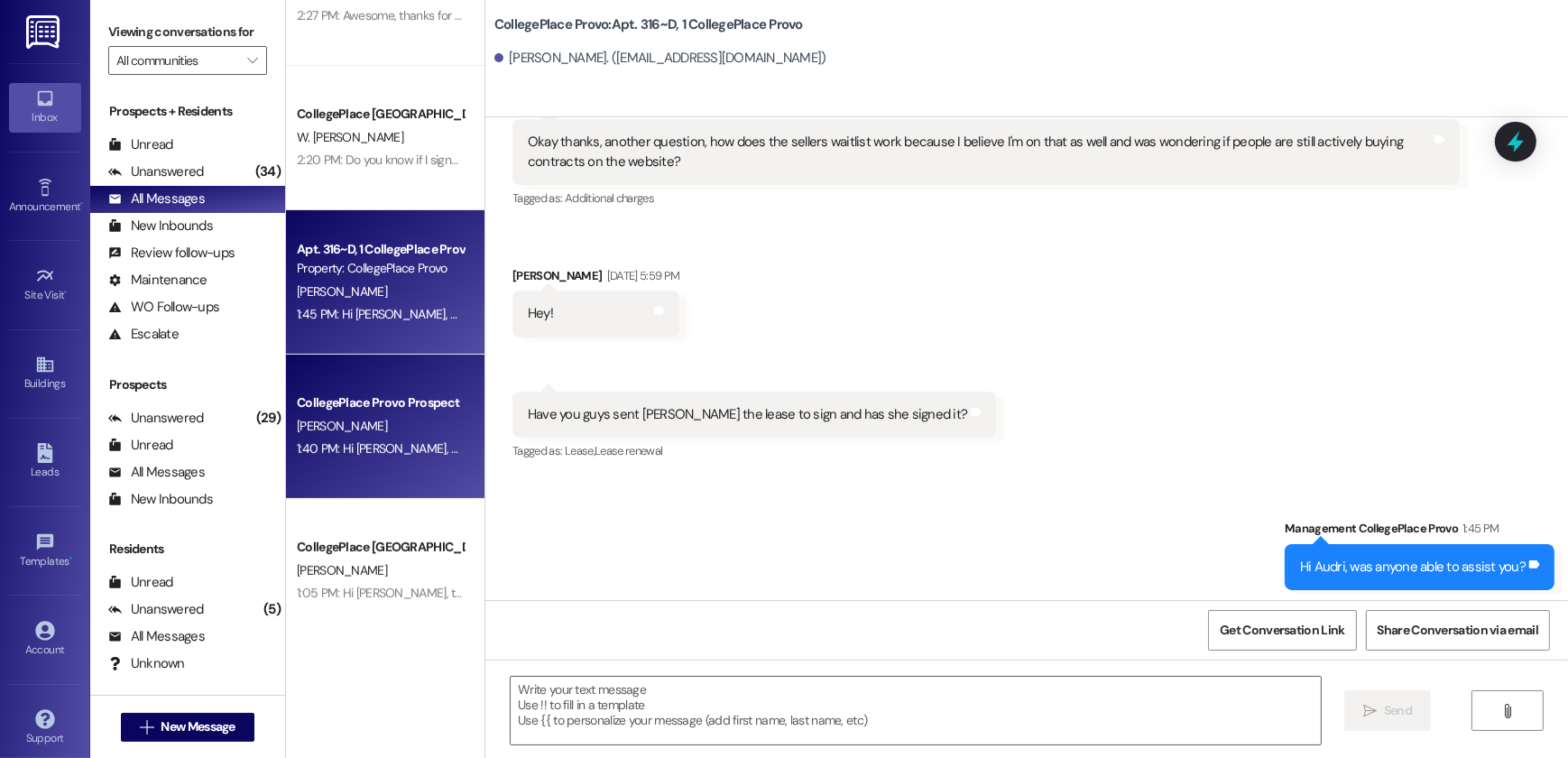 scroll, scrollTop: 14396, scrollLeft: 0, axis: vertical 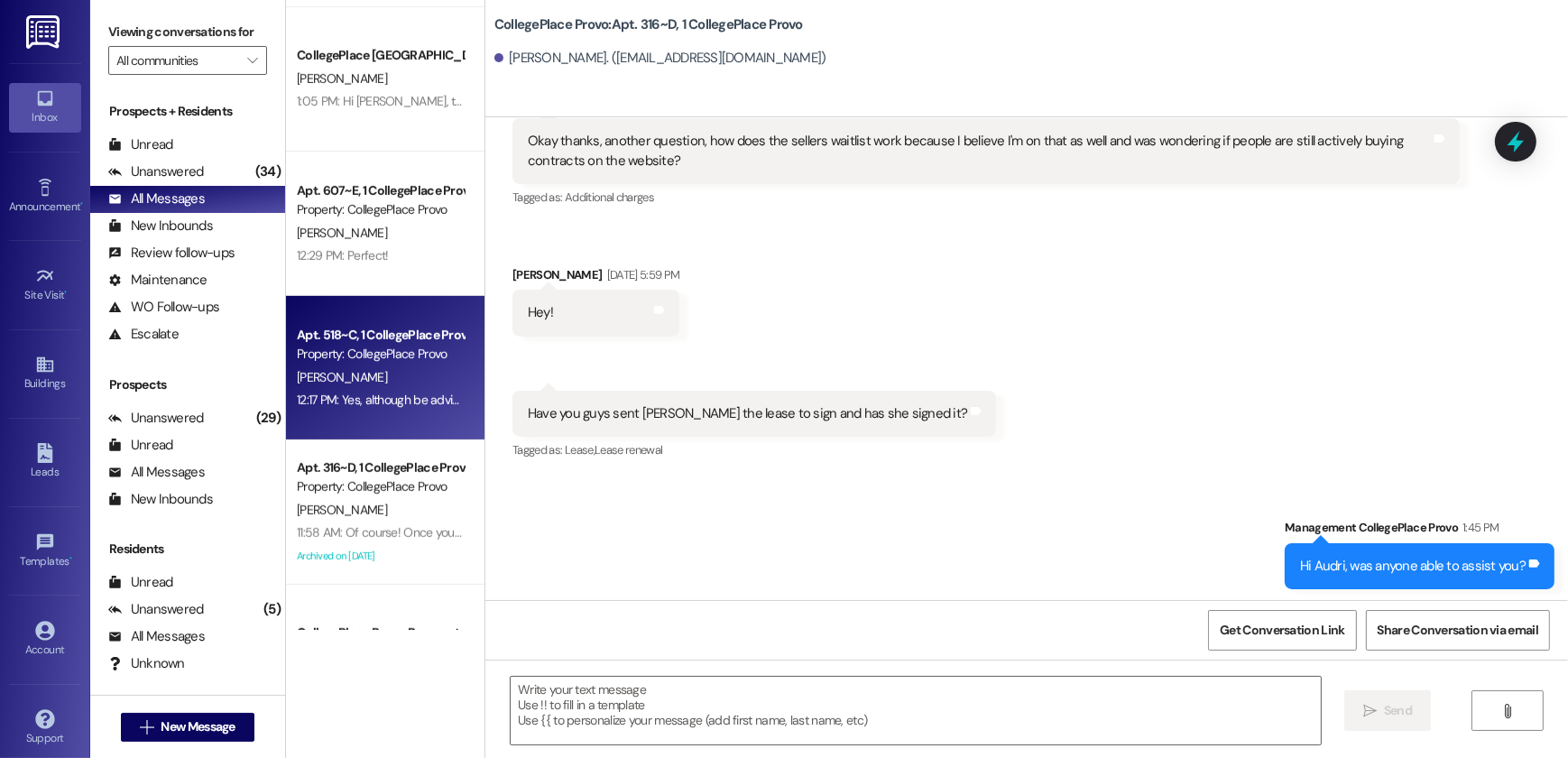 click on "12:17 PM: Yes, although be advised that we'll be charging an early move-out fee of $75 up until Monday the 4th. 12:17 PM: Yes, although be advised that we'll be charging an early move-out fee of $75 up until Monday the 4th." at bounding box center (558, 400) 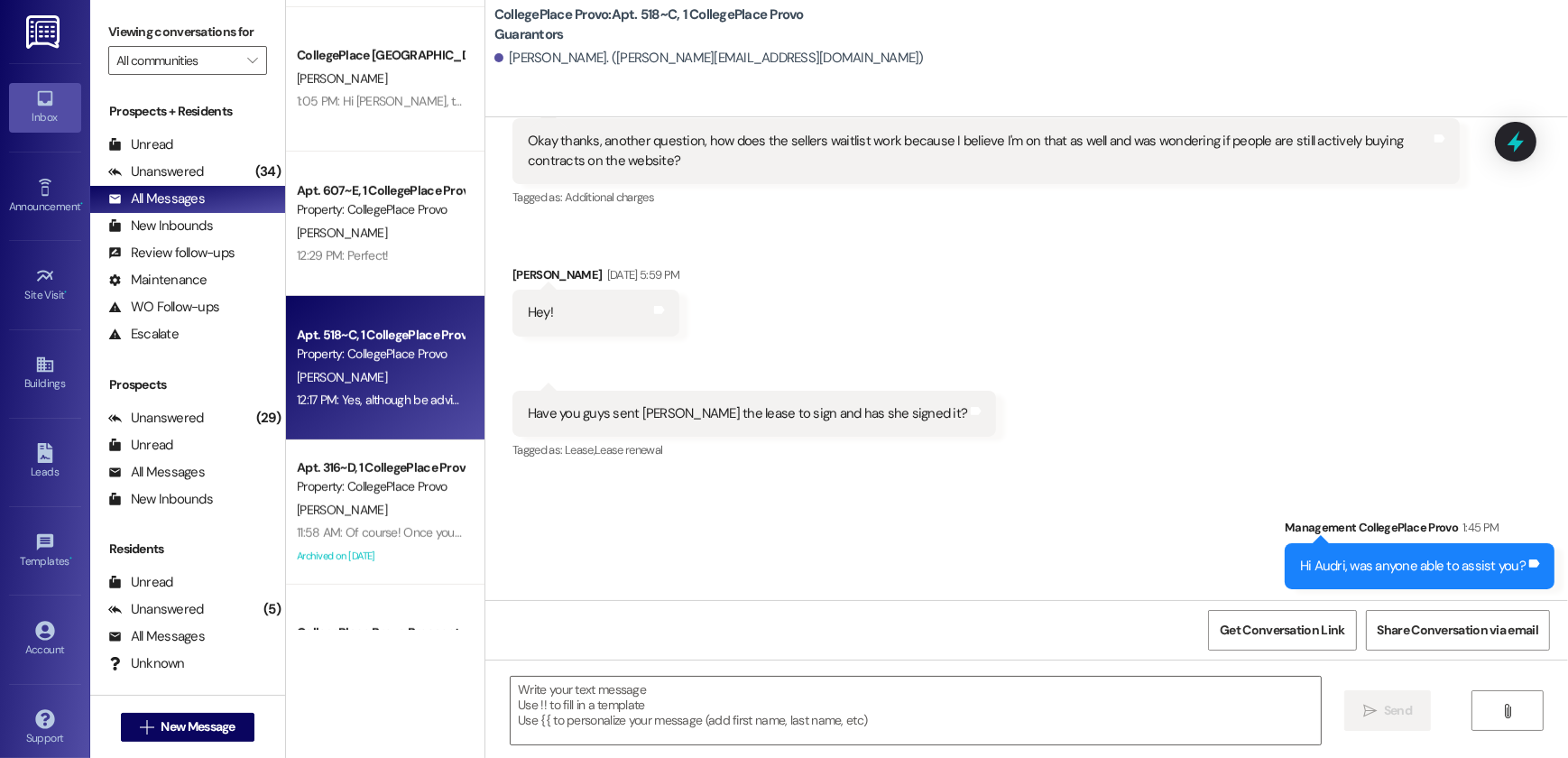scroll, scrollTop: 4585, scrollLeft: 0, axis: vertical 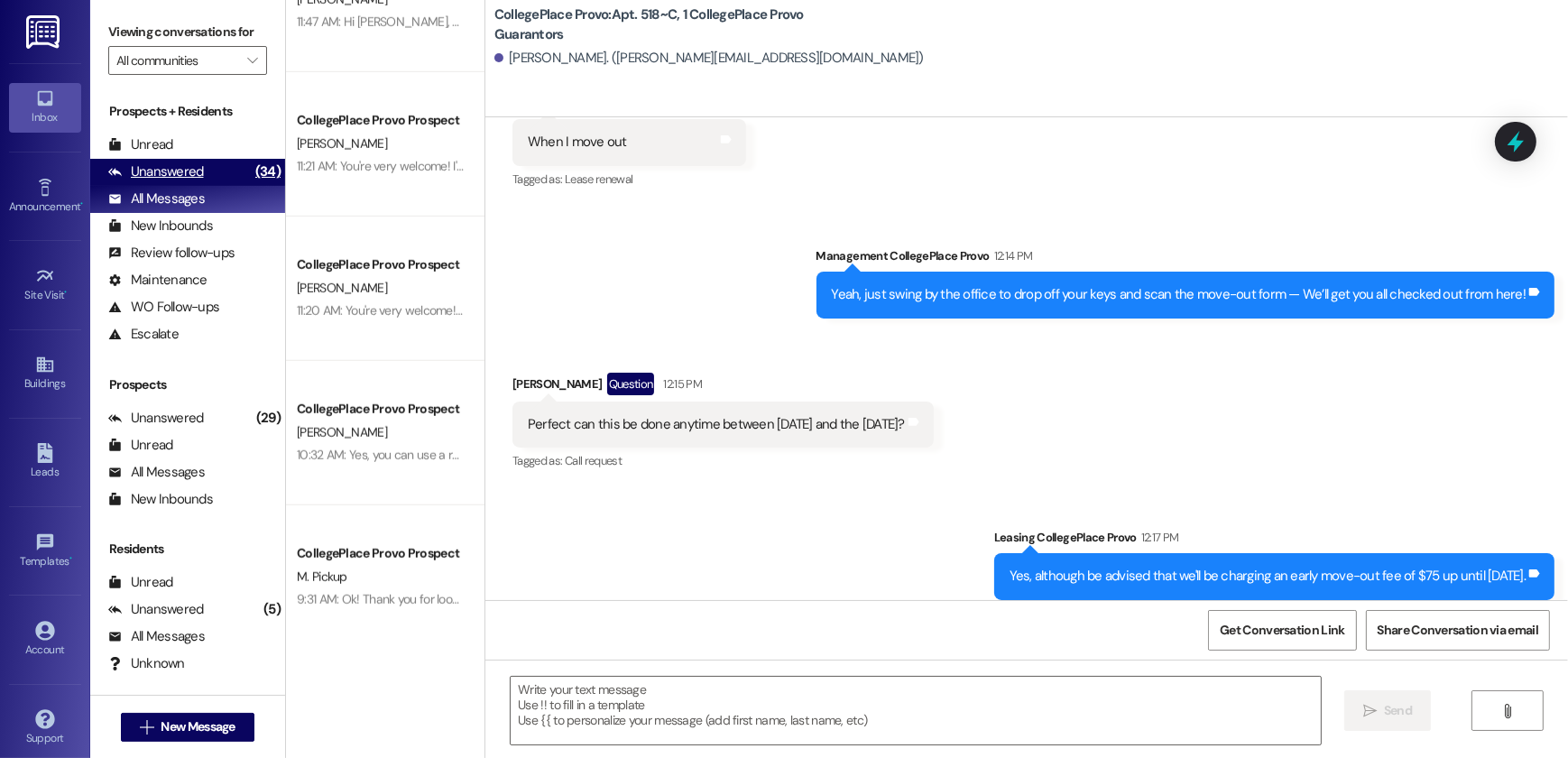 drag, startPoint x: 241, startPoint y: 194, endPoint x: 249, endPoint y: 184, distance: 12.80625 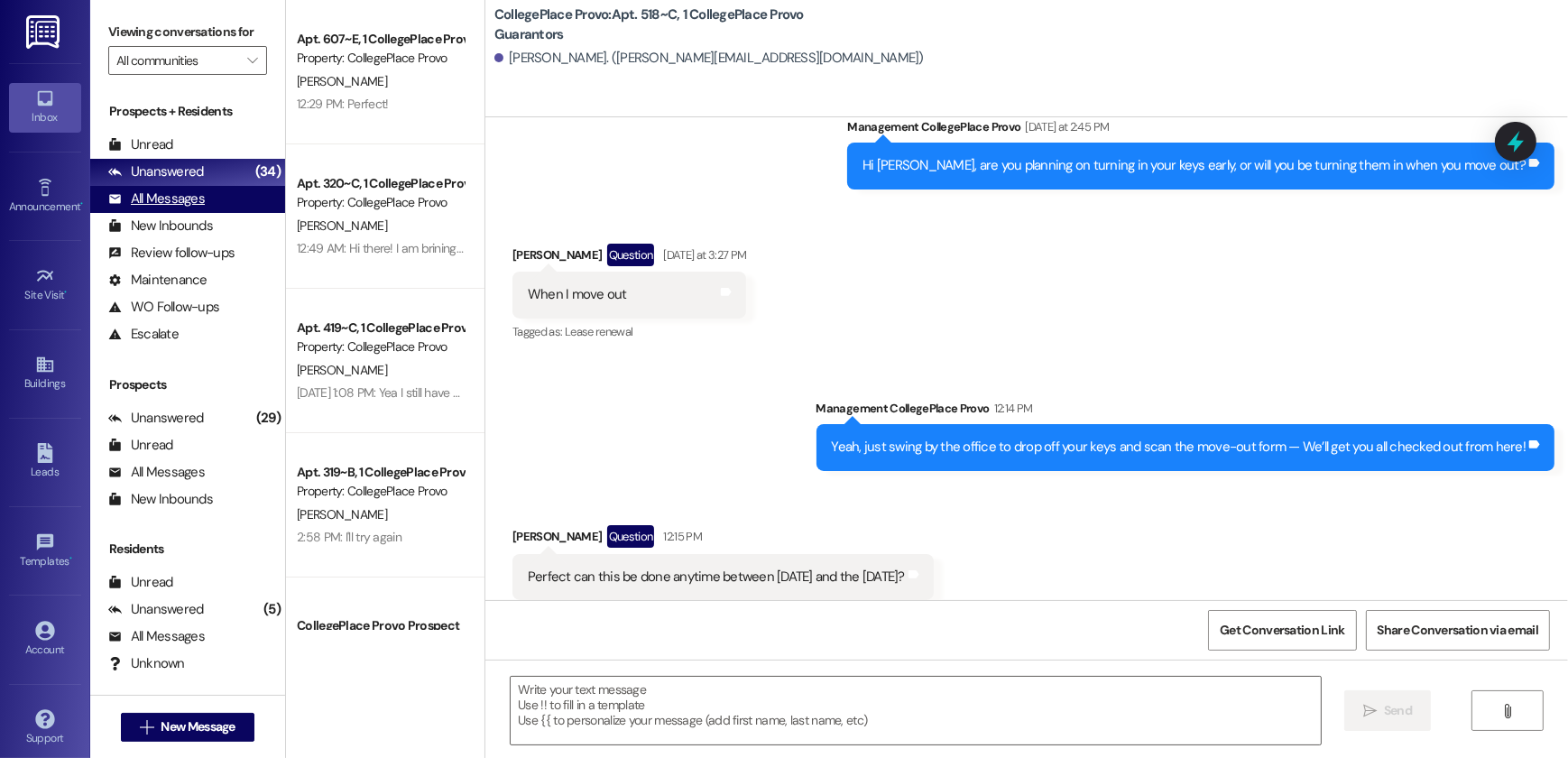 scroll, scrollTop: 4432, scrollLeft: 0, axis: vertical 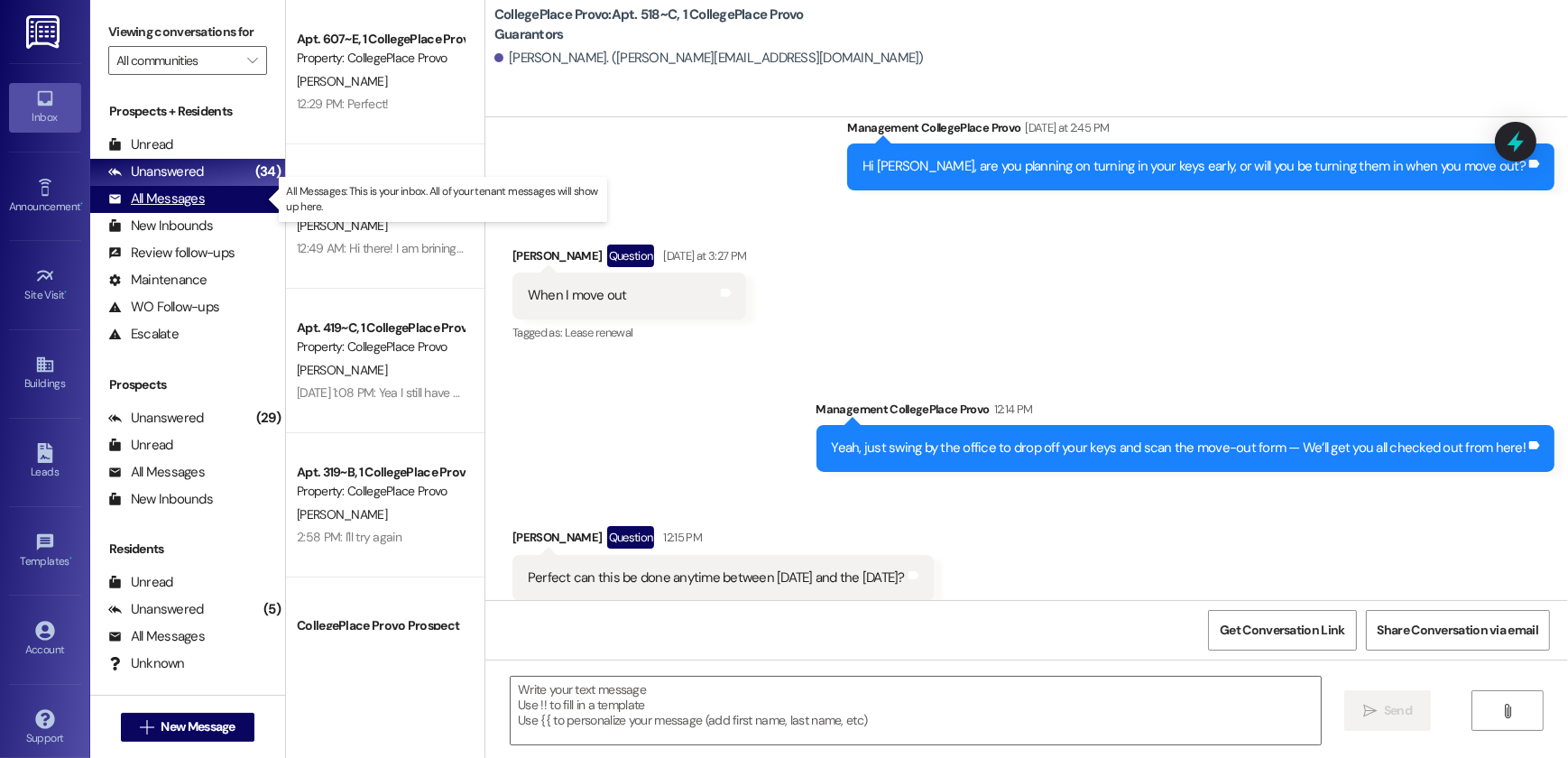 click on "All Messages (undefined)" at bounding box center [188, 199] 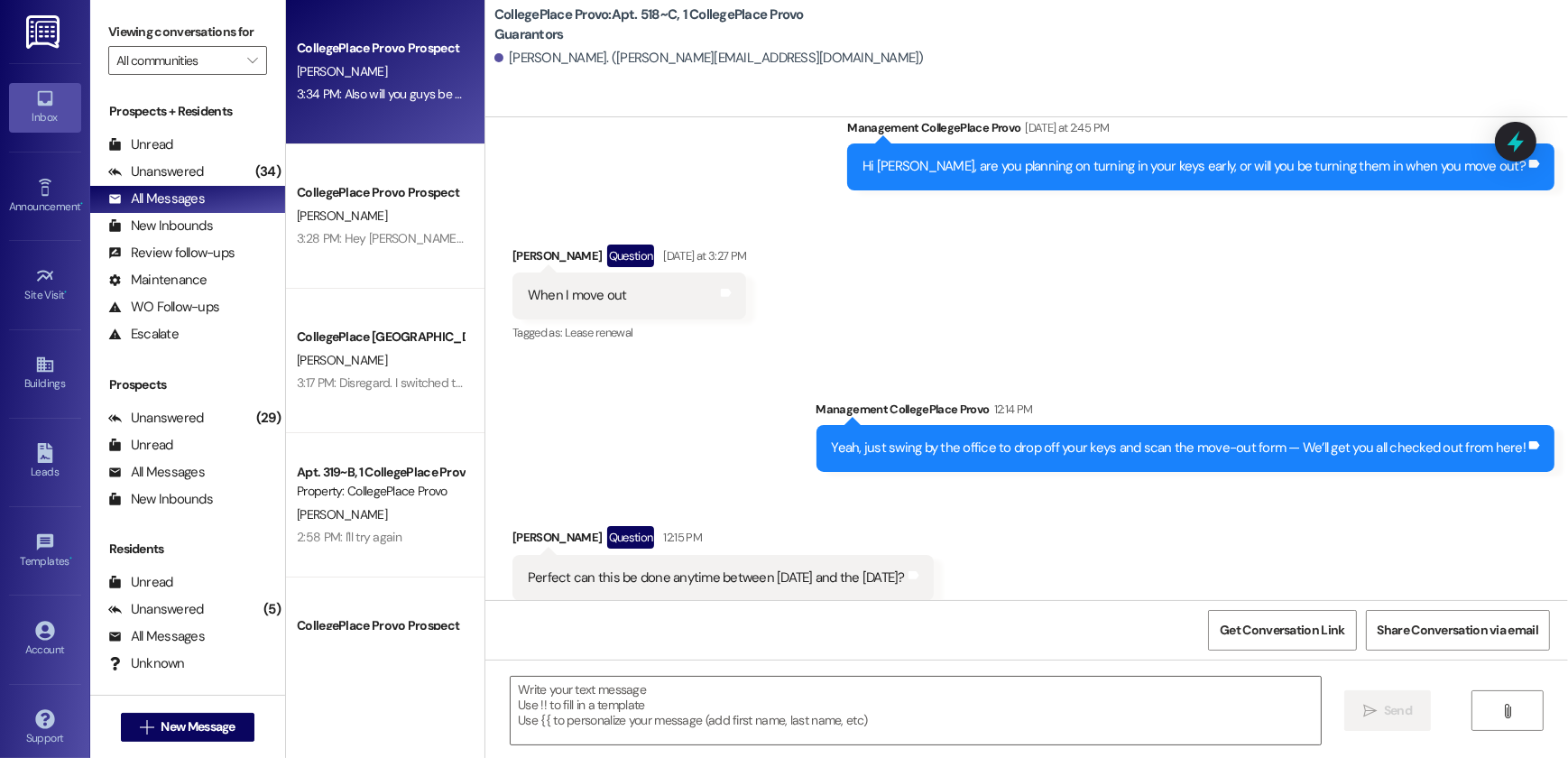 click on "E. Lambert" at bounding box center (380, 71) 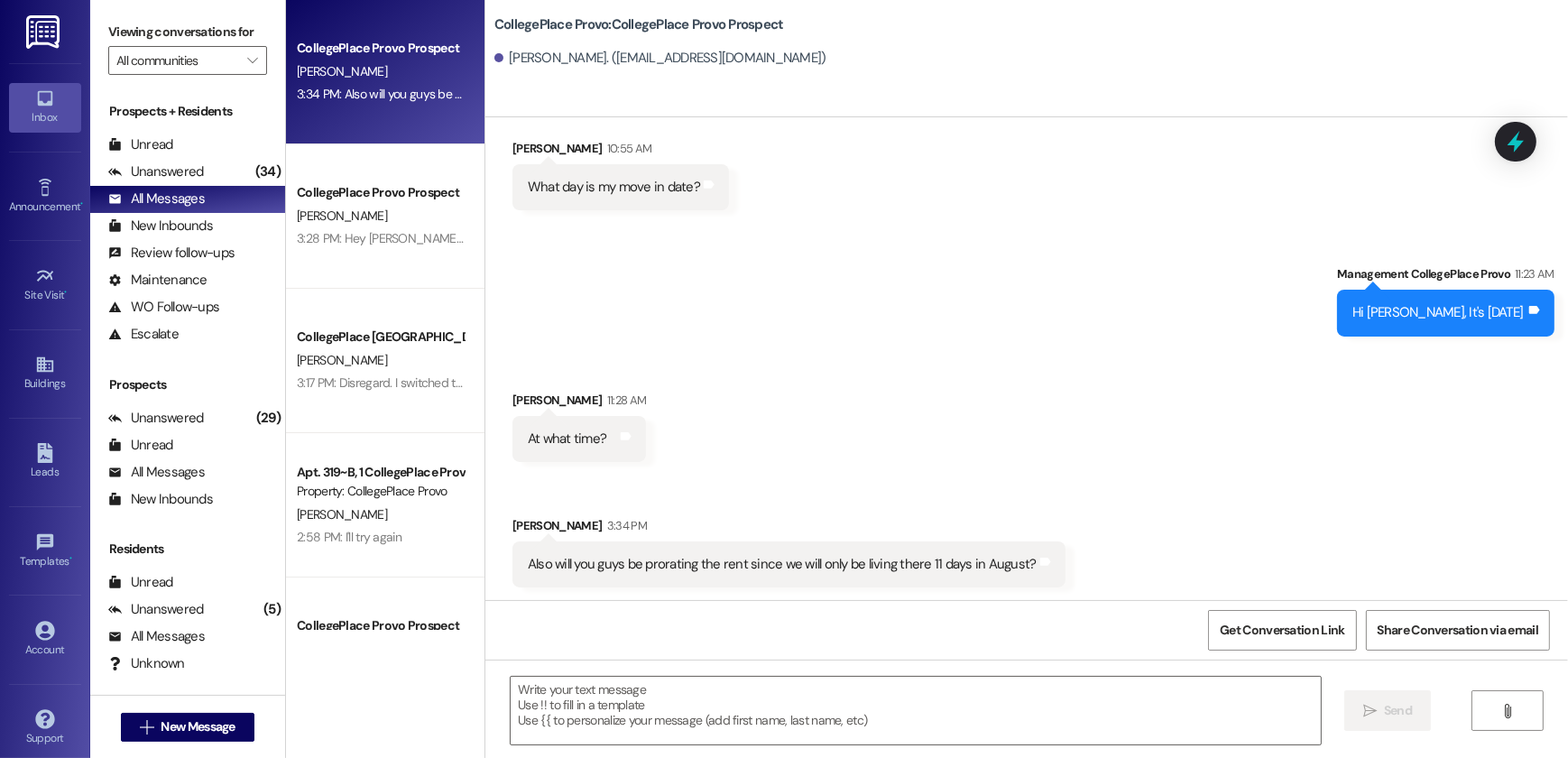 scroll, scrollTop: 4239, scrollLeft: 0, axis: vertical 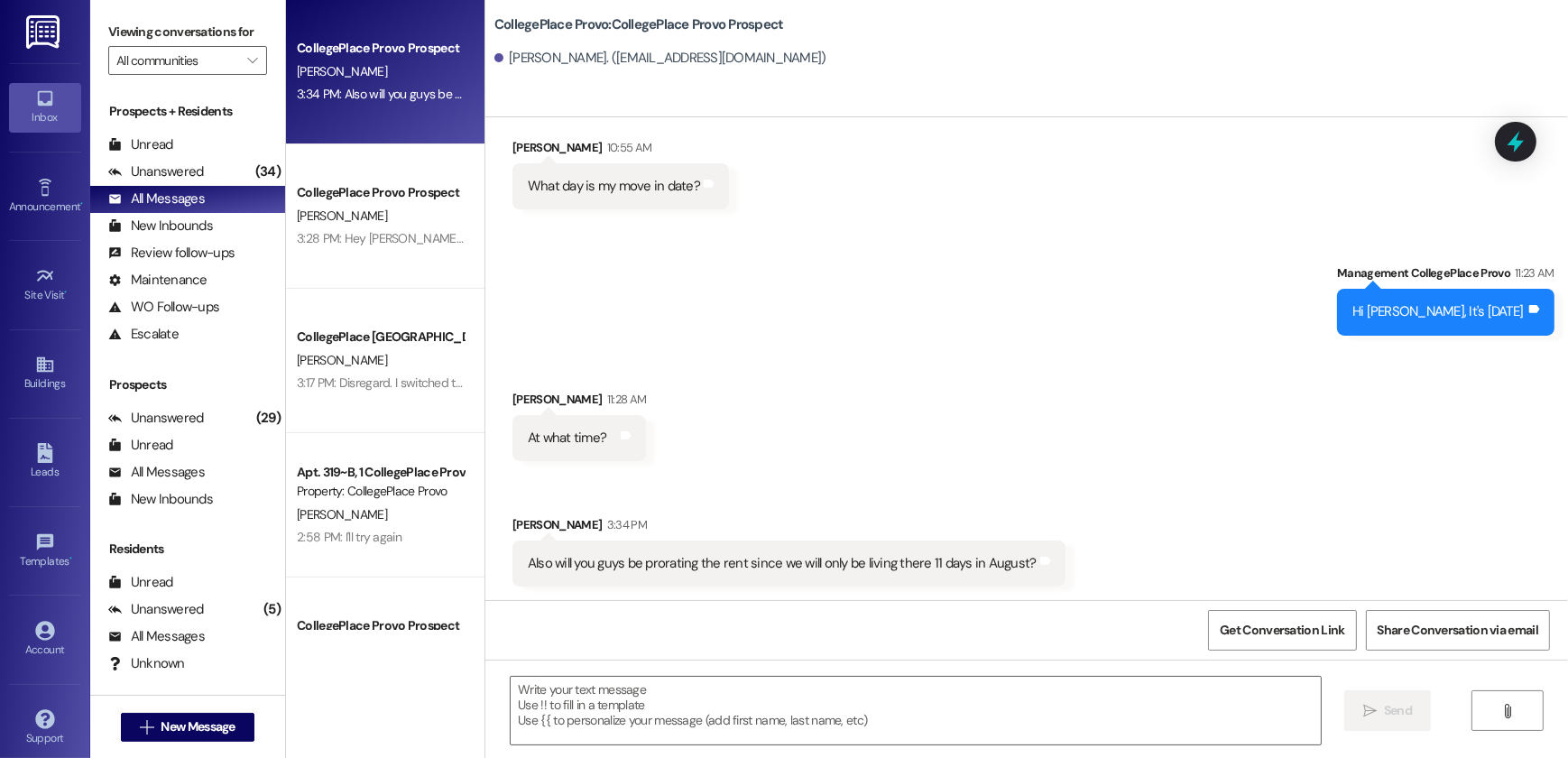 click at bounding box center [916, 710] 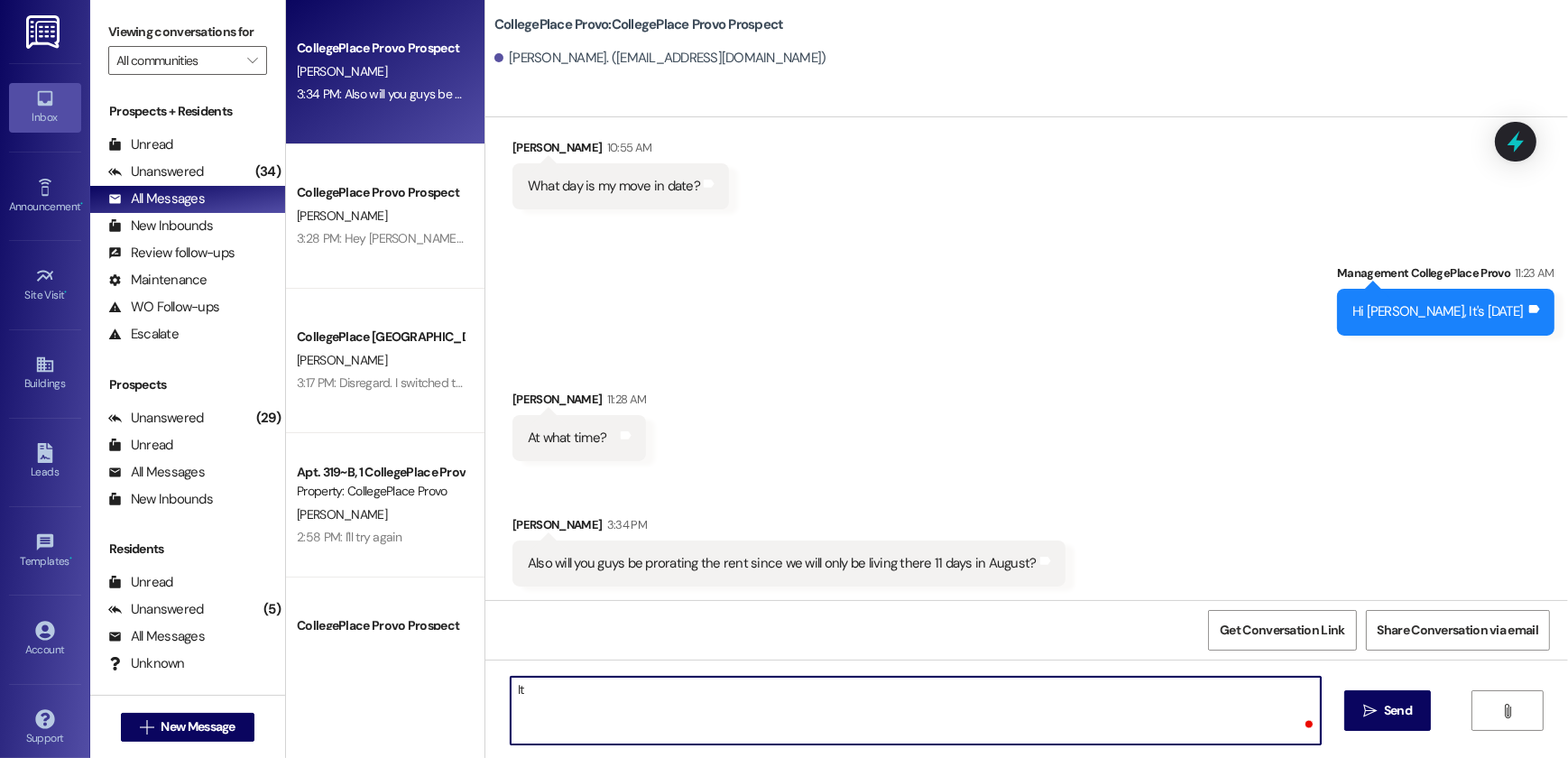type on "I" 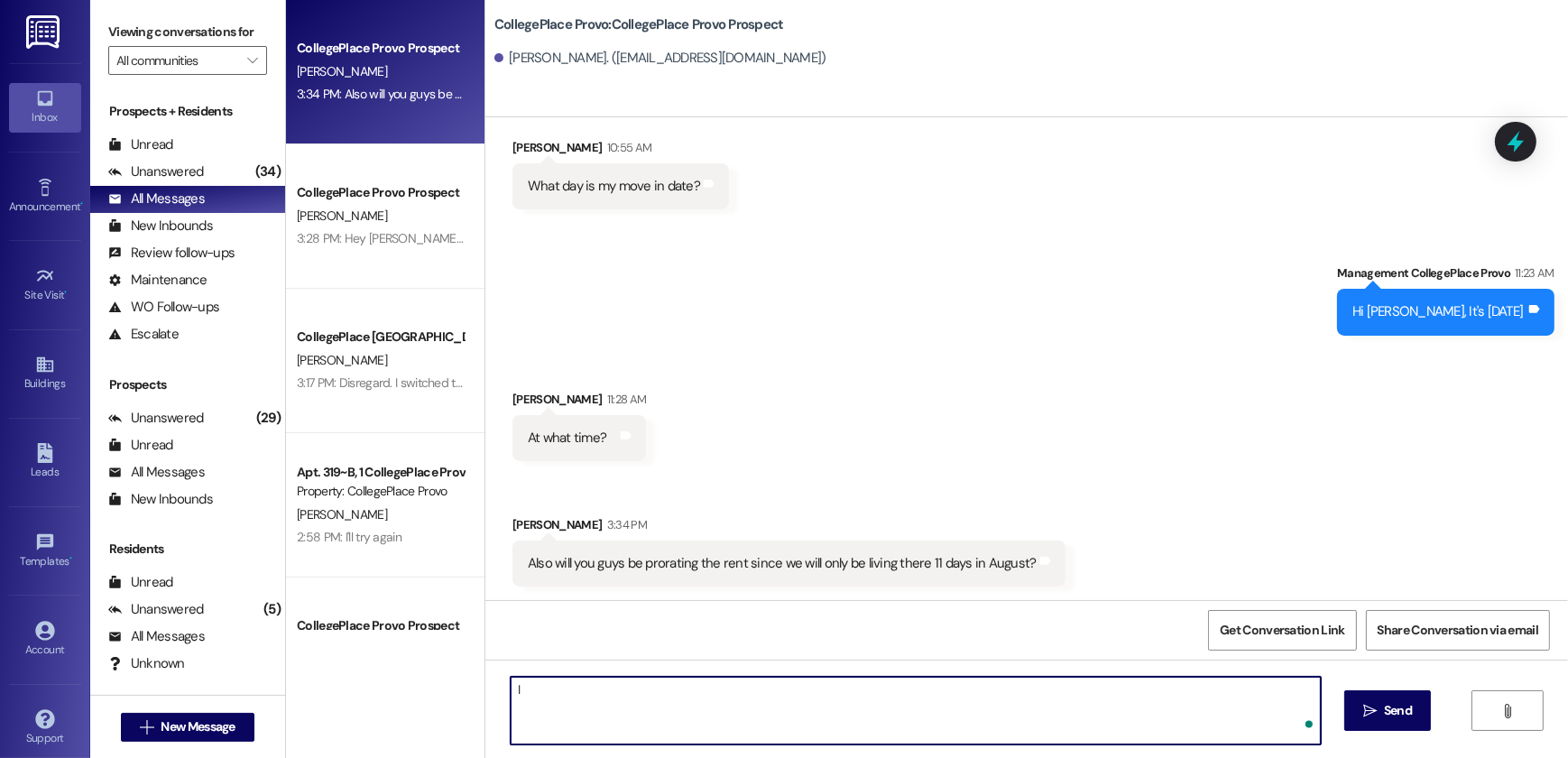 type 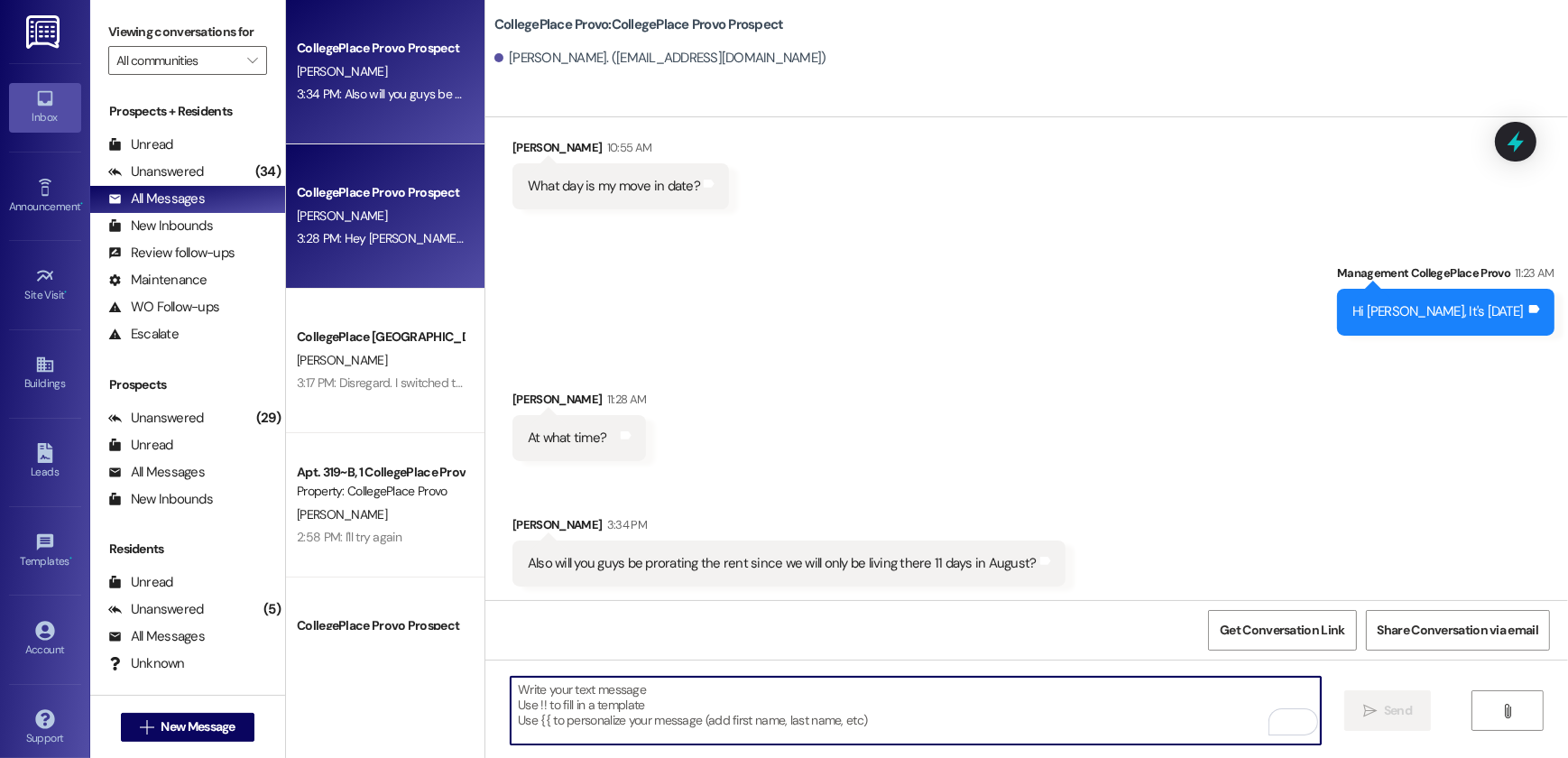 click on "K. Andersen" at bounding box center [380, 216] 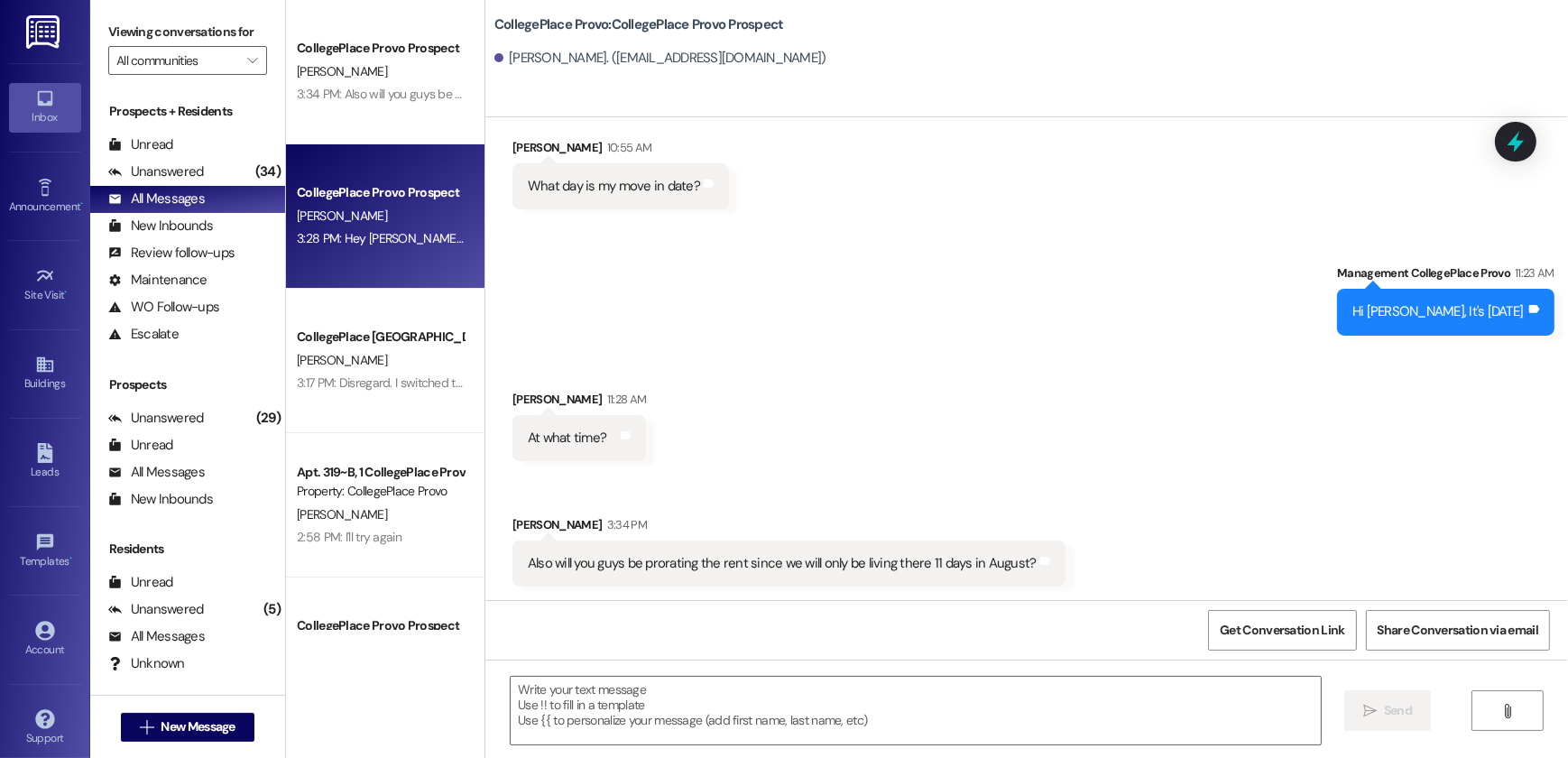 scroll, scrollTop: 2020, scrollLeft: 0, axis: vertical 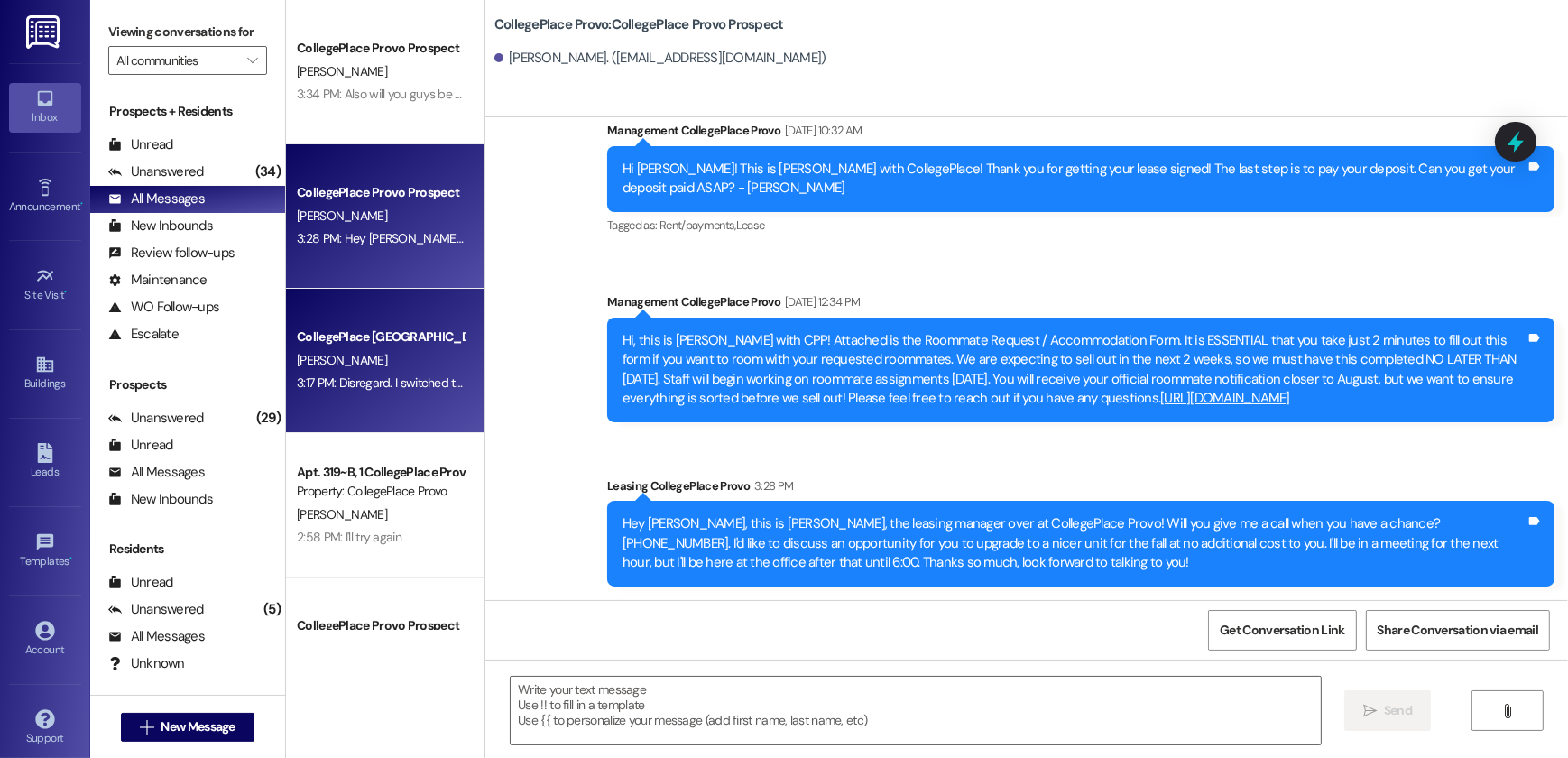 click on "CollegePlace Woodland Prospect" at bounding box center [380, 337] 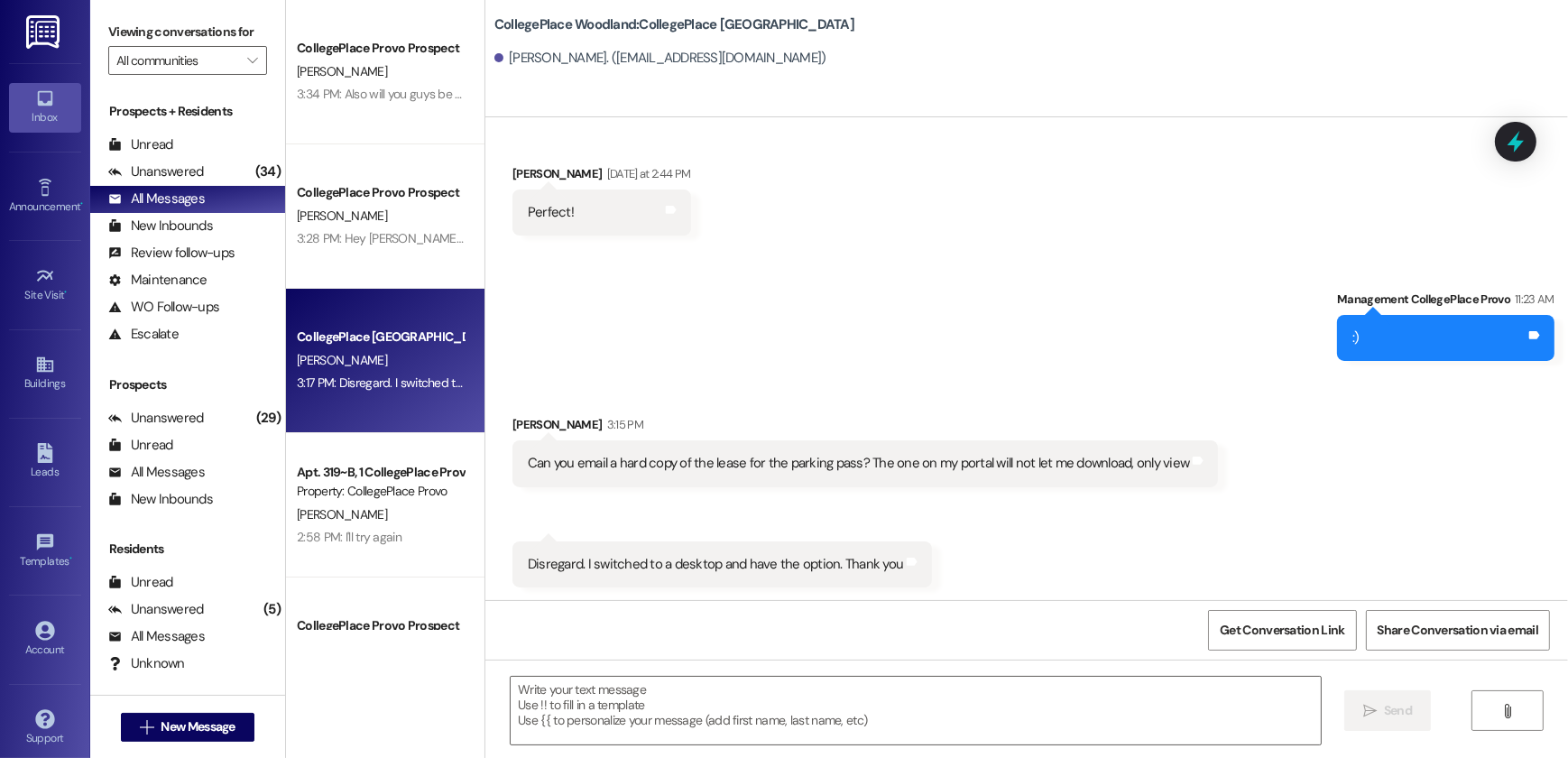 scroll, scrollTop: 3896, scrollLeft: 0, axis: vertical 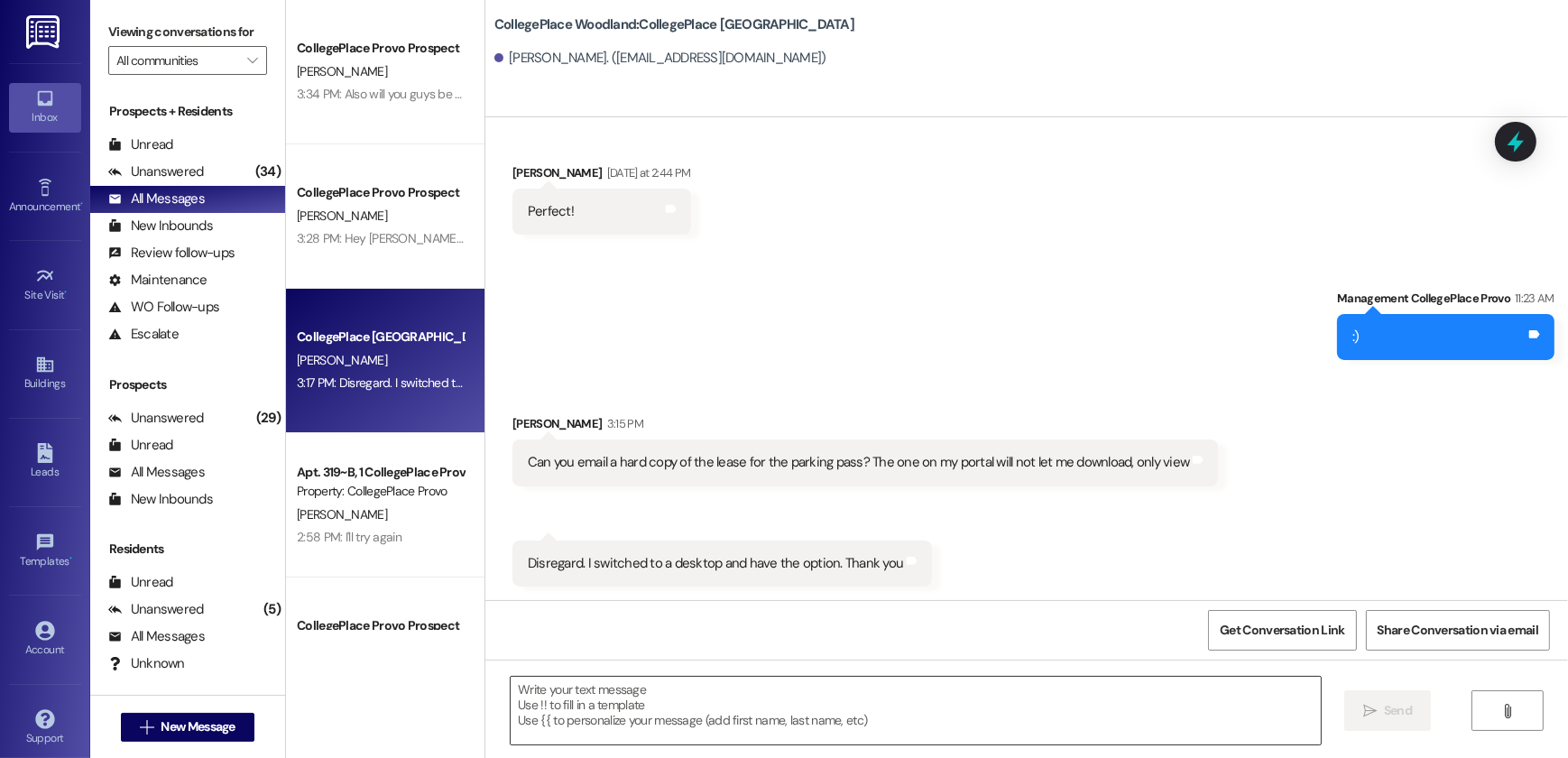 click at bounding box center (916, 710) 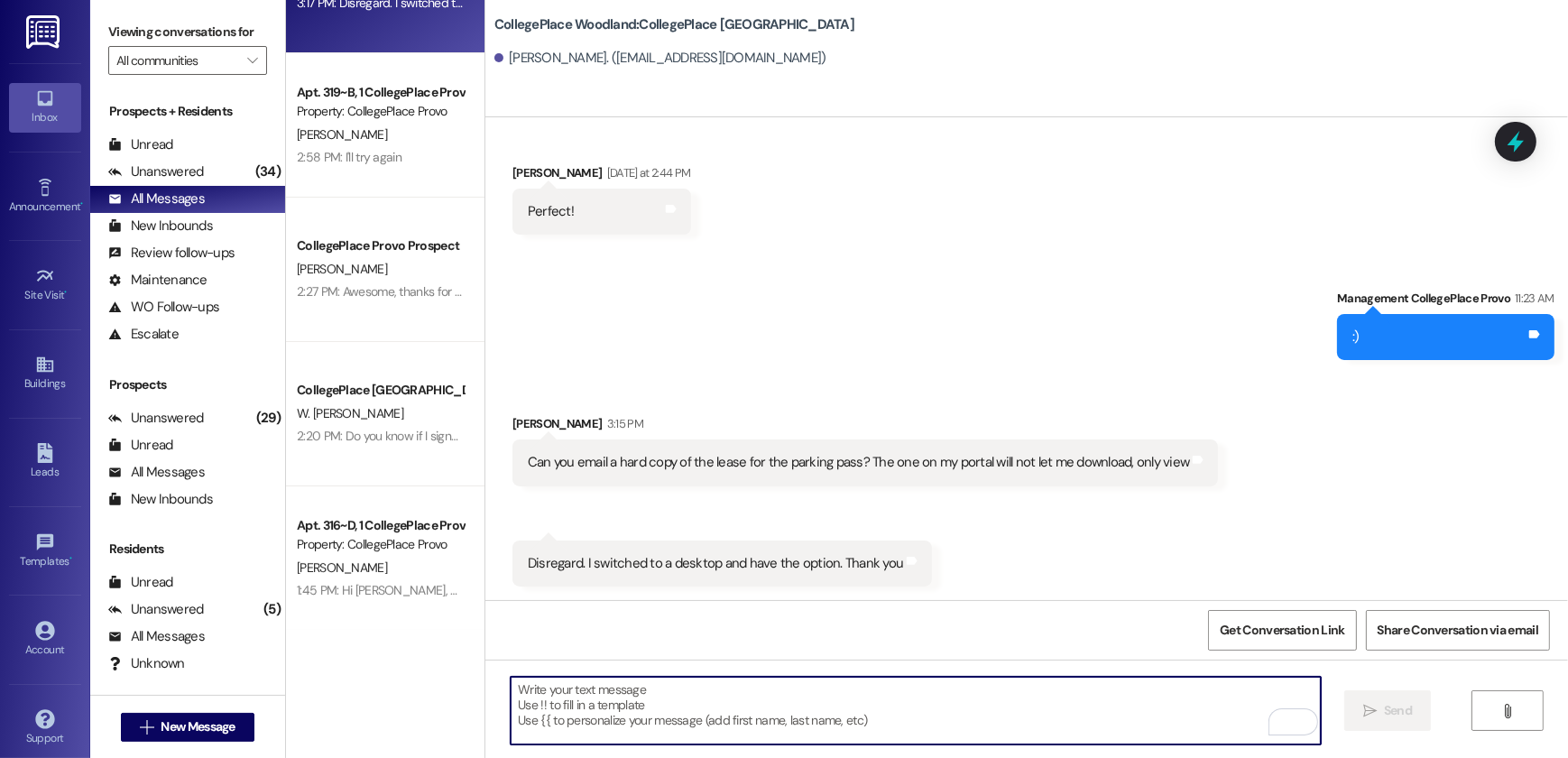 scroll, scrollTop: 410, scrollLeft: 0, axis: vertical 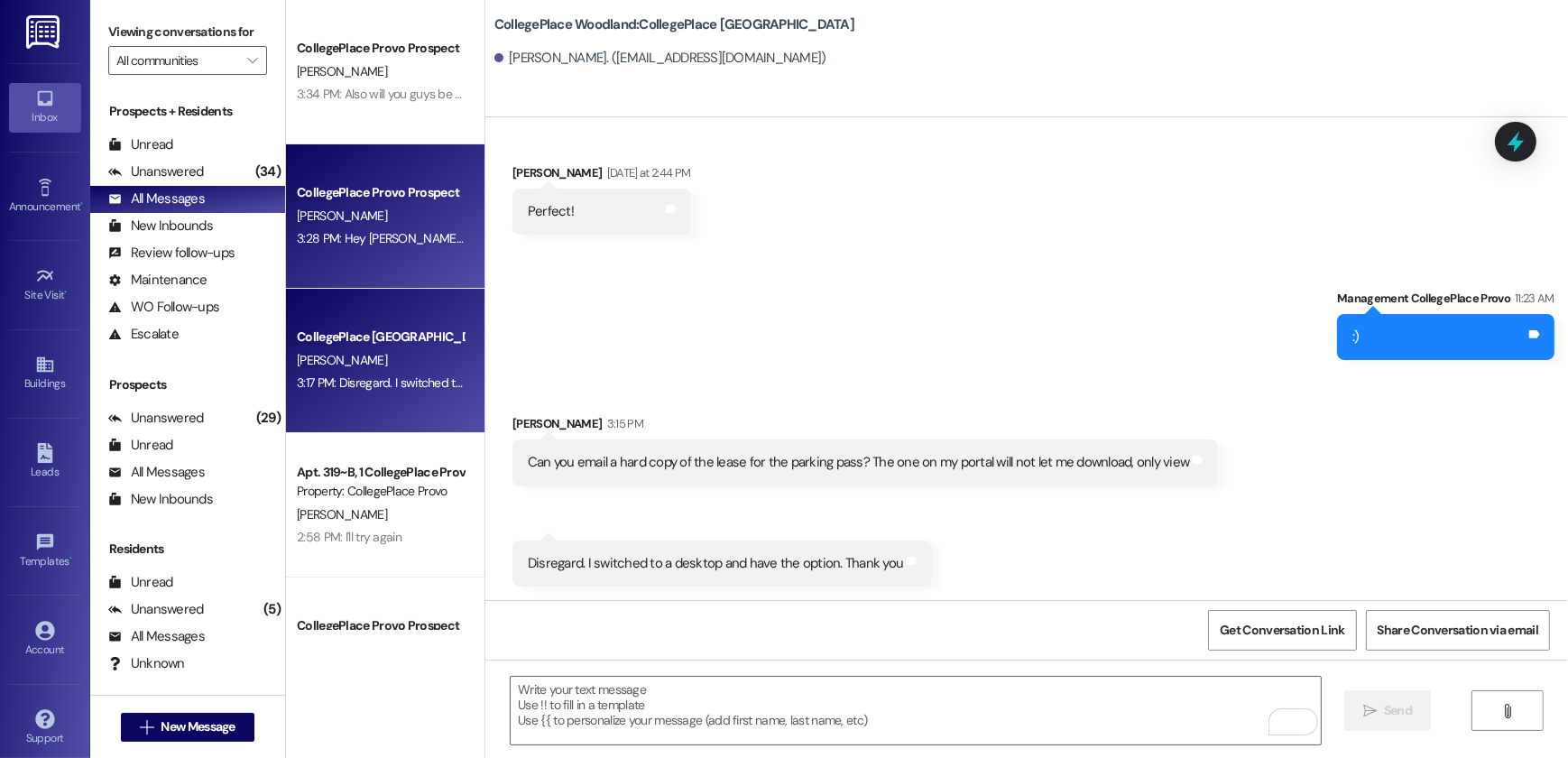 click on "K. Andersen" at bounding box center (380, 216) 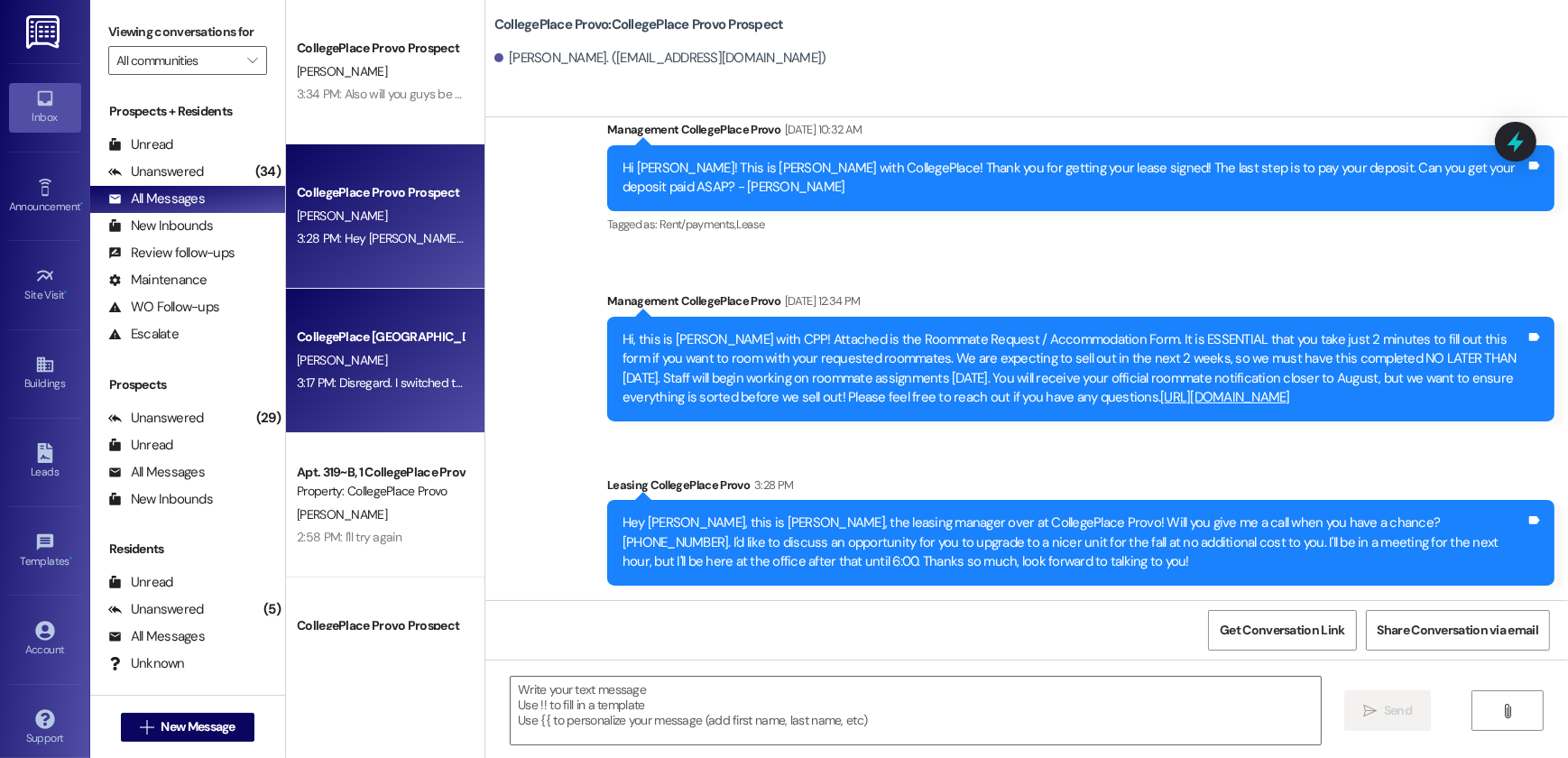 scroll, scrollTop: 2020, scrollLeft: 0, axis: vertical 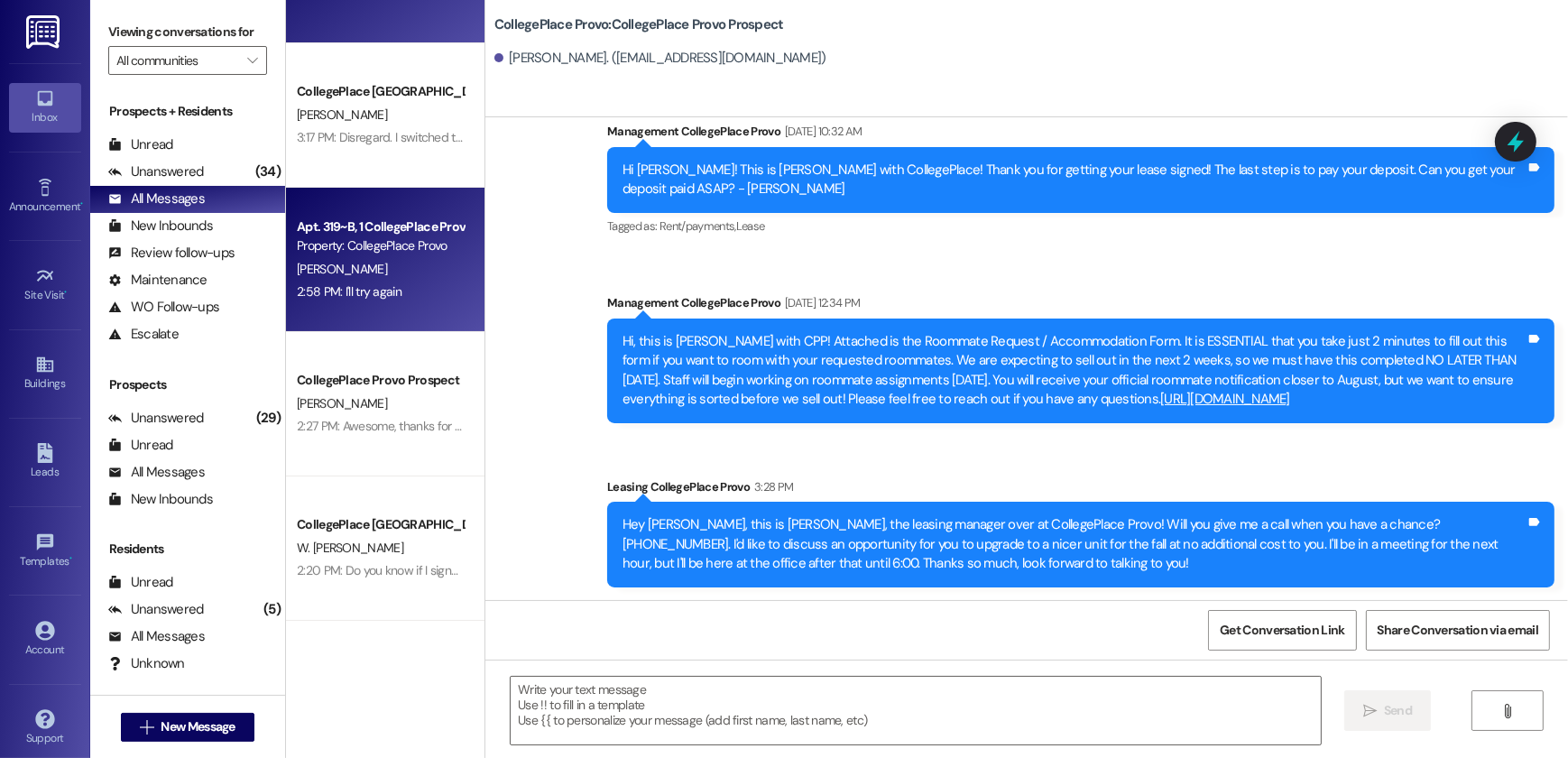 click on "Apt. 319~B, 1 CollegePlace Provo" at bounding box center (380, 226) 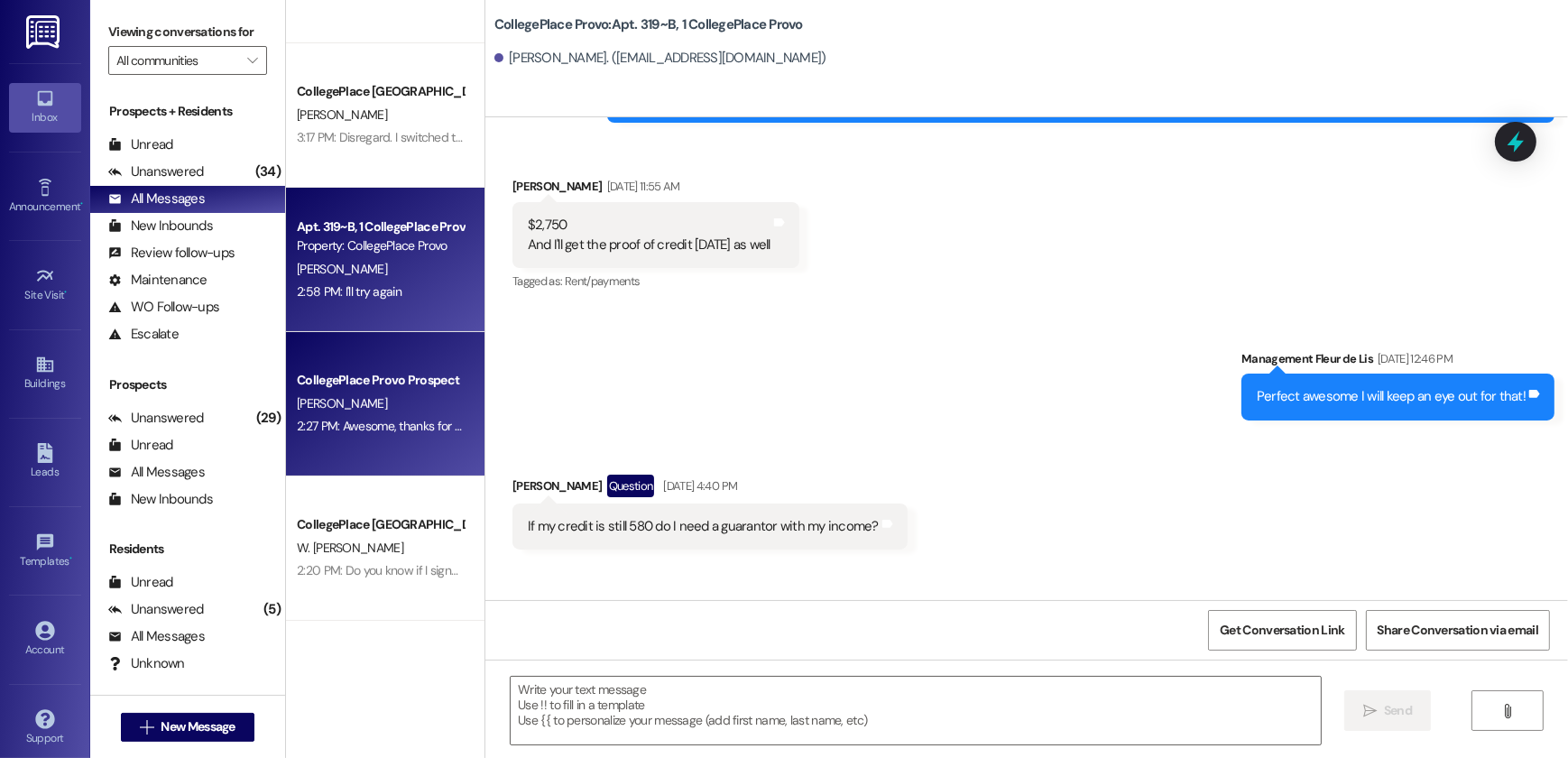 scroll, scrollTop: 48505, scrollLeft: 0, axis: vertical 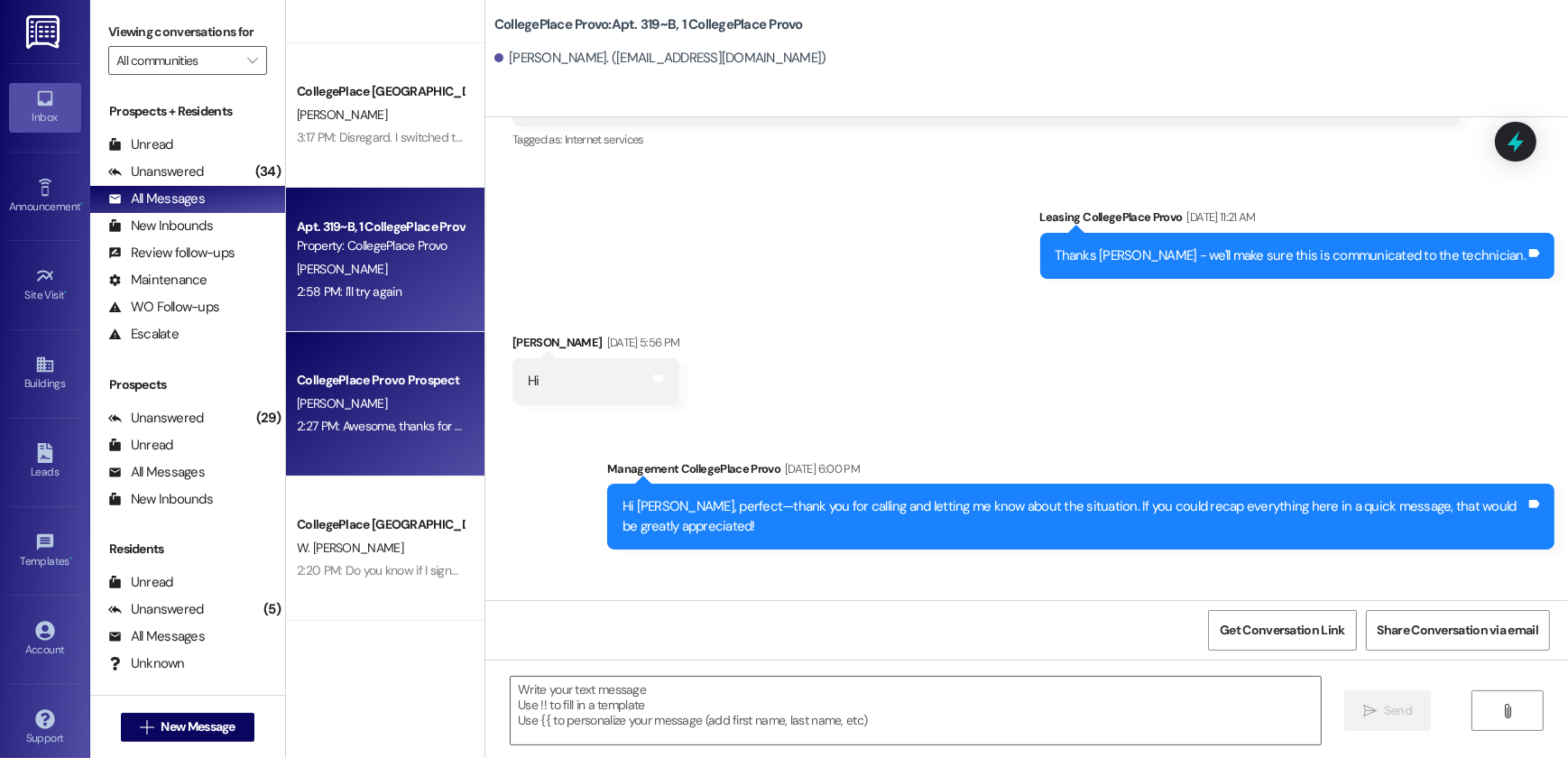 click on "2:27 PM: Awesome, thanks for confirming that! Let us know if you guys need anything else! 2:27 PM: Awesome, thanks for confirming that! Let us know if you guys need anything else!" at bounding box center (531, 426) 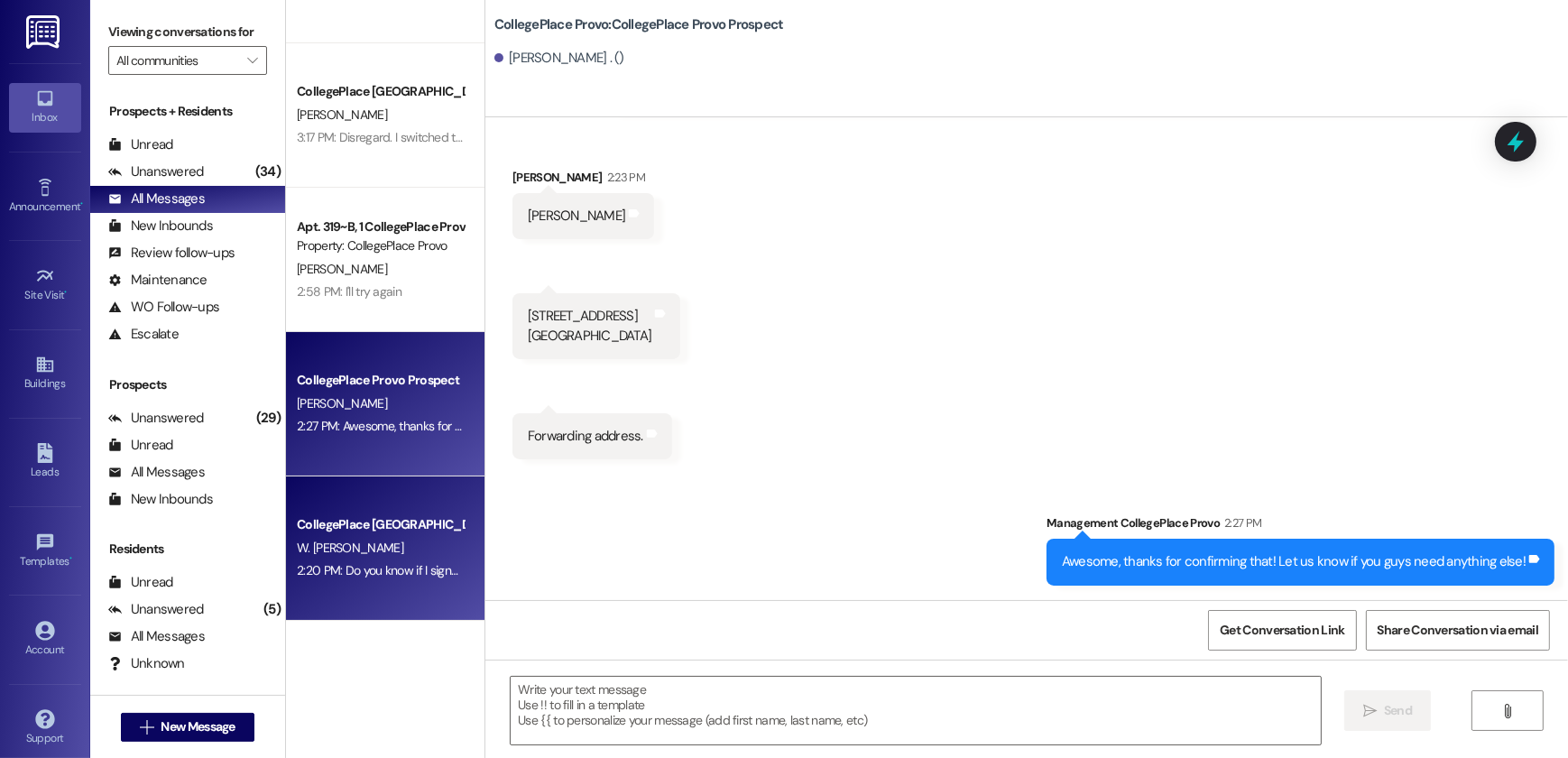 scroll, scrollTop: 129, scrollLeft: 0, axis: vertical 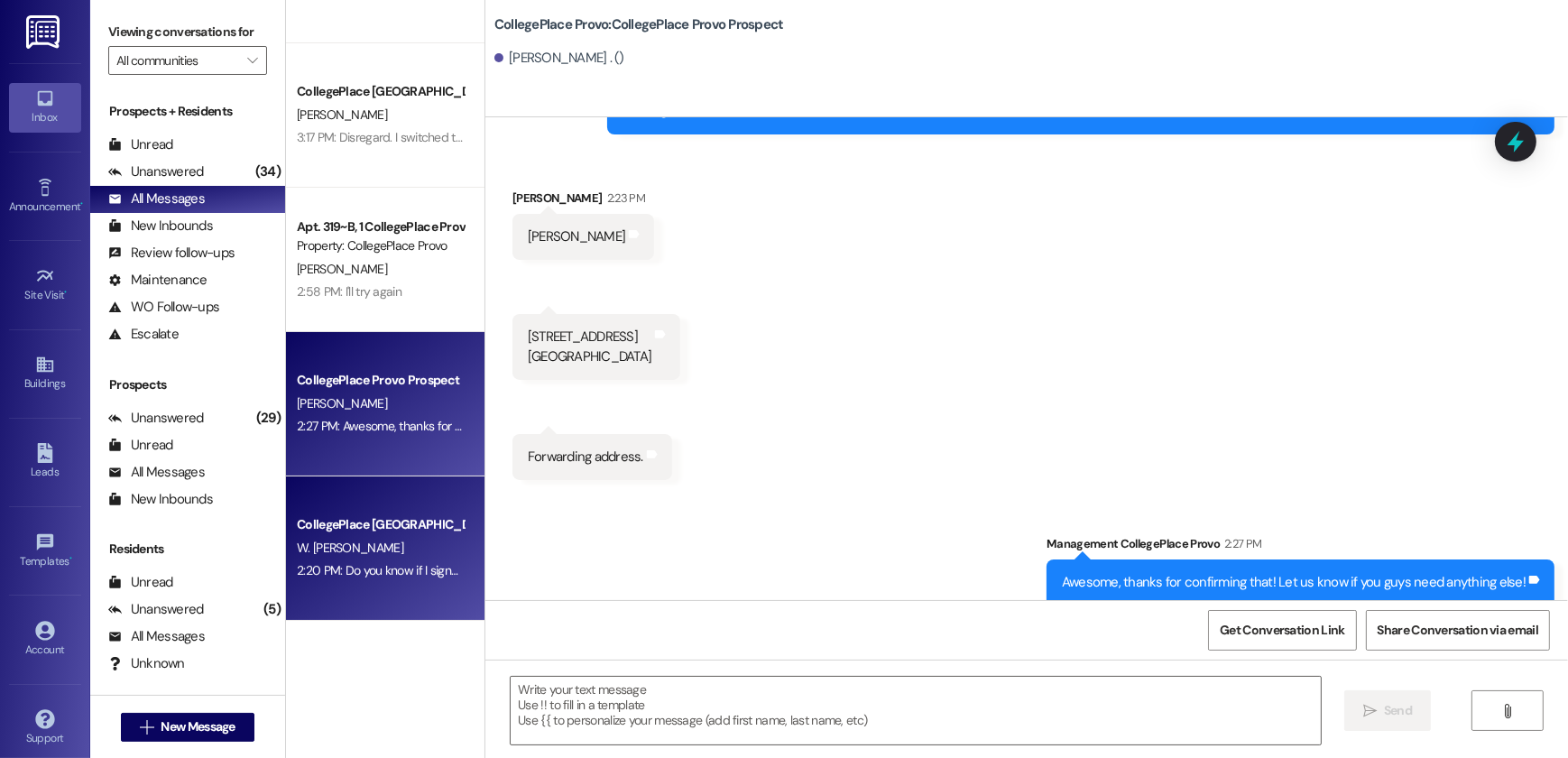 click on "CollegePlace Woodland Prospect" at bounding box center [380, 524] 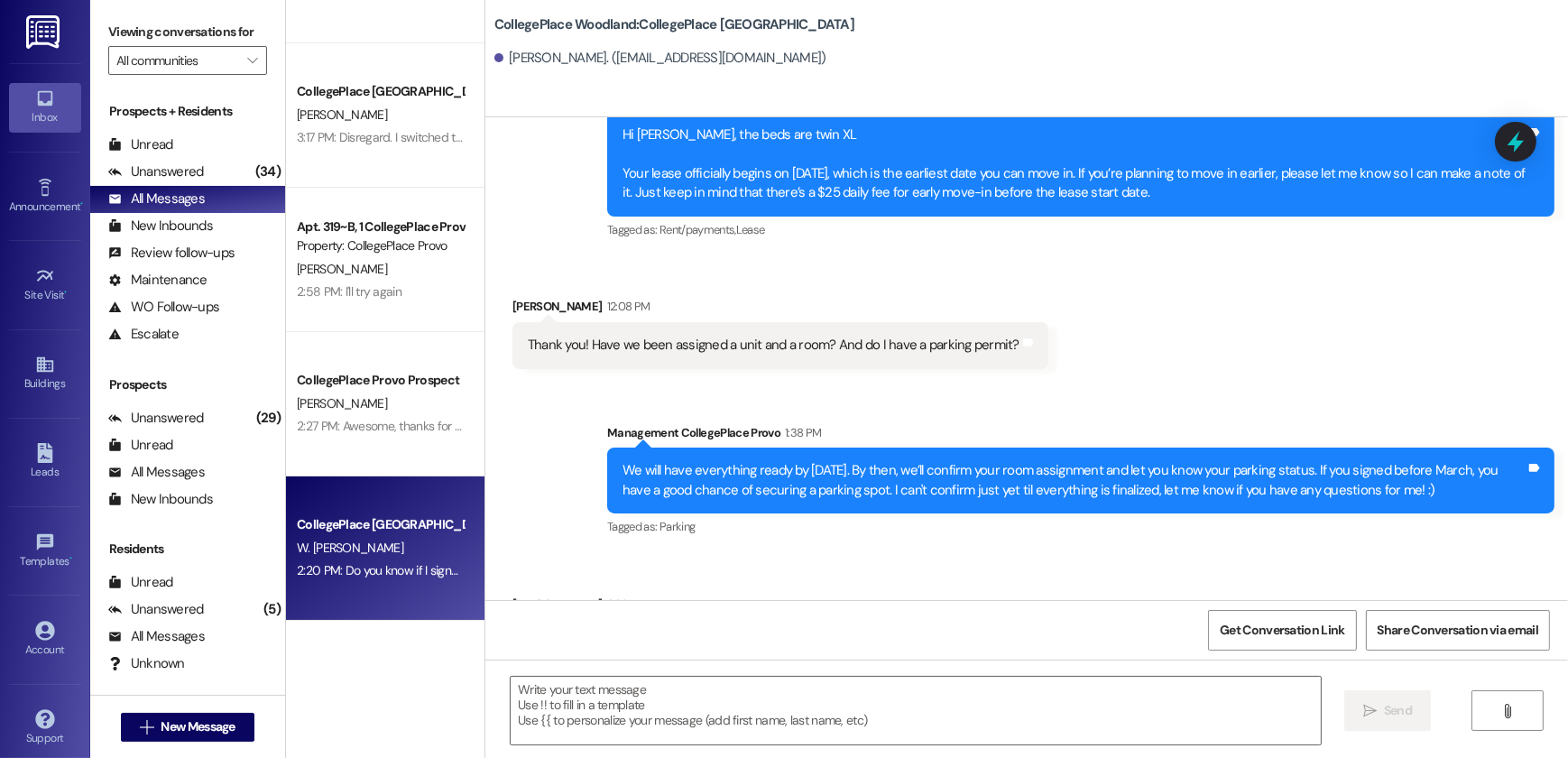 scroll, scrollTop: 10287, scrollLeft: 0, axis: vertical 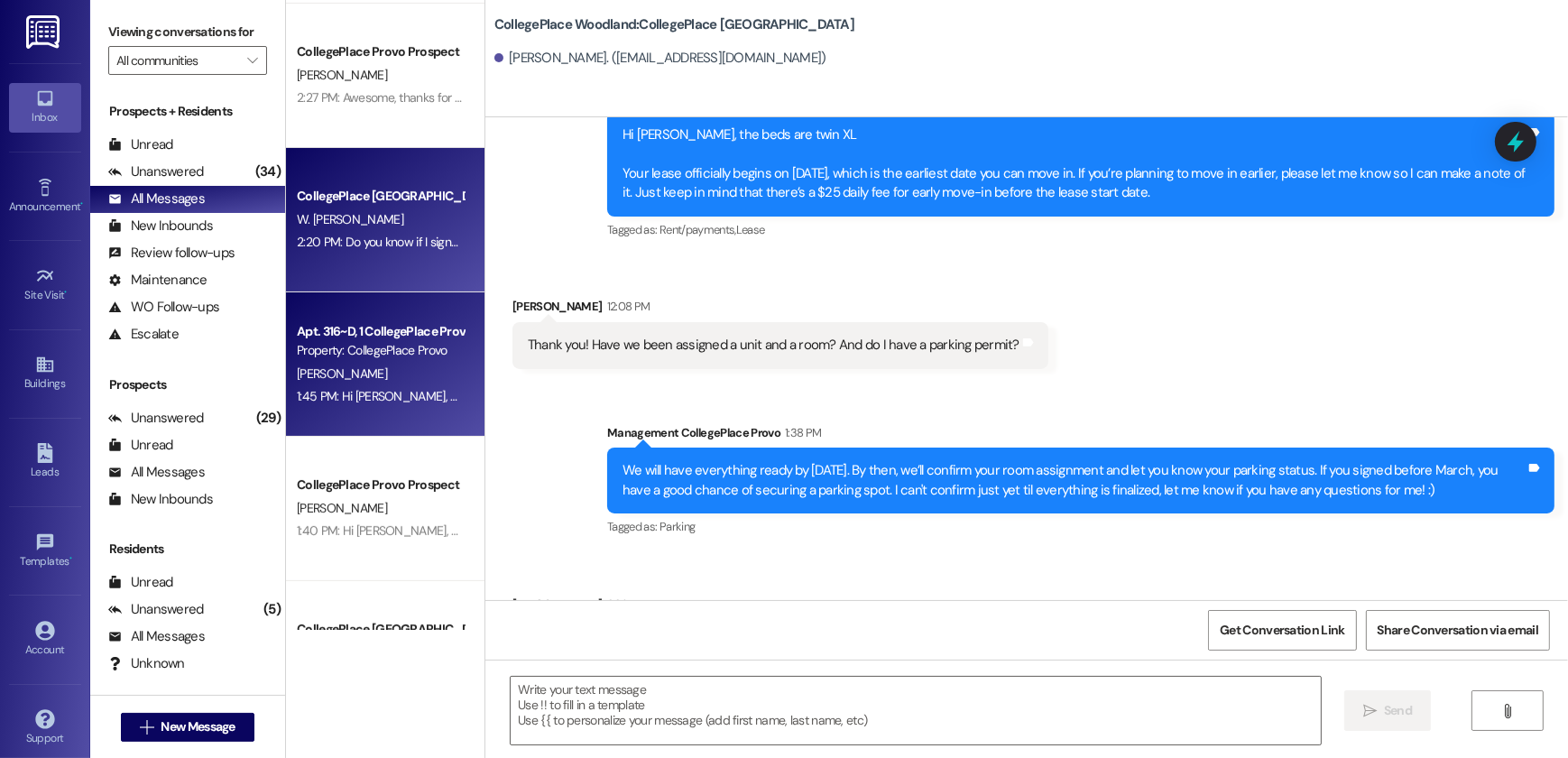 click on "1:45 PM: Hi Audri, was anyone able to assist you? 1:45 PM: Hi Audri, was anyone able to assist you?" at bounding box center [380, 396] 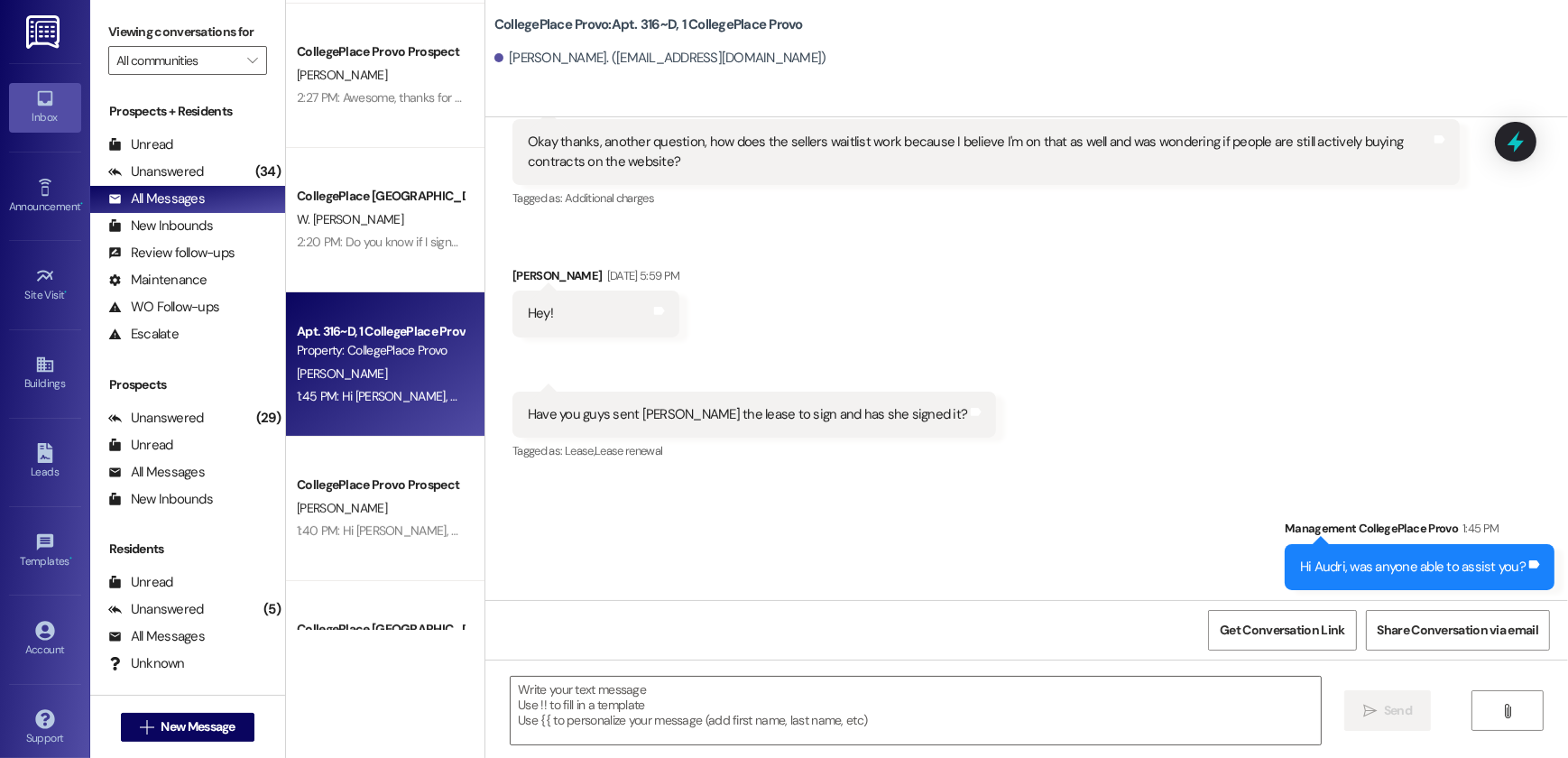 scroll, scrollTop: 14396, scrollLeft: 0, axis: vertical 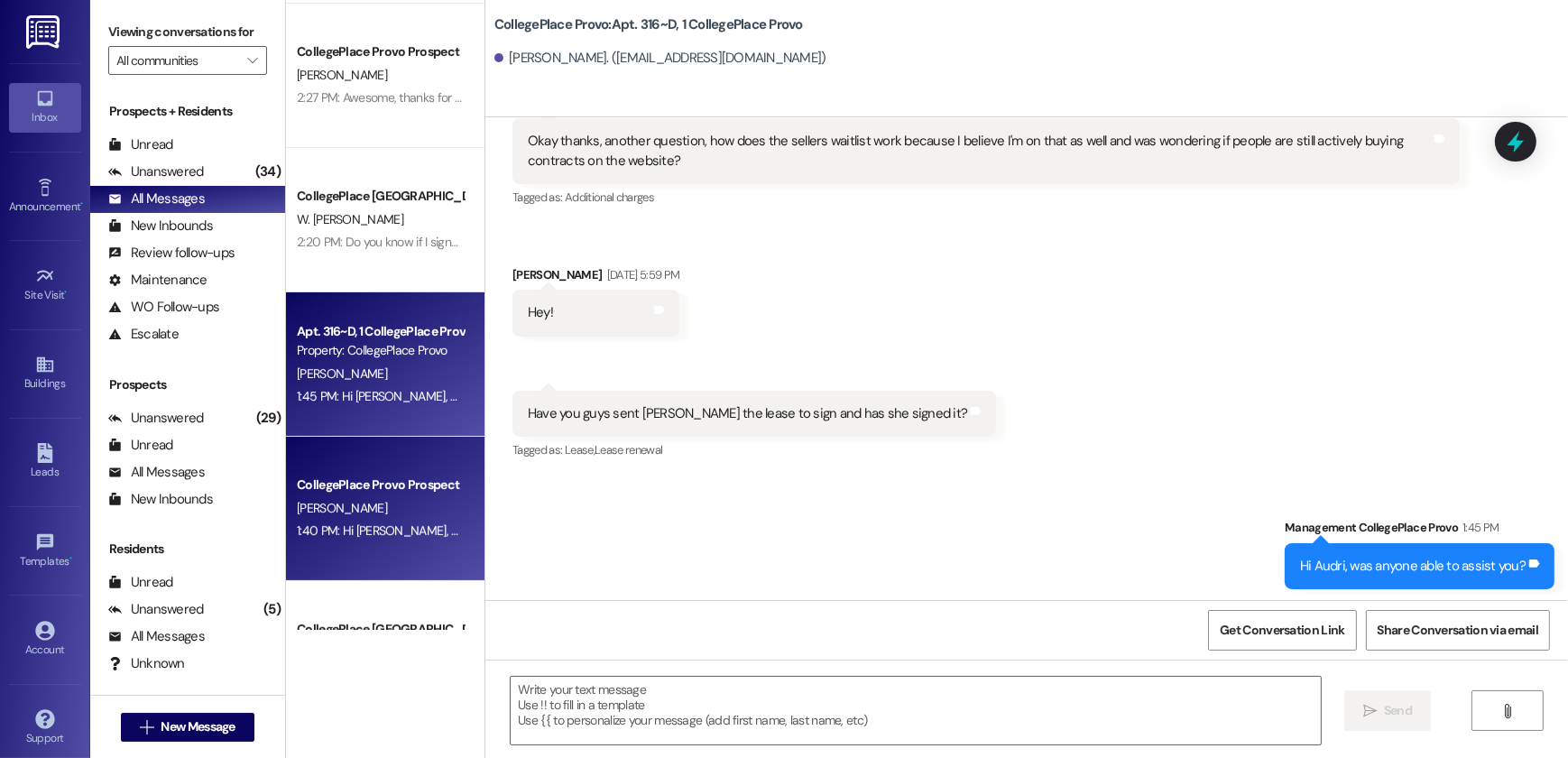 click on "CollegePlace Provo Prospect" at bounding box center [380, 485] 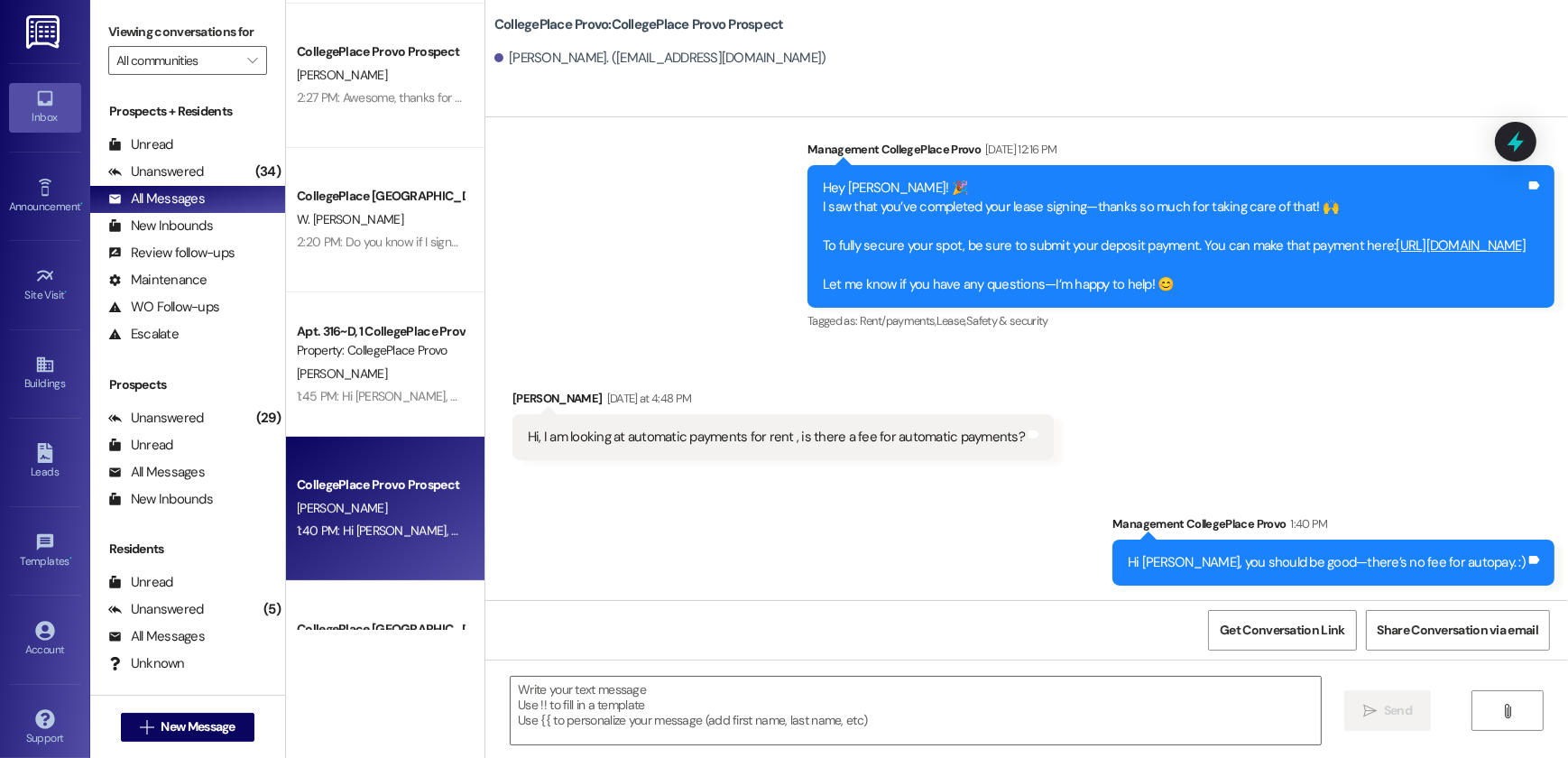 scroll, scrollTop: 2463, scrollLeft: 0, axis: vertical 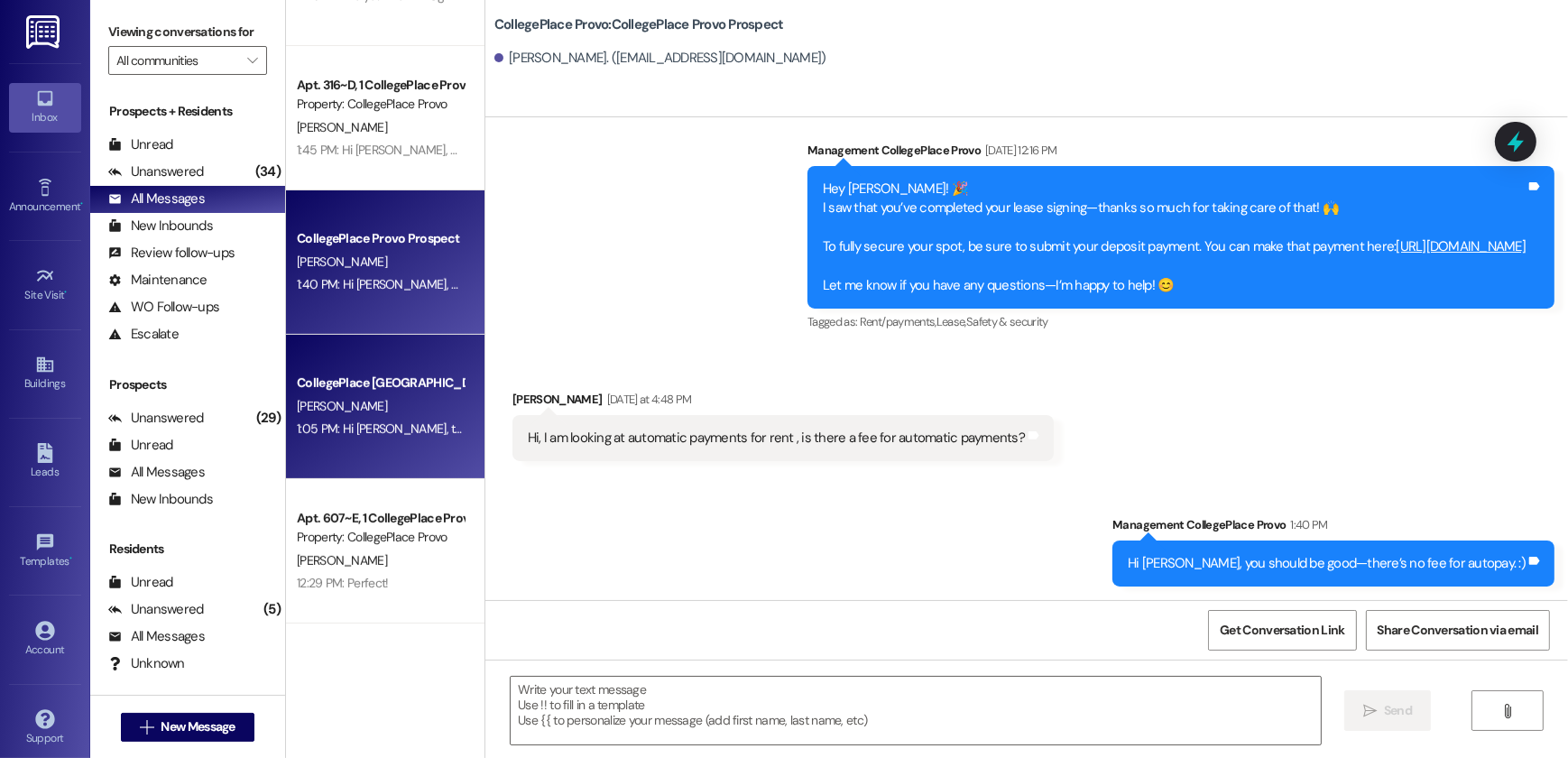 click on "CollegePlace Woodland Prospect N. Kirkham 1:05 PM: Hi Nathan, thanks for reaching out and letting us know. We're currently working on identifying the issue with MyCreditLift. We're transitioning to a new system called Boom, which should make it easier to opt out. We're just checking with our system provider to confirm if the change will go through smoothly. While we're looking into this, feel free to reach out if you have any questions in the meantime! :)
We’ll keep you updated as soon as we have more information. 1:05 PM: Hi Nathan, thanks for reaching out and letting us know. We're currently working on identifying the issue with MyCreditLift. We're transitioning to a new system called Boom, which should make it easier to opt out. We're just checking with our system provider to confirm if the change will go through smoothly. While we're looking into this, feel free to reach out if you have any questions in the meantime! :)
We’ll keep you updated as soon as we have more information." at bounding box center (385, 407) 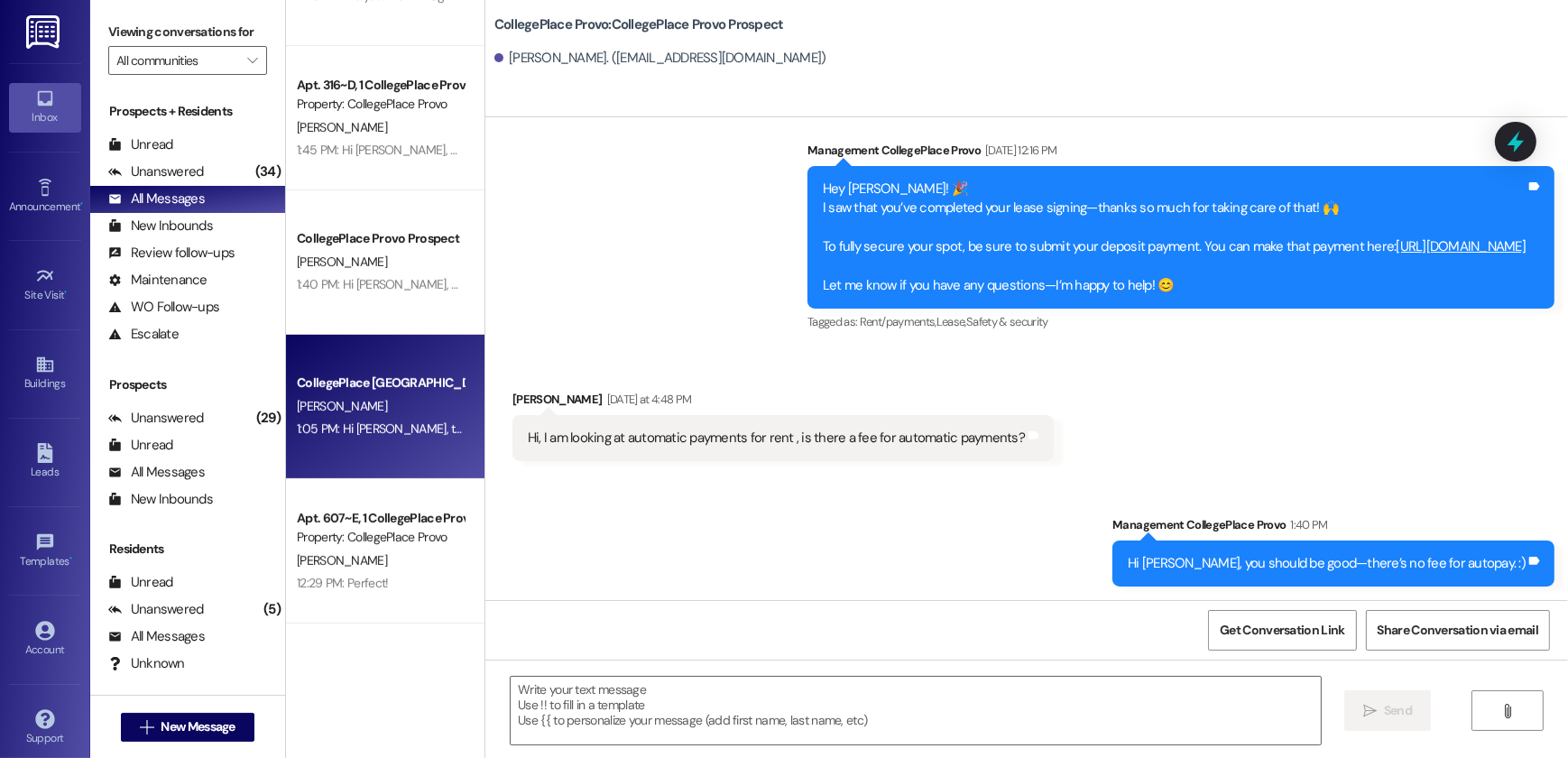 scroll, scrollTop: 890, scrollLeft: 0, axis: vertical 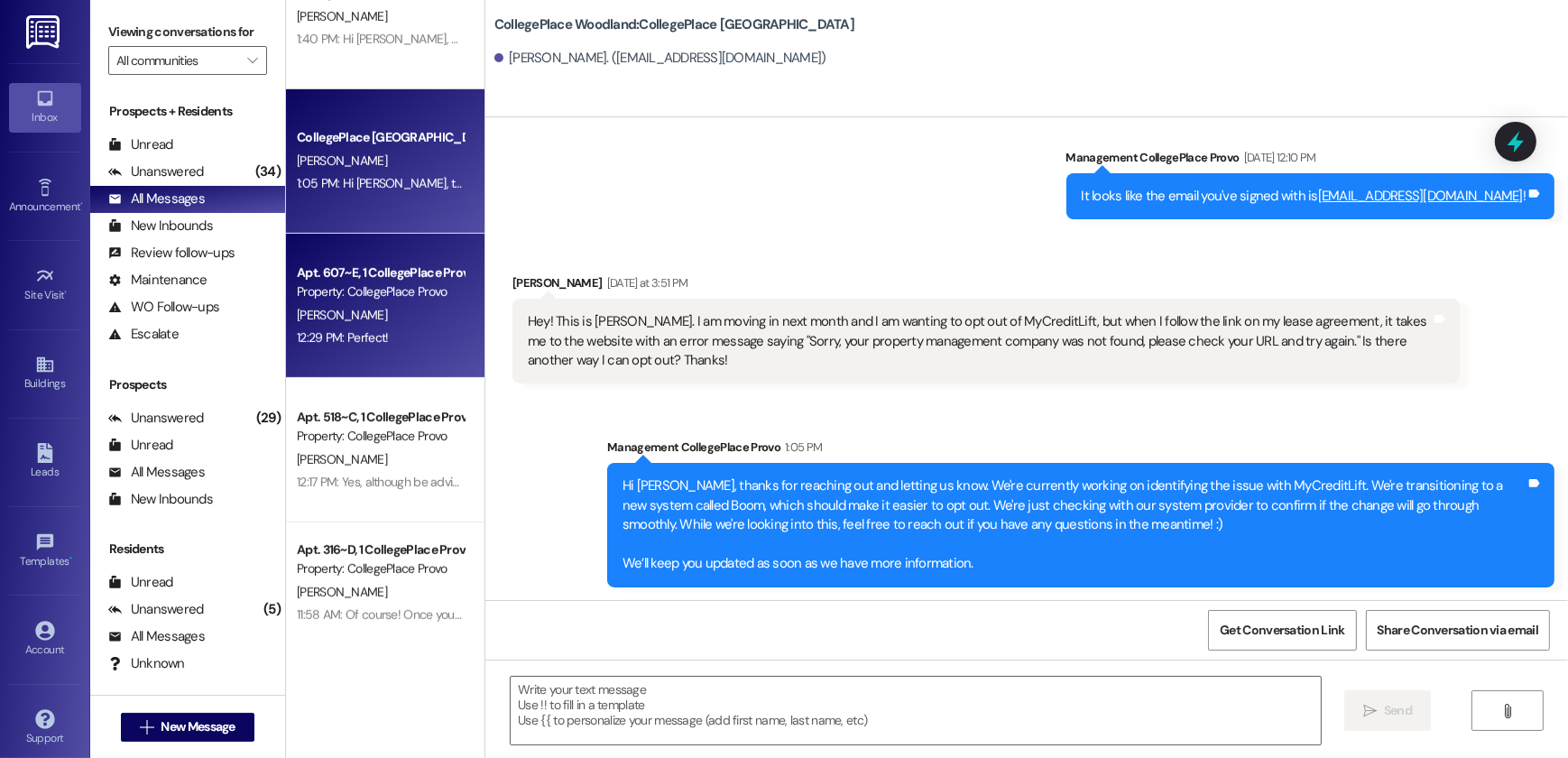 click on "12:29 PM: Perfect! 12:29 PM: Perfect!" at bounding box center (380, 337) 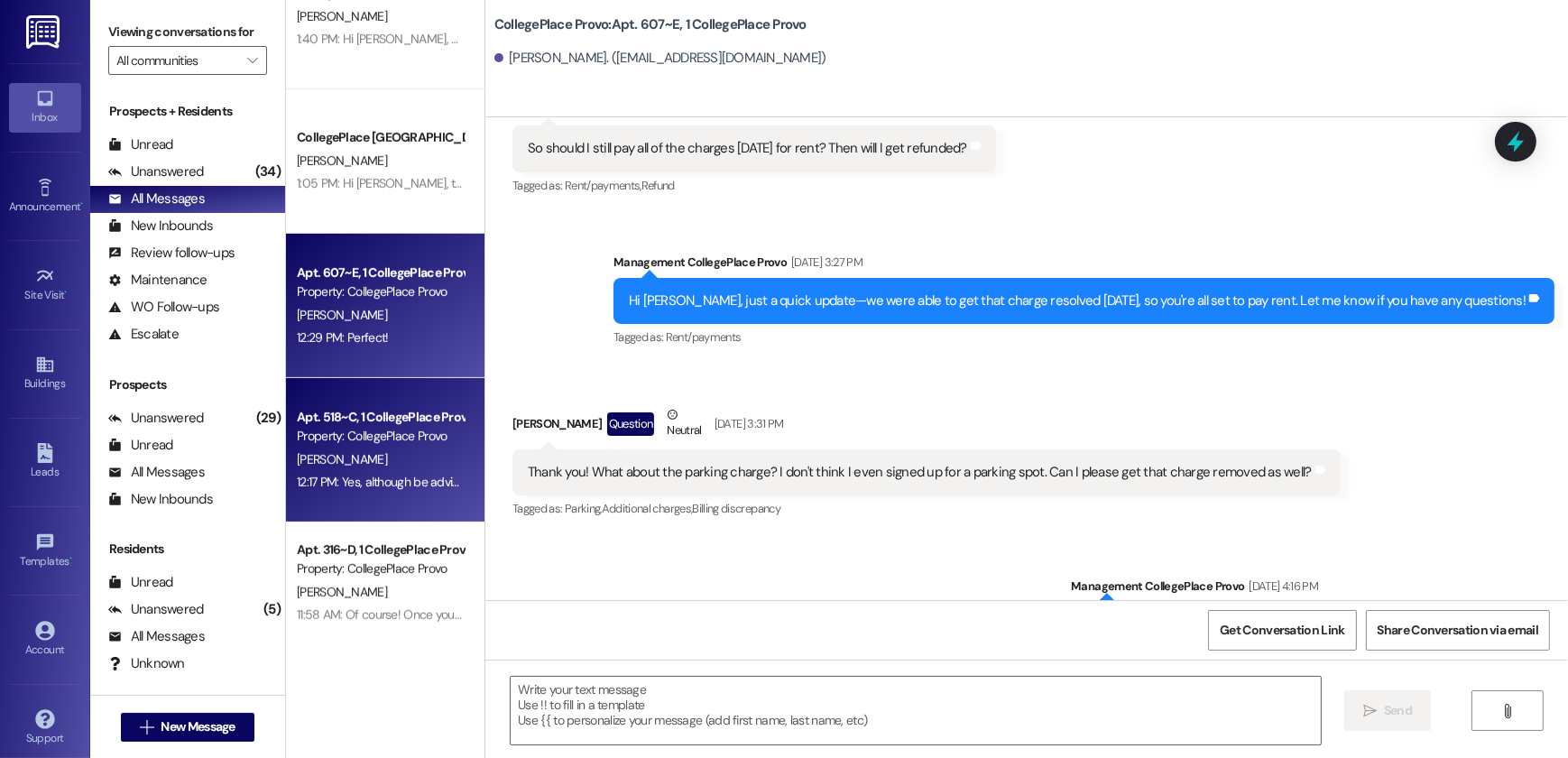 click on "Apt. 518~C, 1 CollegePlace Provo Guarantors Property: CollegePlace Provo" at bounding box center (380, 427) 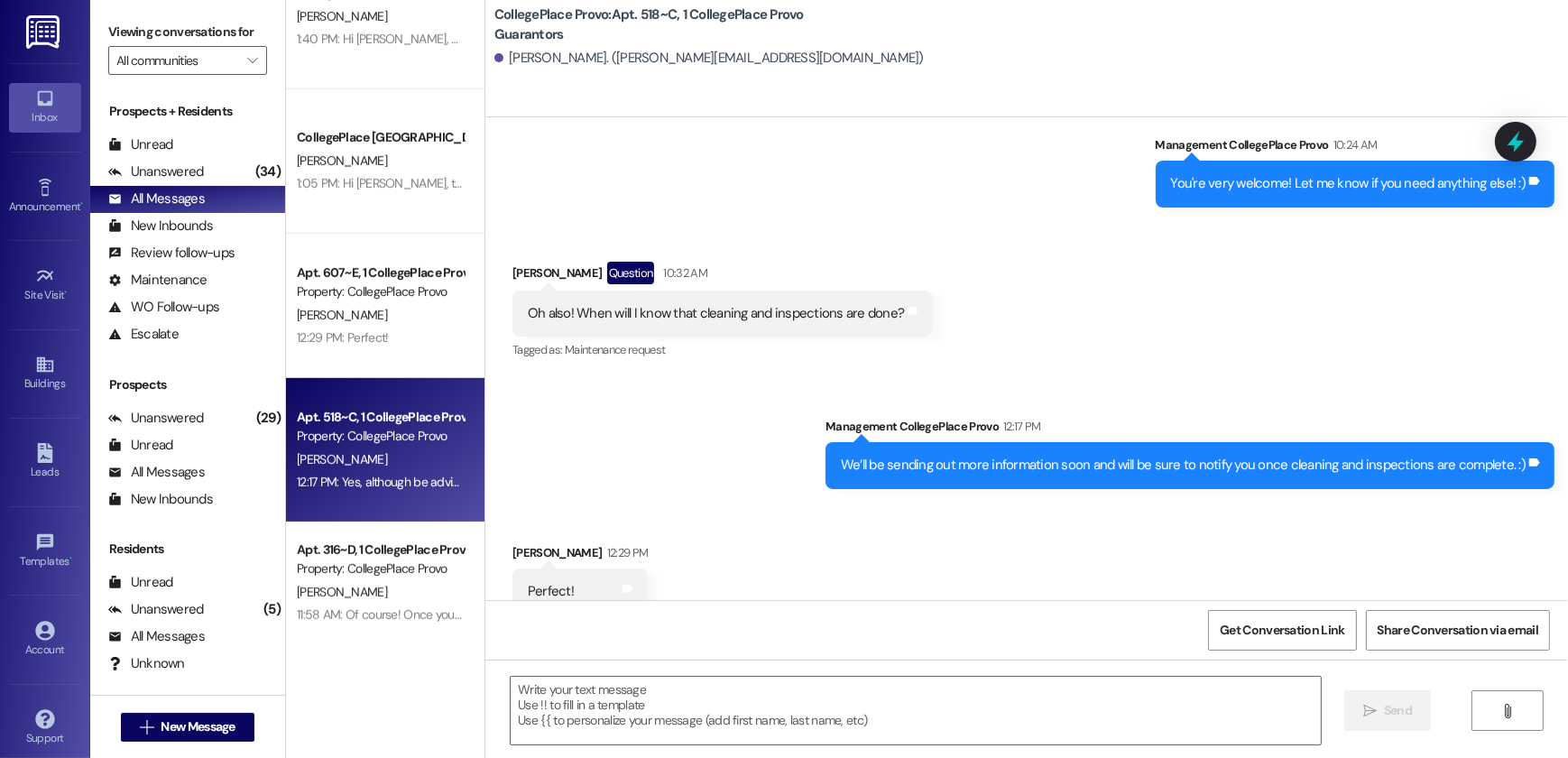 scroll, scrollTop: 4585, scrollLeft: 0, axis: vertical 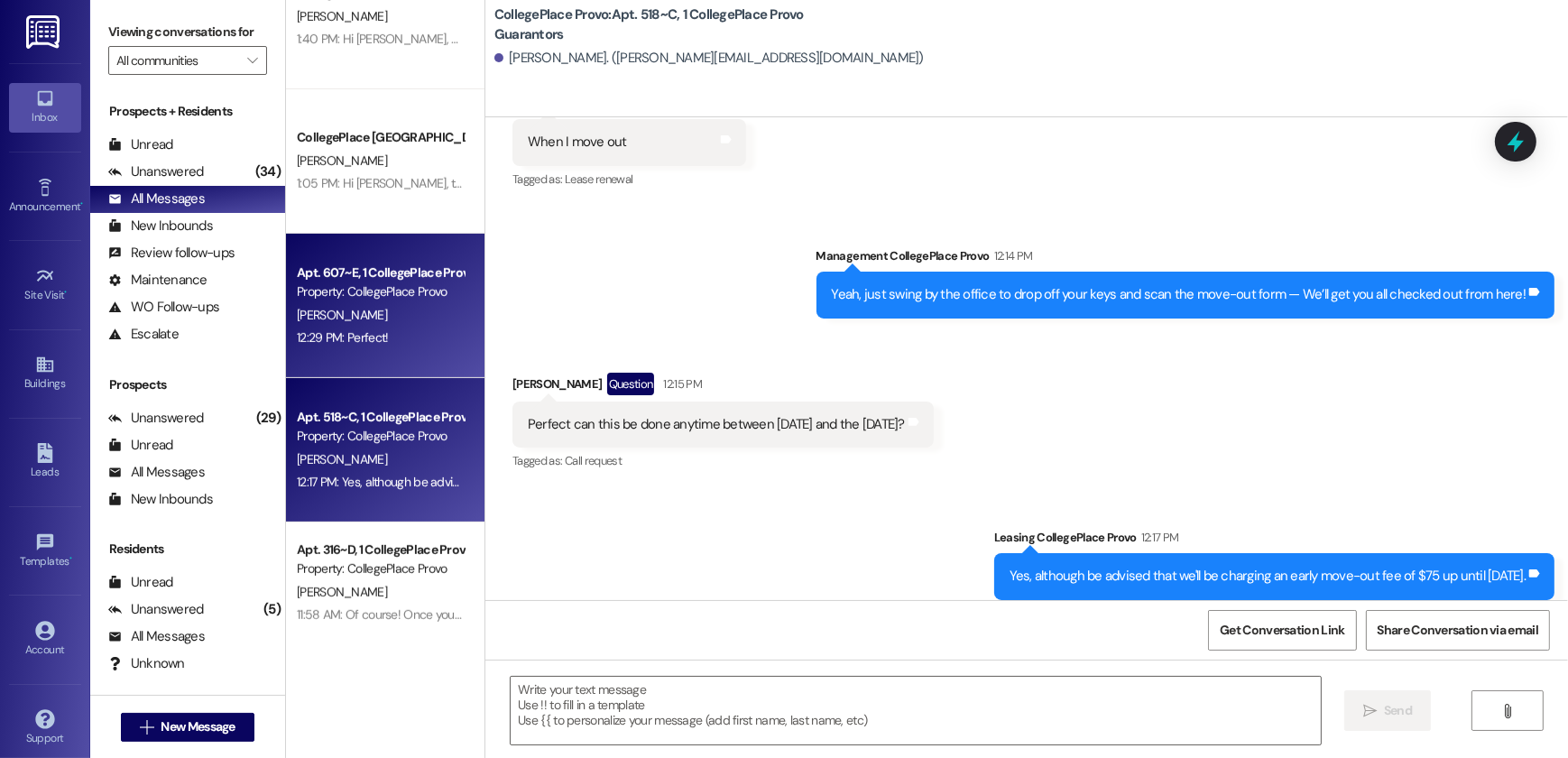click on "12:29 PM: Perfect! 12:29 PM: Perfect!" at bounding box center [380, 337] 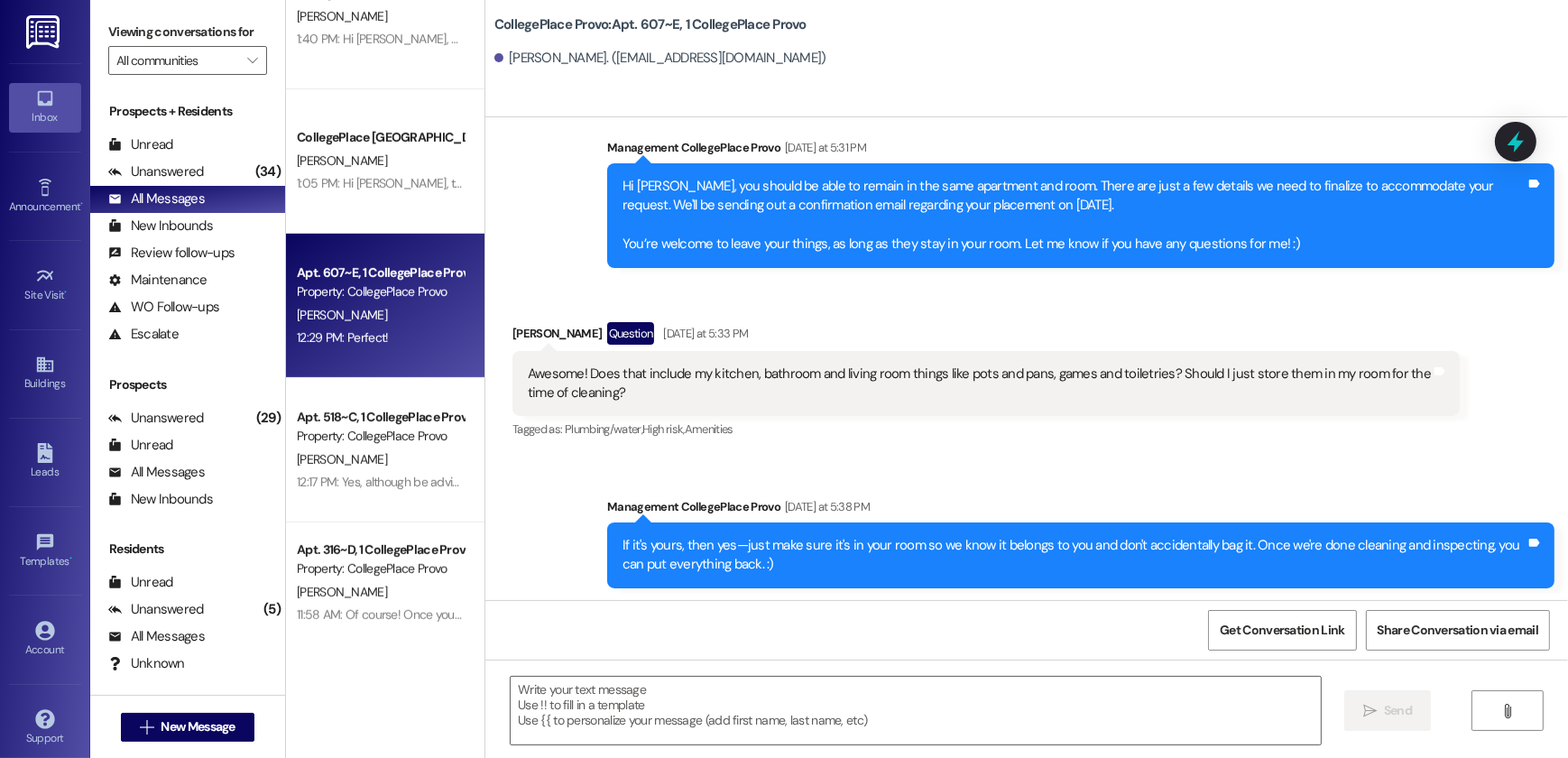 scroll, scrollTop: 8518, scrollLeft: 0, axis: vertical 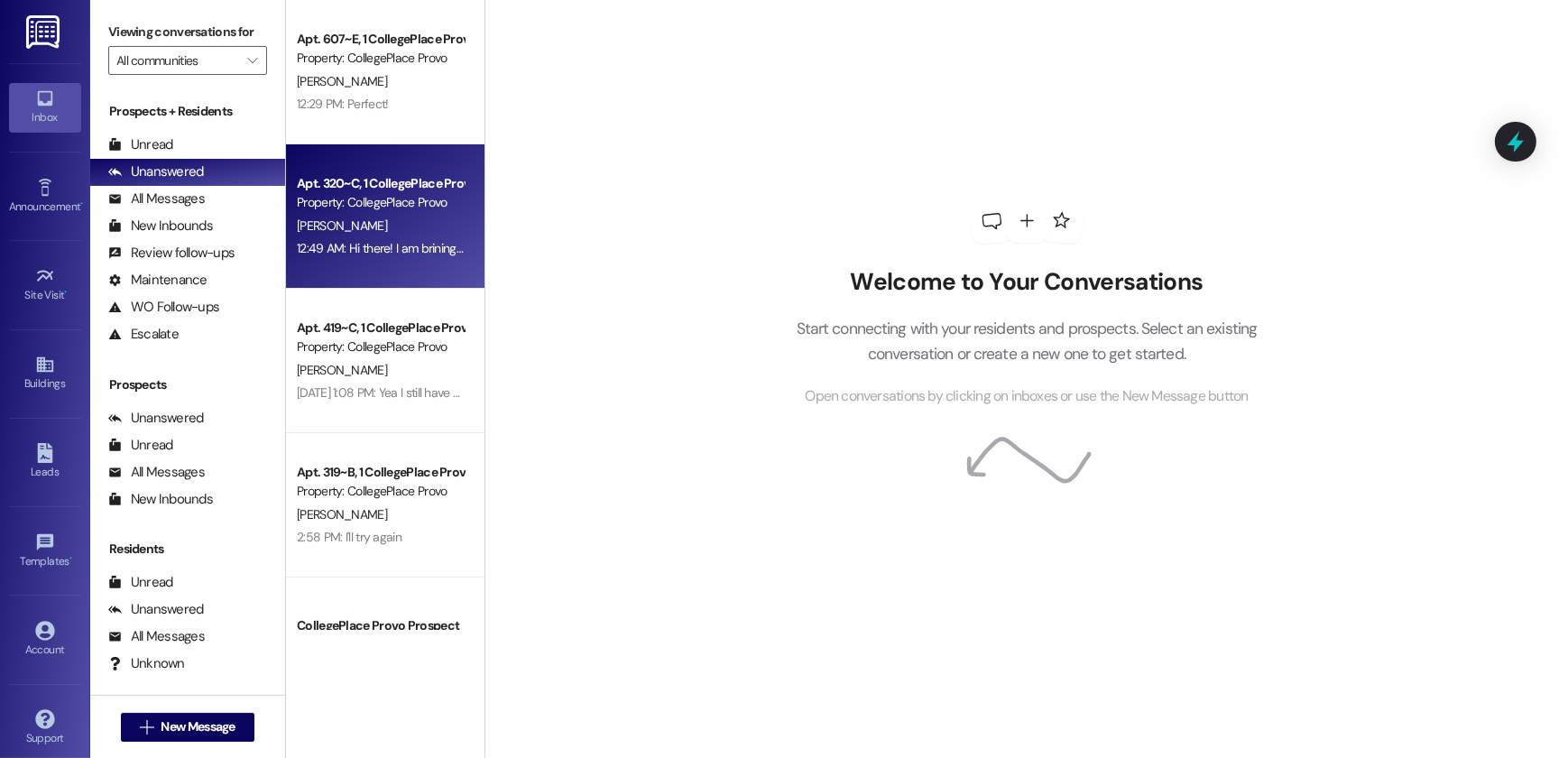 click on "12:49 AM: Hi there! I am brining my car to Provo and I was wondering what the process is to receive a parking spot is like? I got an email saying I was off the waiting list but it went straight to my spam and was only valid for that day only to claim it. Could you help me out, please? I would have it here in August/early September 12:49 AM: Hi there! I am brining my car to Provo and I was wondering what the process is to receive a parking spot is like? I got an email saying I was off the waiting list but it went straight to my spam and was only valid for that day only to claim it. Could you help me out, please? I would have it here in August/early September" at bounding box center [1141, 248] 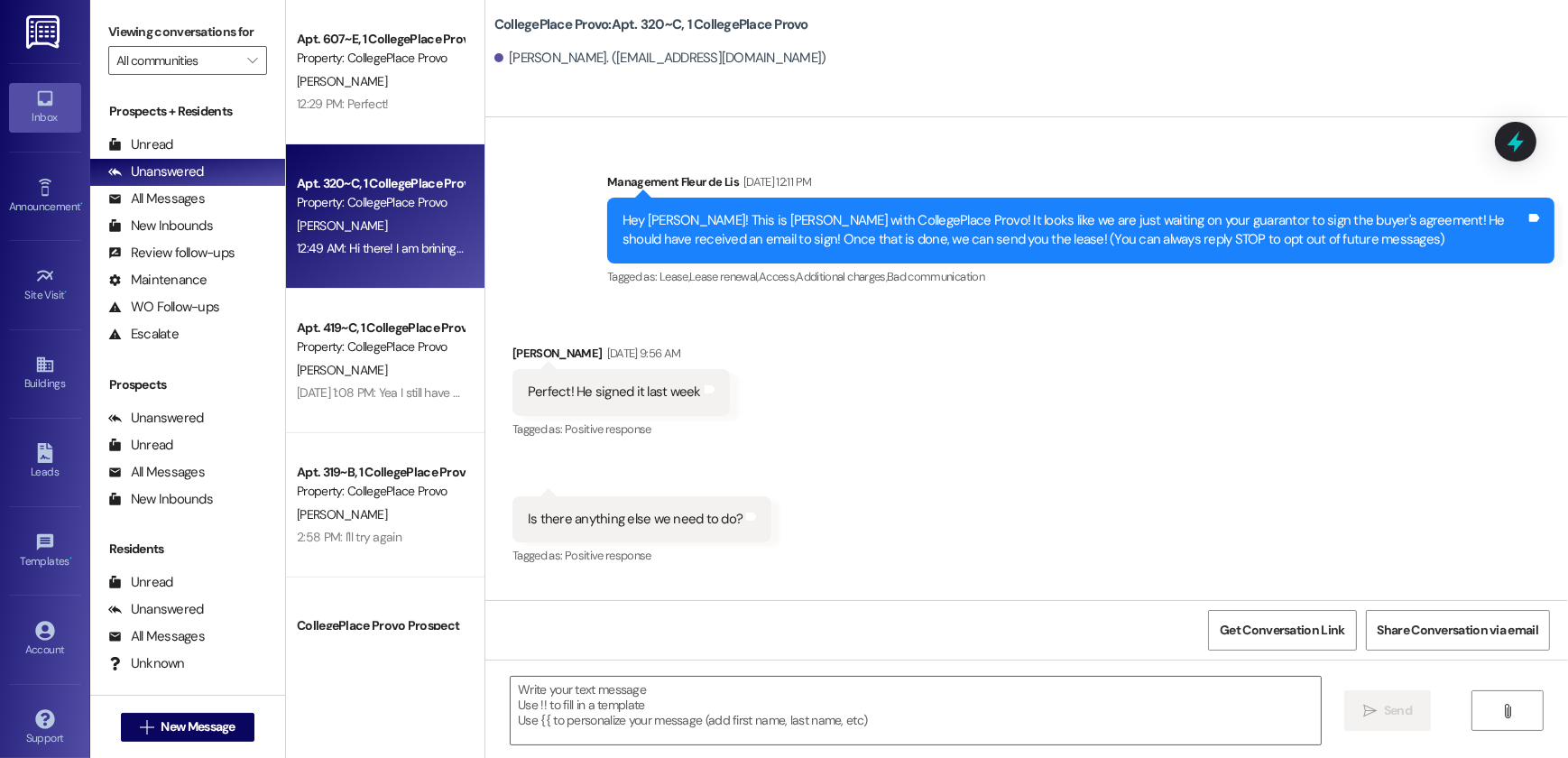 scroll, scrollTop: 27364, scrollLeft: 0, axis: vertical 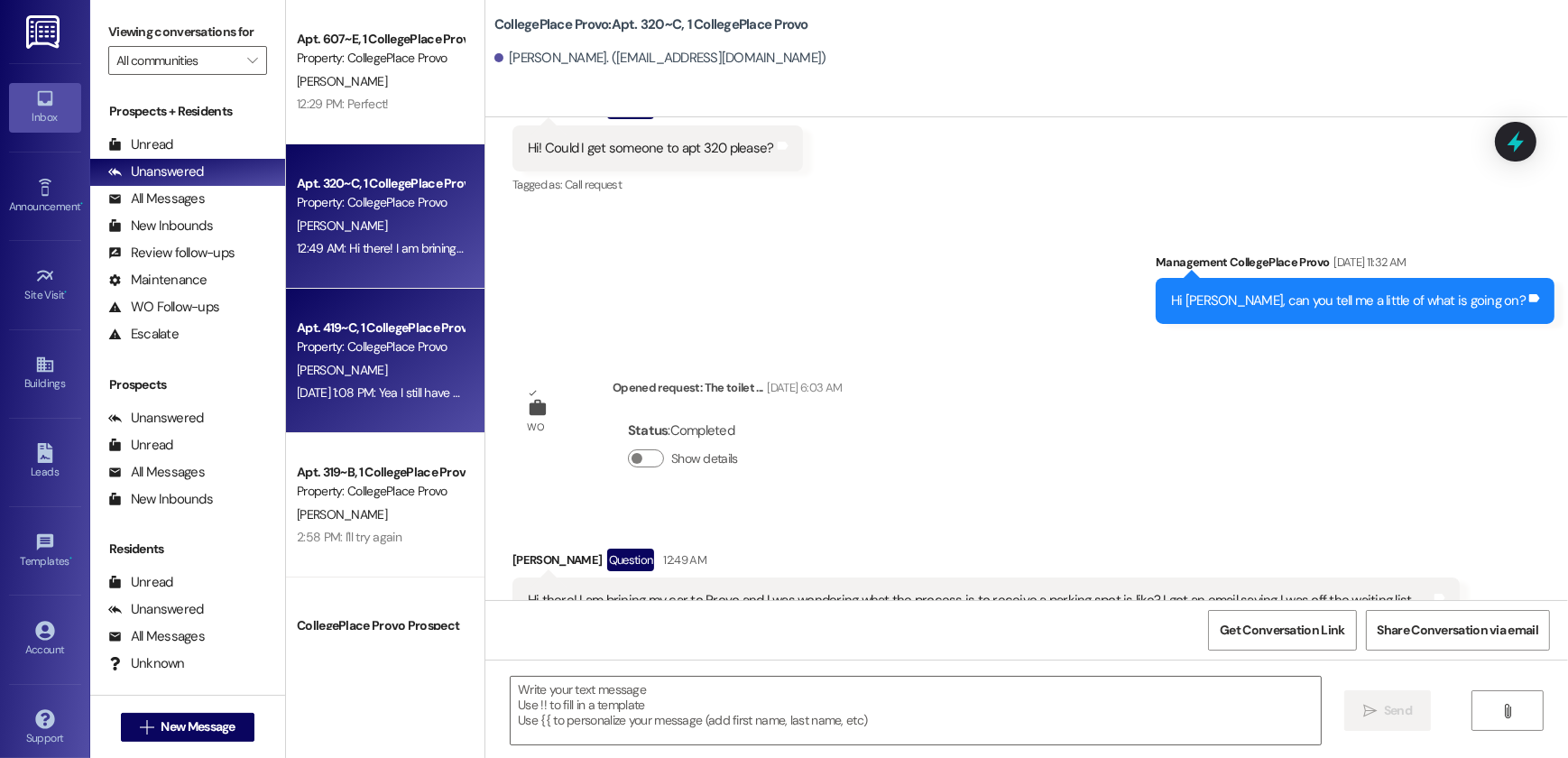 click on "Apt. 419~C, 1 CollegePlace Provo" at bounding box center [380, 328] 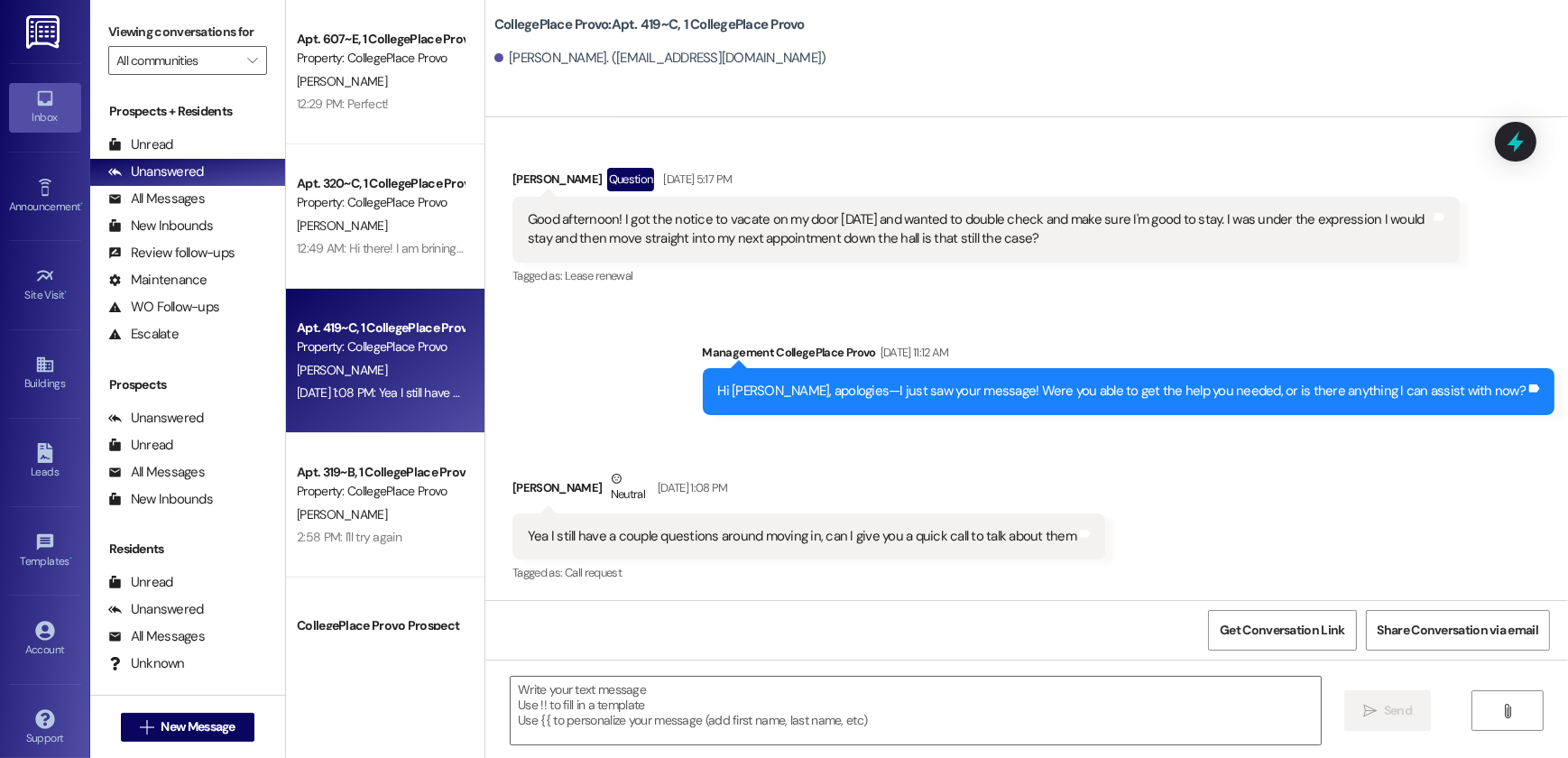 scroll, scrollTop: 21001, scrollLeft: 0, axis: vertical 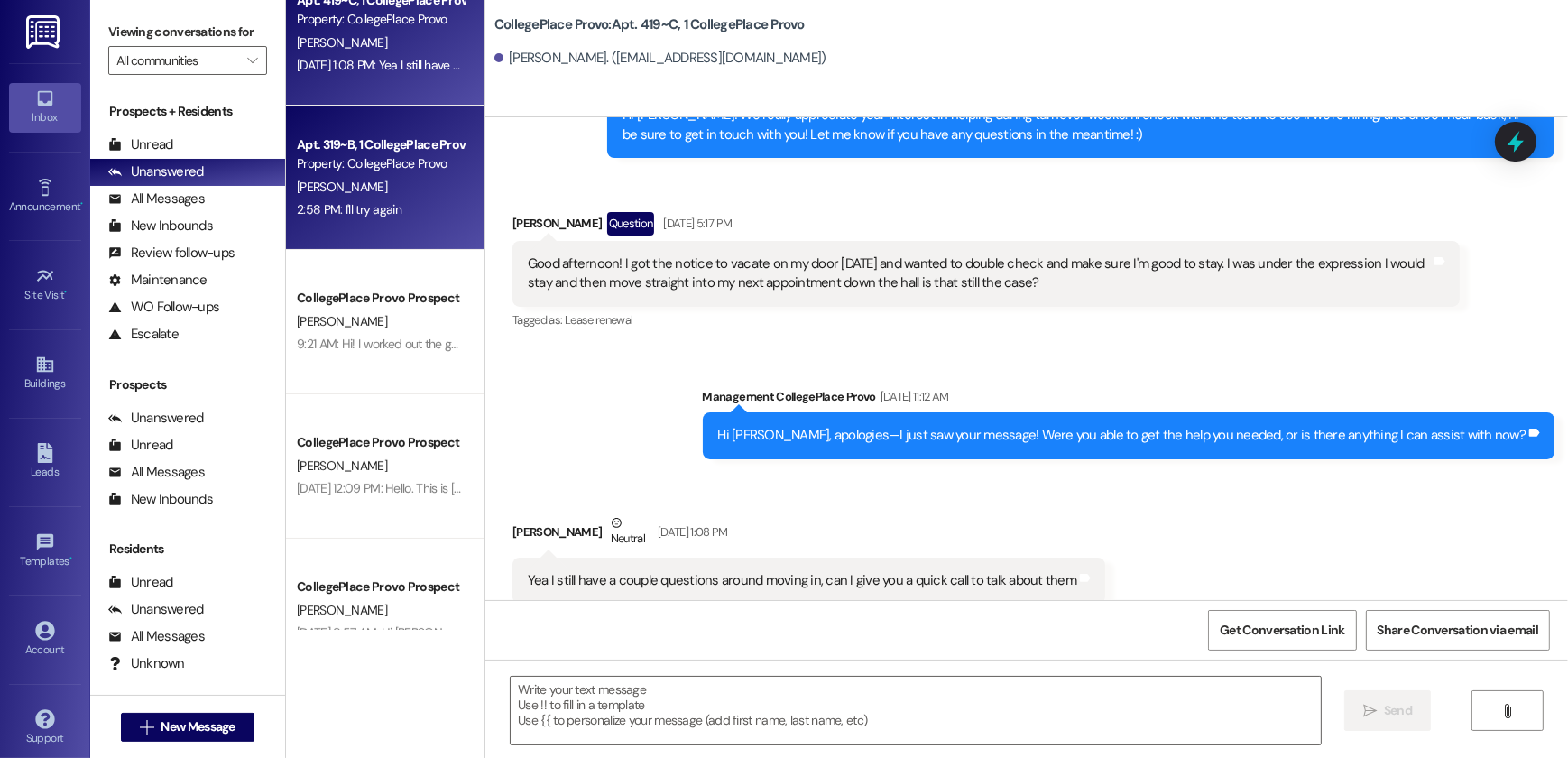 click on "[PERSON_NAME]" at bounding box center [380, 187] 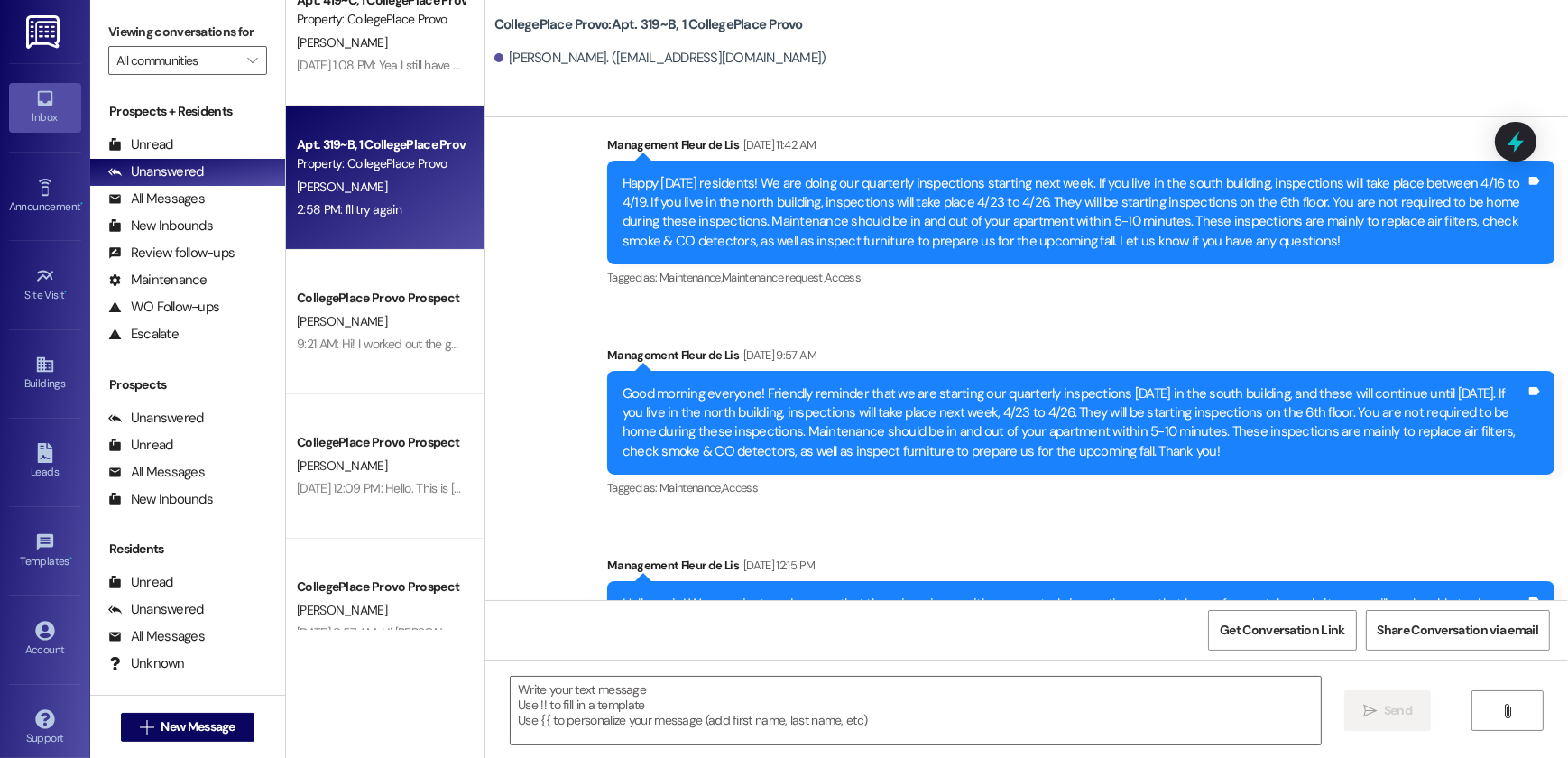 scroll, scrollTop: 48505, scrollLeft: 0, axis: vertical 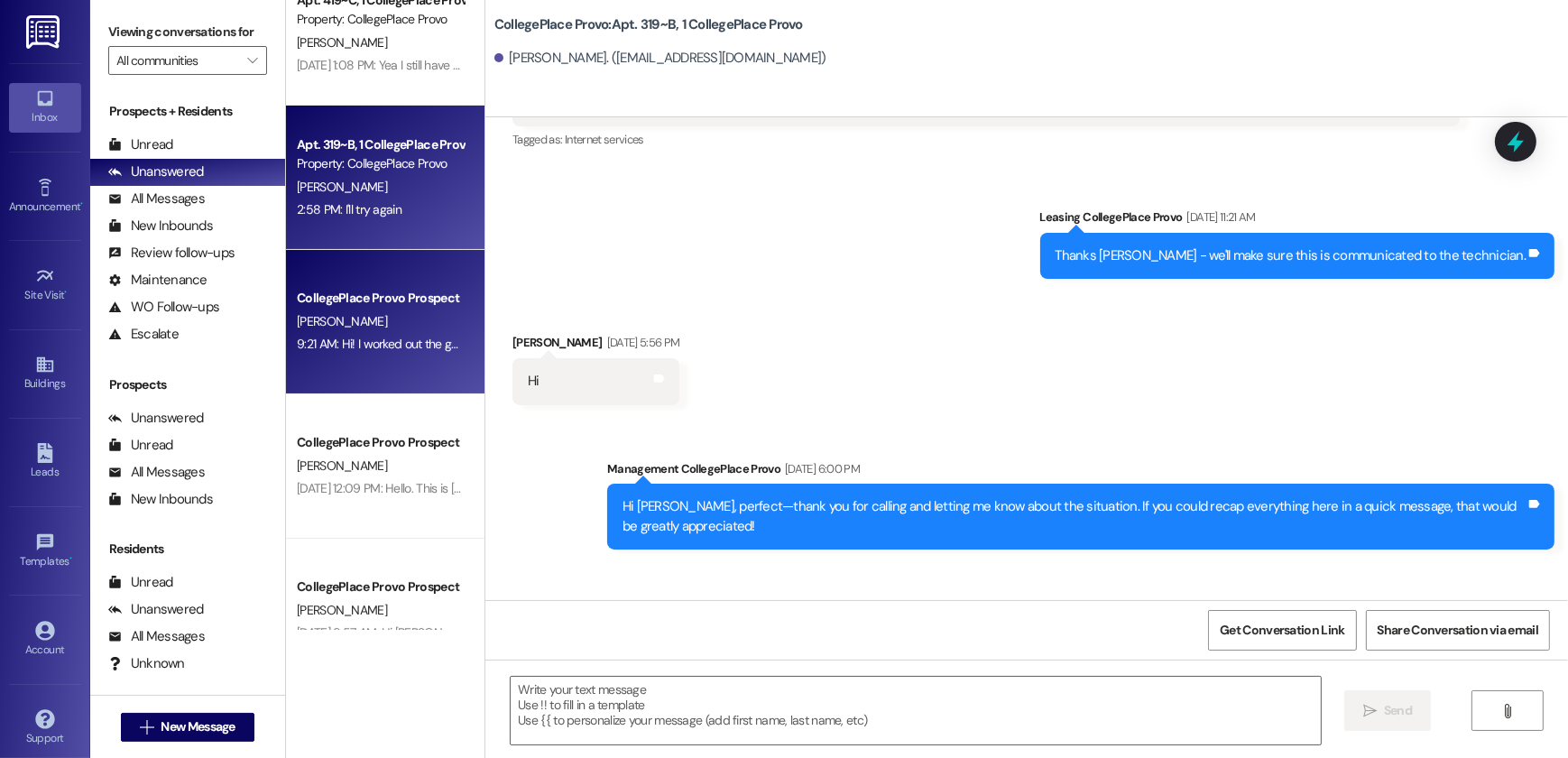 click on "9:21 AM: Hi! I worked out the guest card over the phone. I have been speaking with management over the past few months and was recently told that I am first on the list for early move-ins. I was told that there was a really good possibility that I could pay extra for the month of August and move in around August 11 or 12. Is that still a possibility? 9:21 AM: Hi! I worked out the guest card over the phone. I have been speaking with management over the past few months and was recently told that I am first on the list for early move-ins. I was told that there was a really good possibility that I could pay extra for the month of August and move in around August 11 or 12. Is that still a possibility?" at bounding box center [1185, 344] 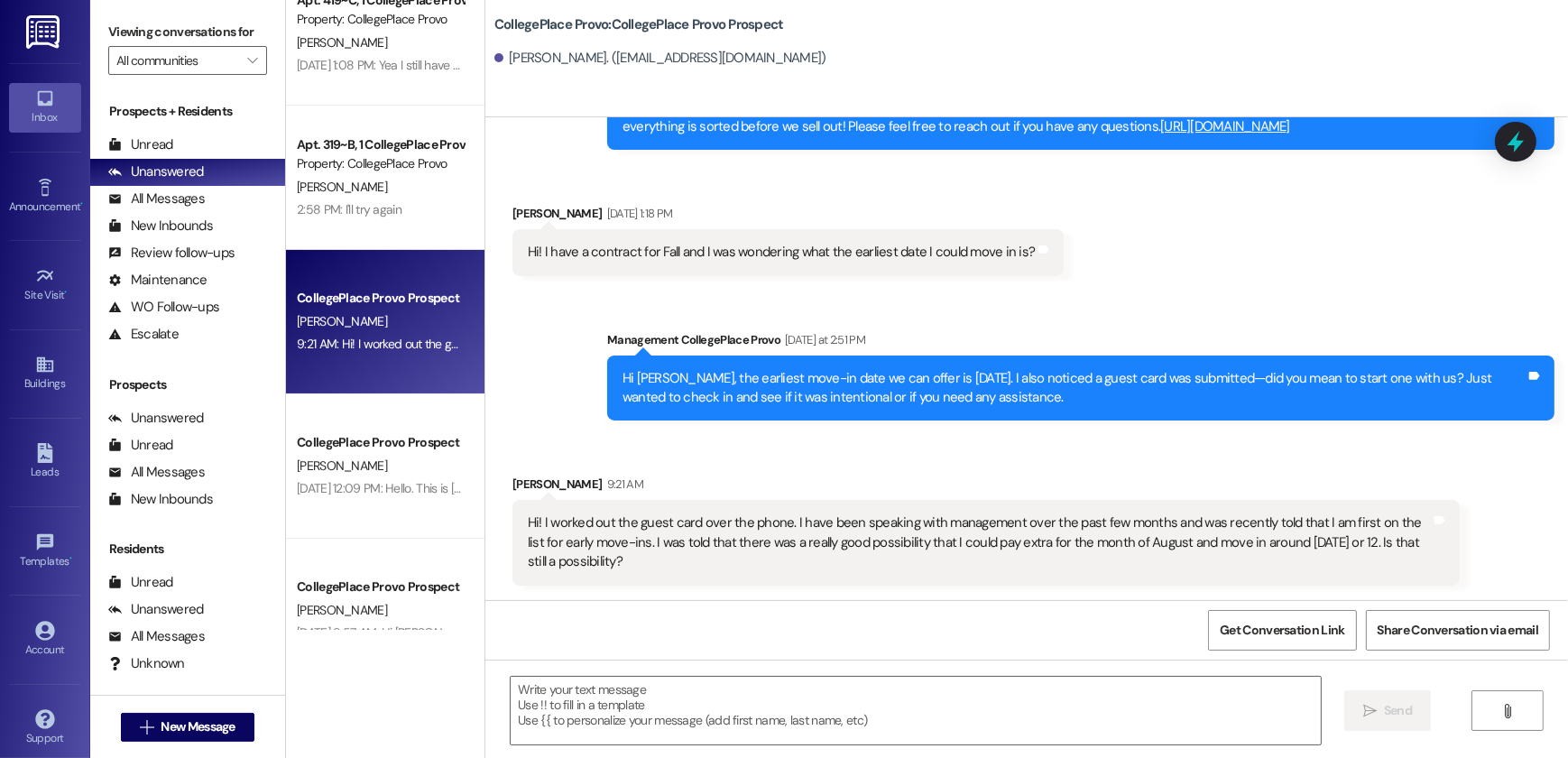 scroll, scrollTop: 3307, scrollLeft: 0, axis: vertical 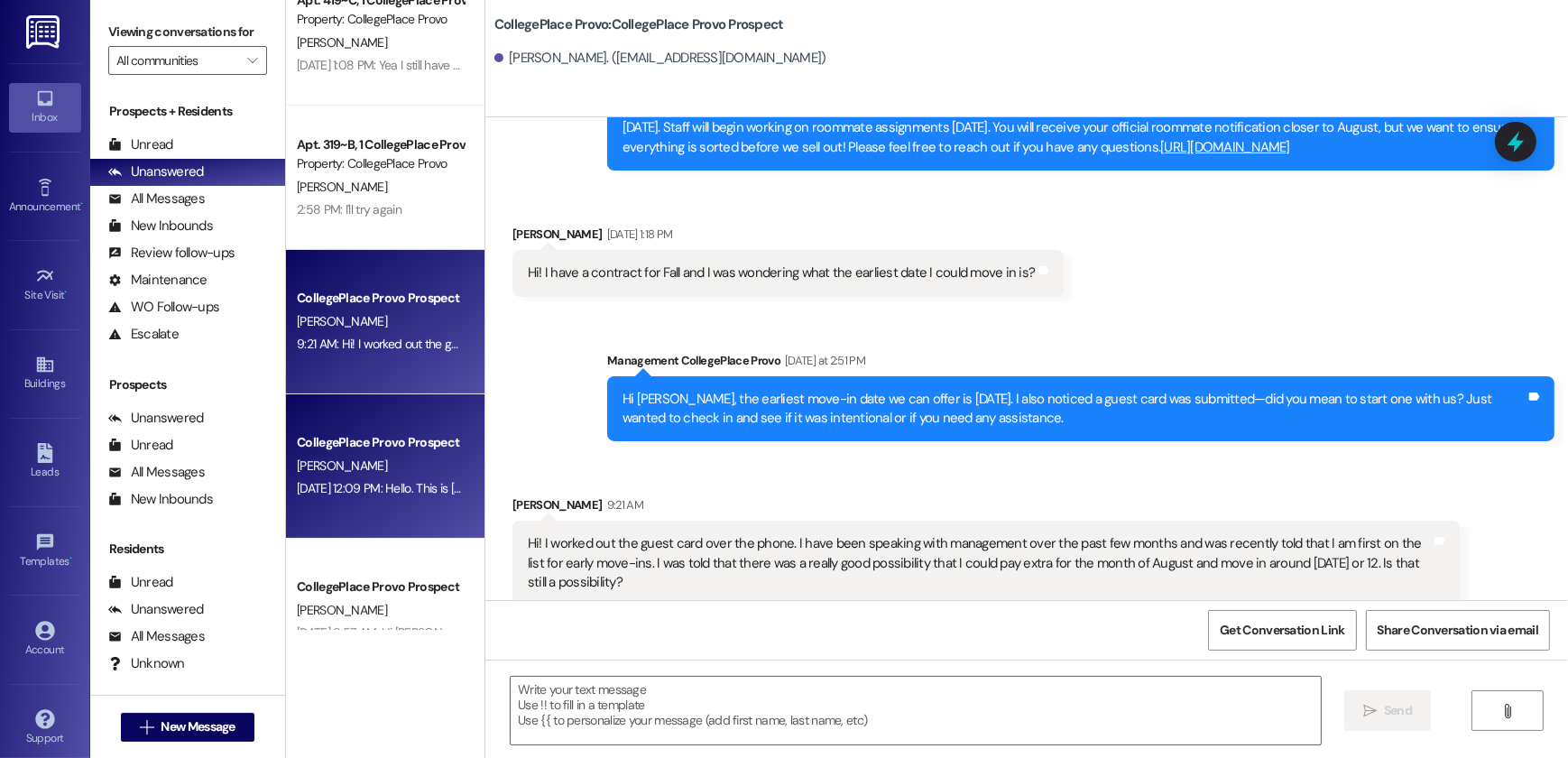 click on "[PERSON_NAME]" at bounding box center (380, 466) 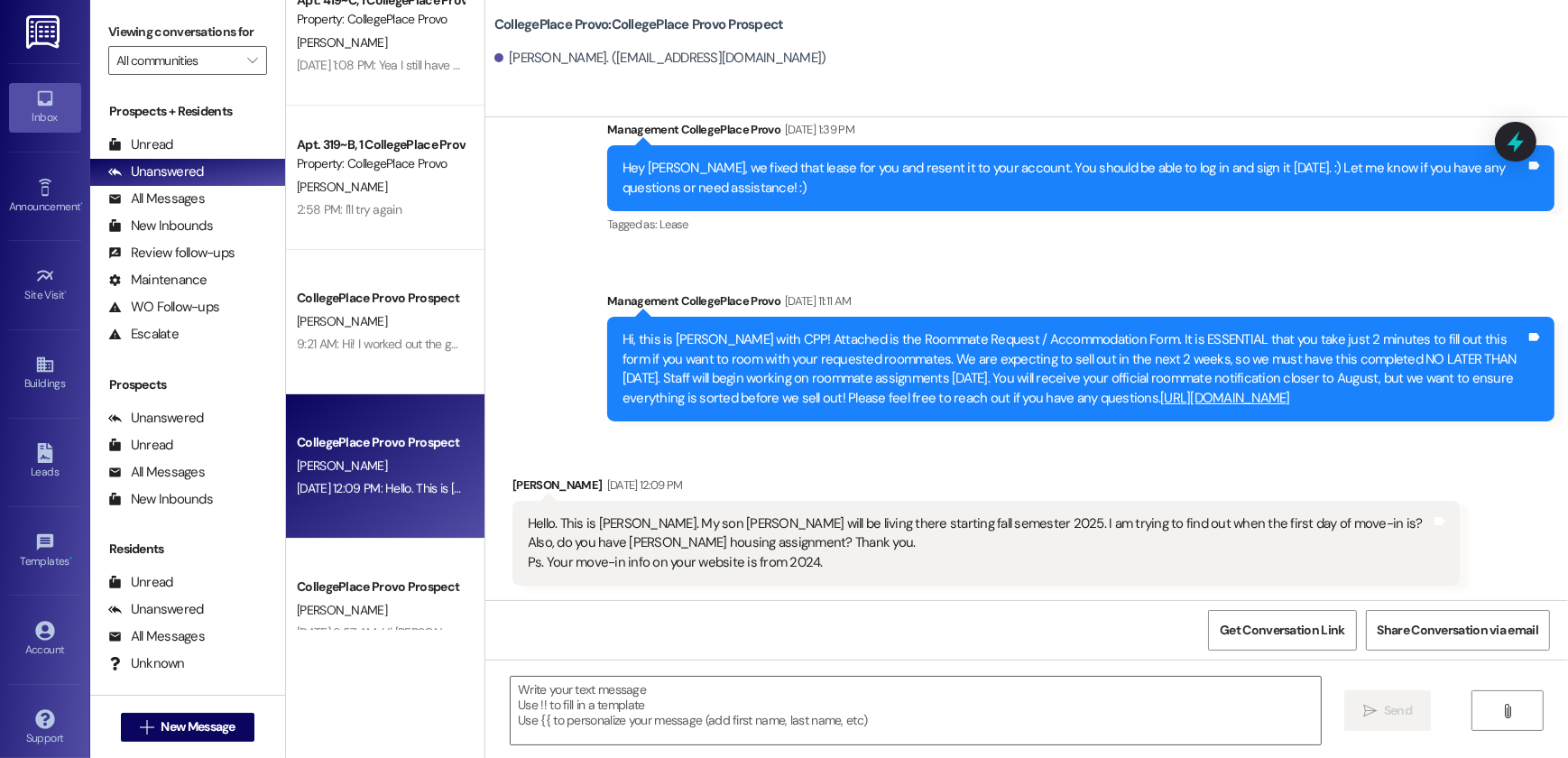scroll, scrollTop: 1174, scrollLeft: 0, axis: vertical 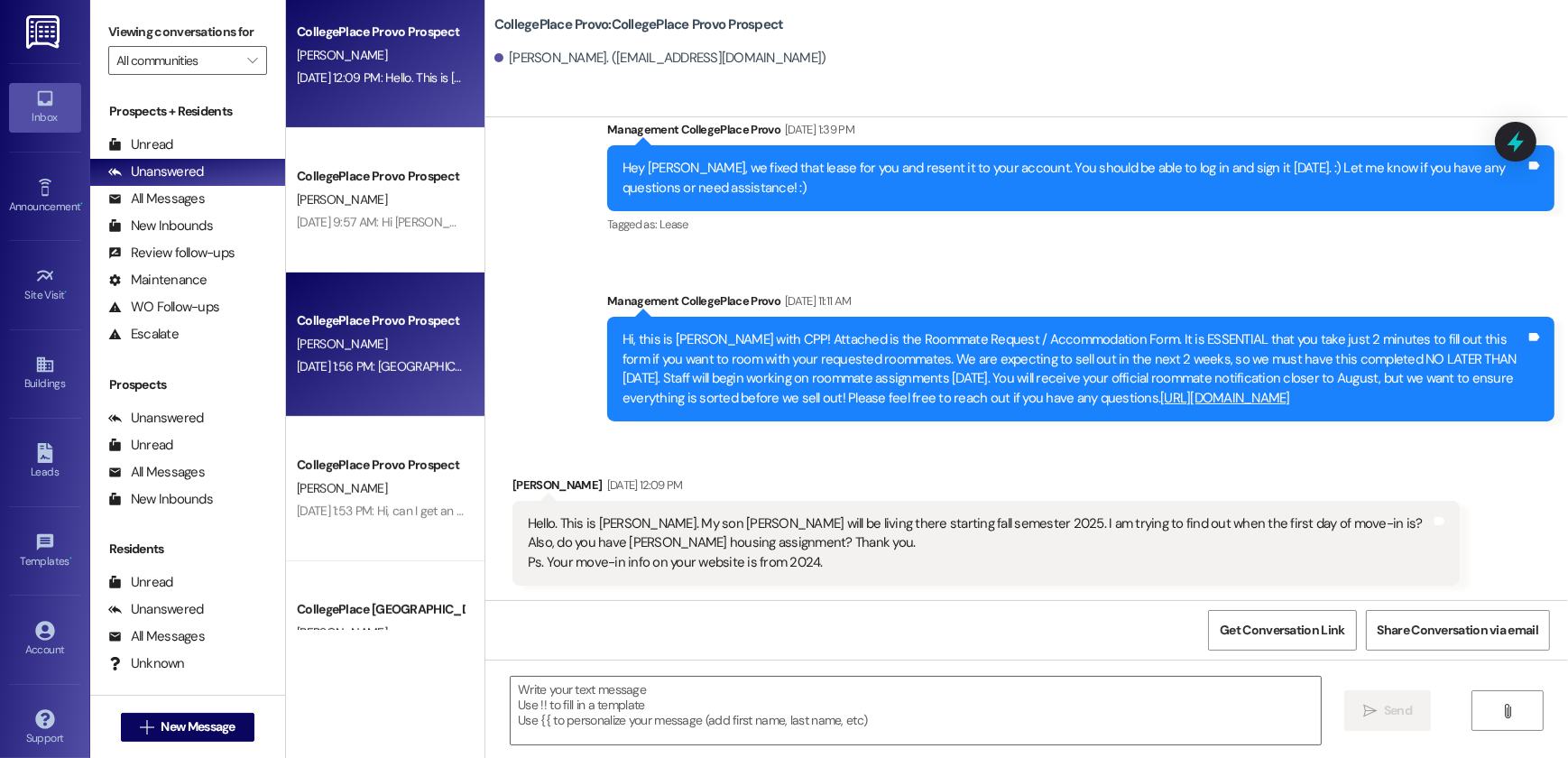 click on "CollegePlace Provo Prospect L. Bullen Jul 17, 2025 at 1:56 PM: College Place Provo, if you could check these names and see if anything else comes up that would be great!
Nathan Johnsen (Student)
Joe Johnsen (Father, who signed the contract)
Again, this contract can't be found for some reason. Let me know what you guys can find. Thanks! Jul 17, 2025 at 1:56 PM: College Place Provo, if you could check these names and see if anything else comes up that would be great!
Nathan Johnsen (Student)
Joe Johnsen (Father, who signed the contract)
Again, this contract can't be found for some reason. Let me know what you guys can find. Thanks!" at bounding box center [385, 345] 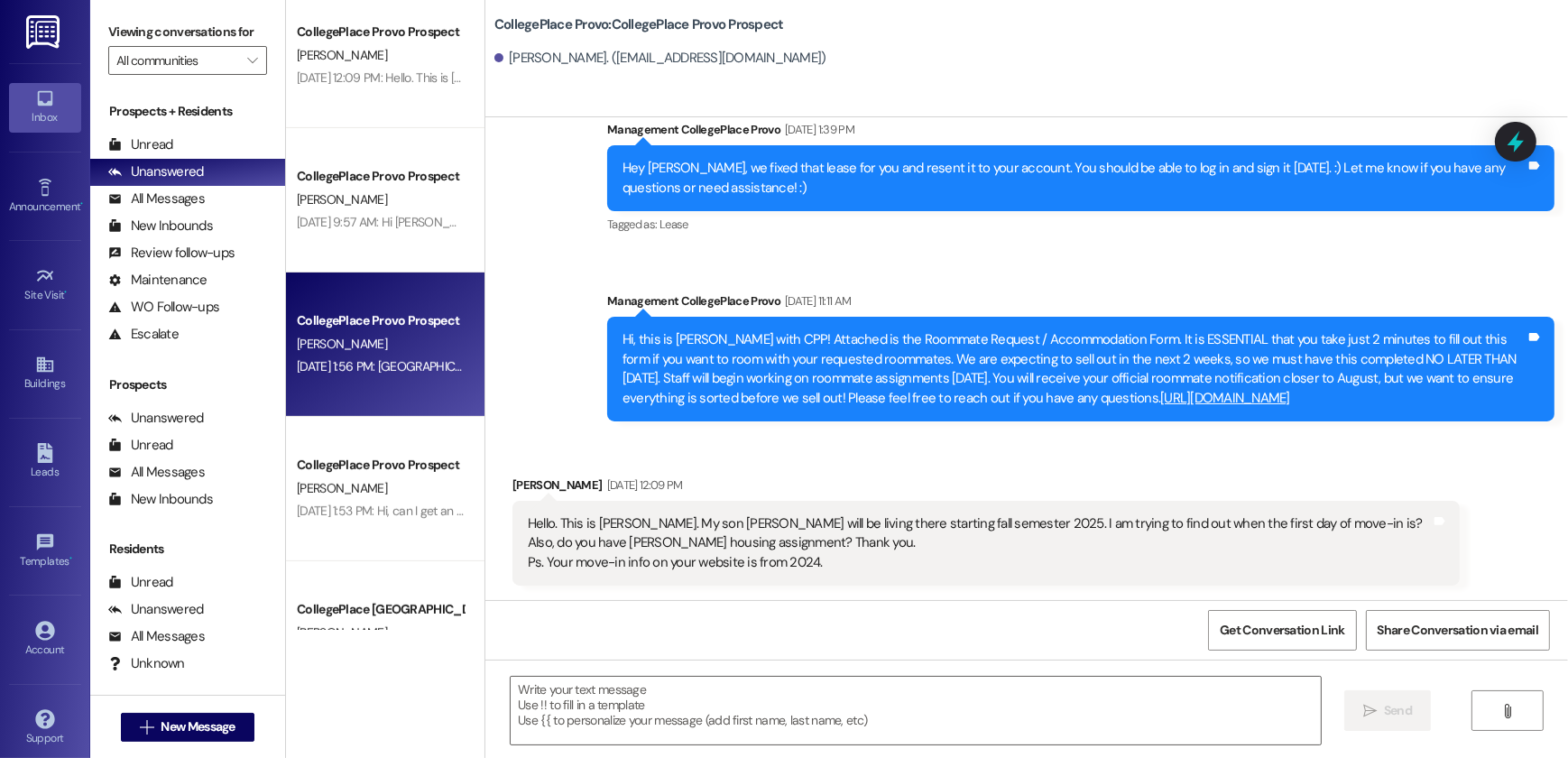 scroll, scrollTop: 1061, scrollLeft: 0, axis: vertical 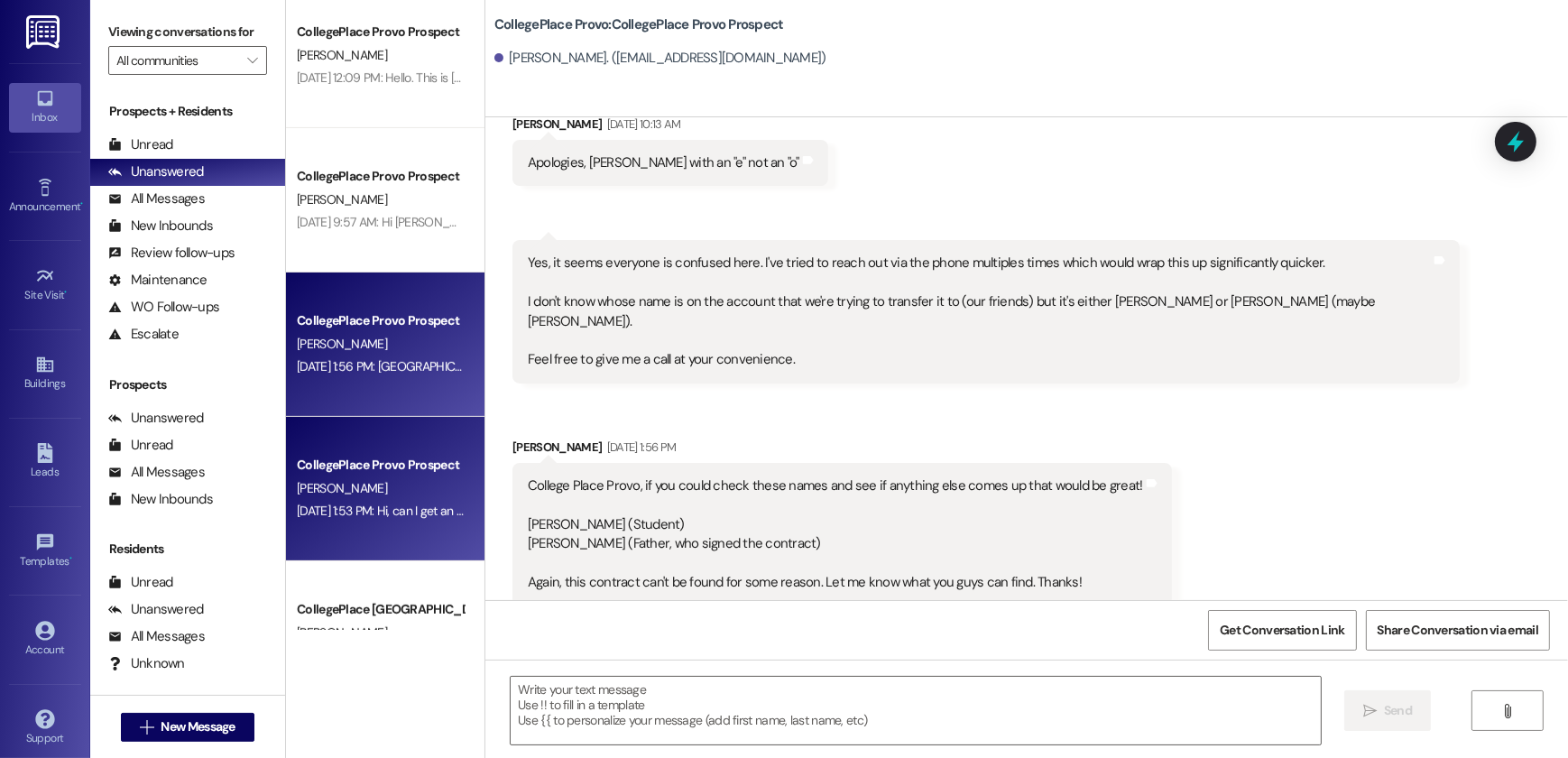 click on "D. Reid" at bounding box center (380, 488) 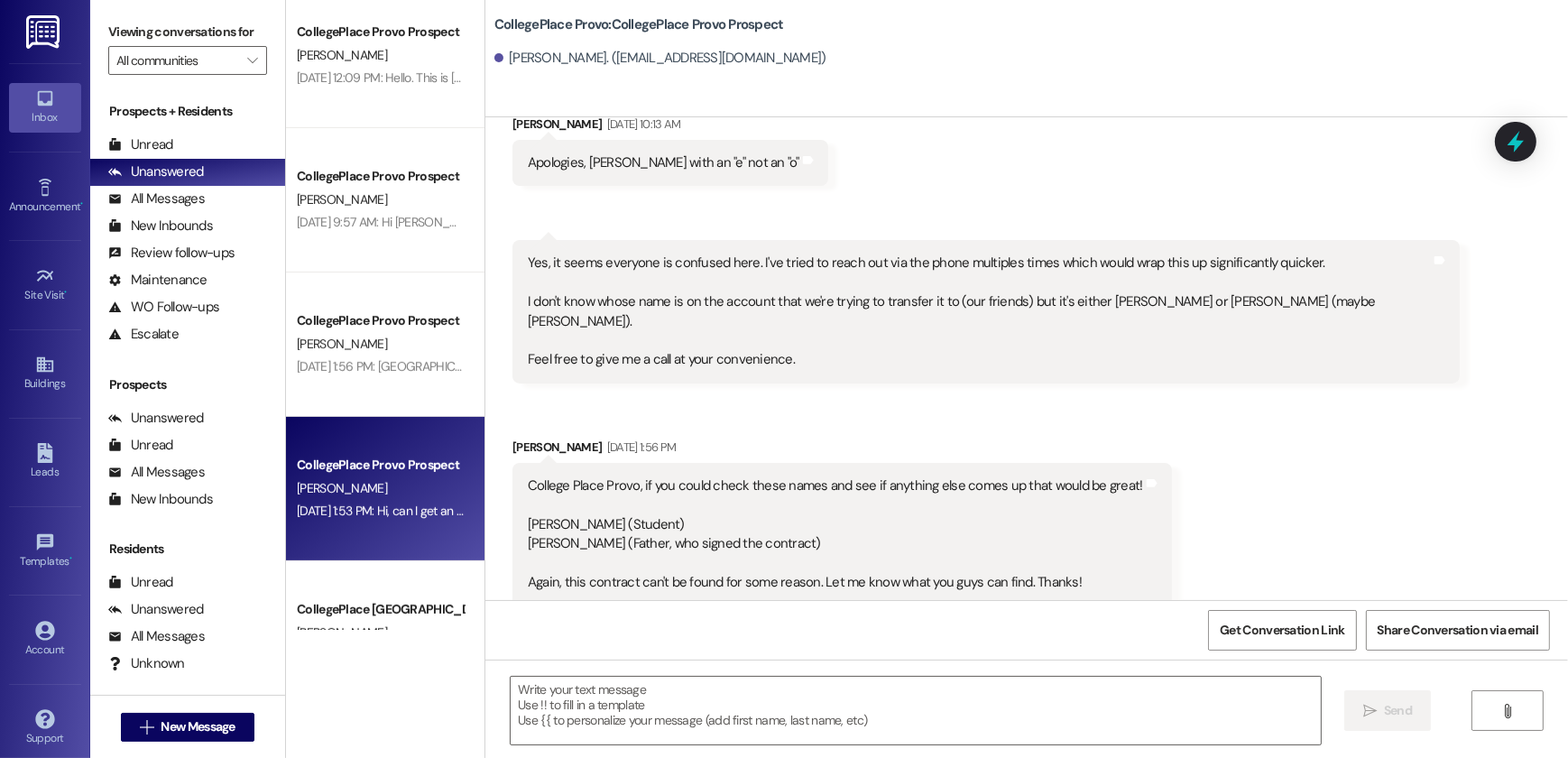 scroll, scrollTop: 807, scrollLeft: 0, axis: vertical 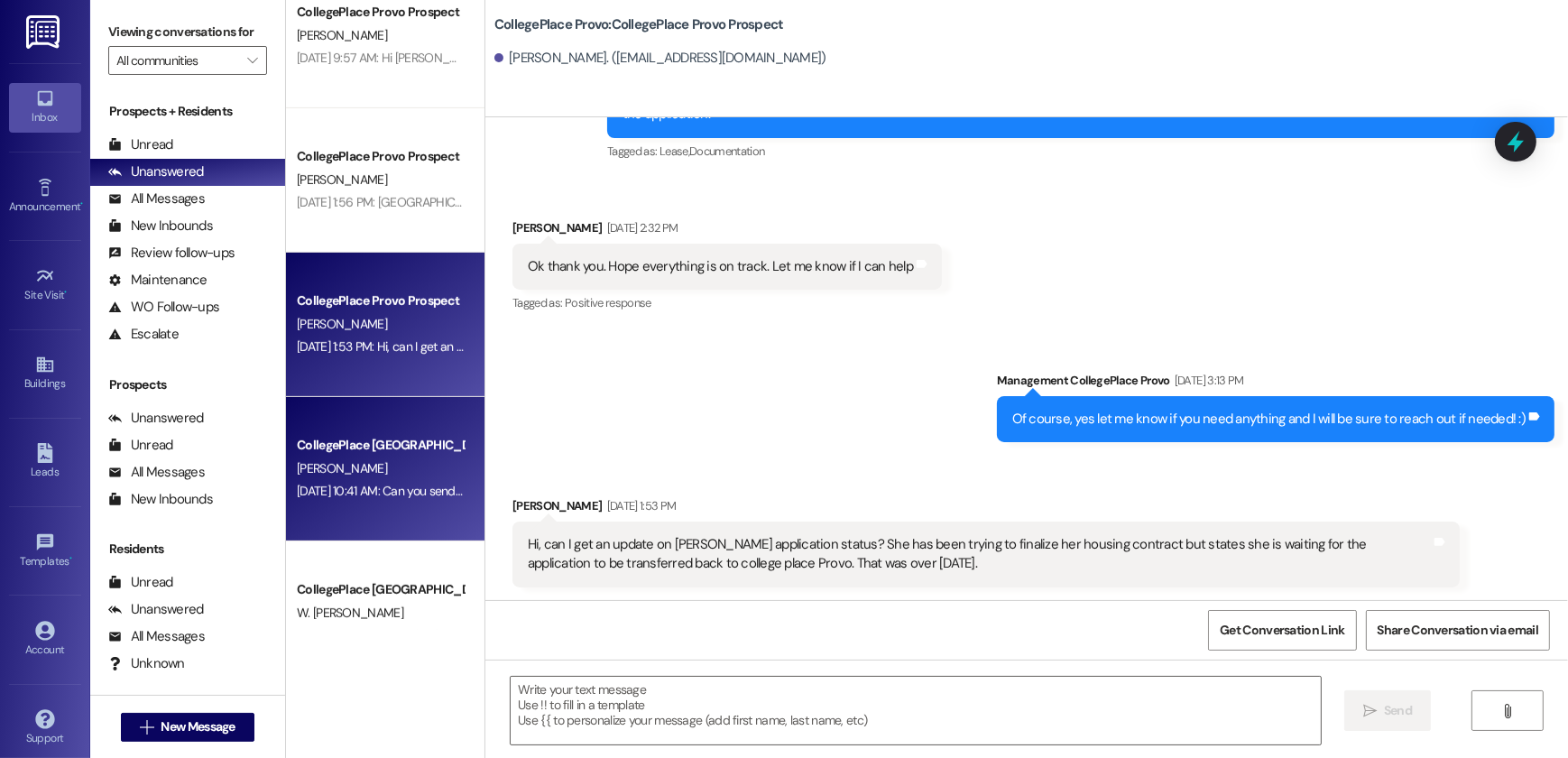 click on "J. Pyon" at bounding box center (380, 468) 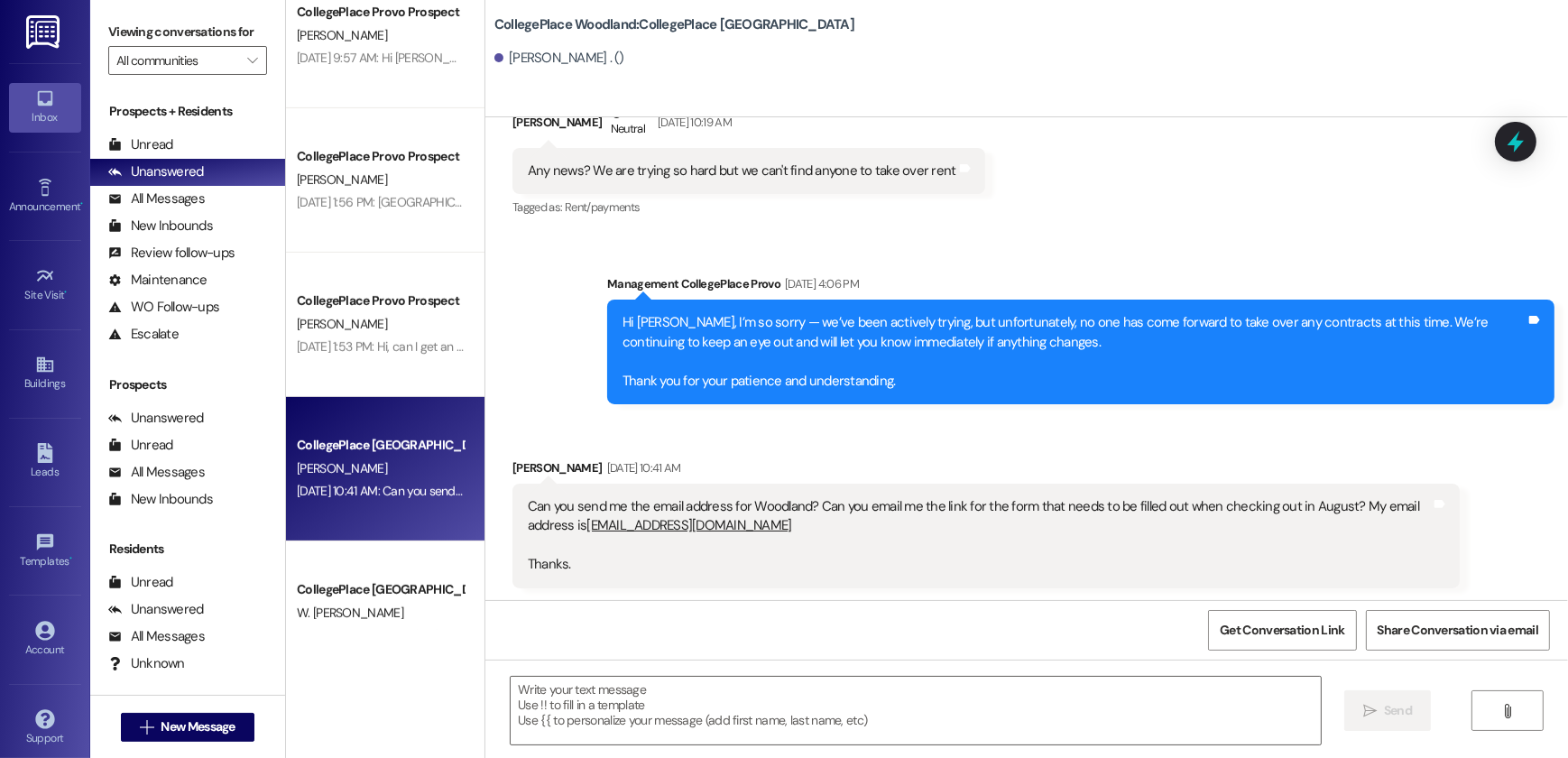 scroll, scrollTop: 4092, scrollLeft: 0, axis: vertical 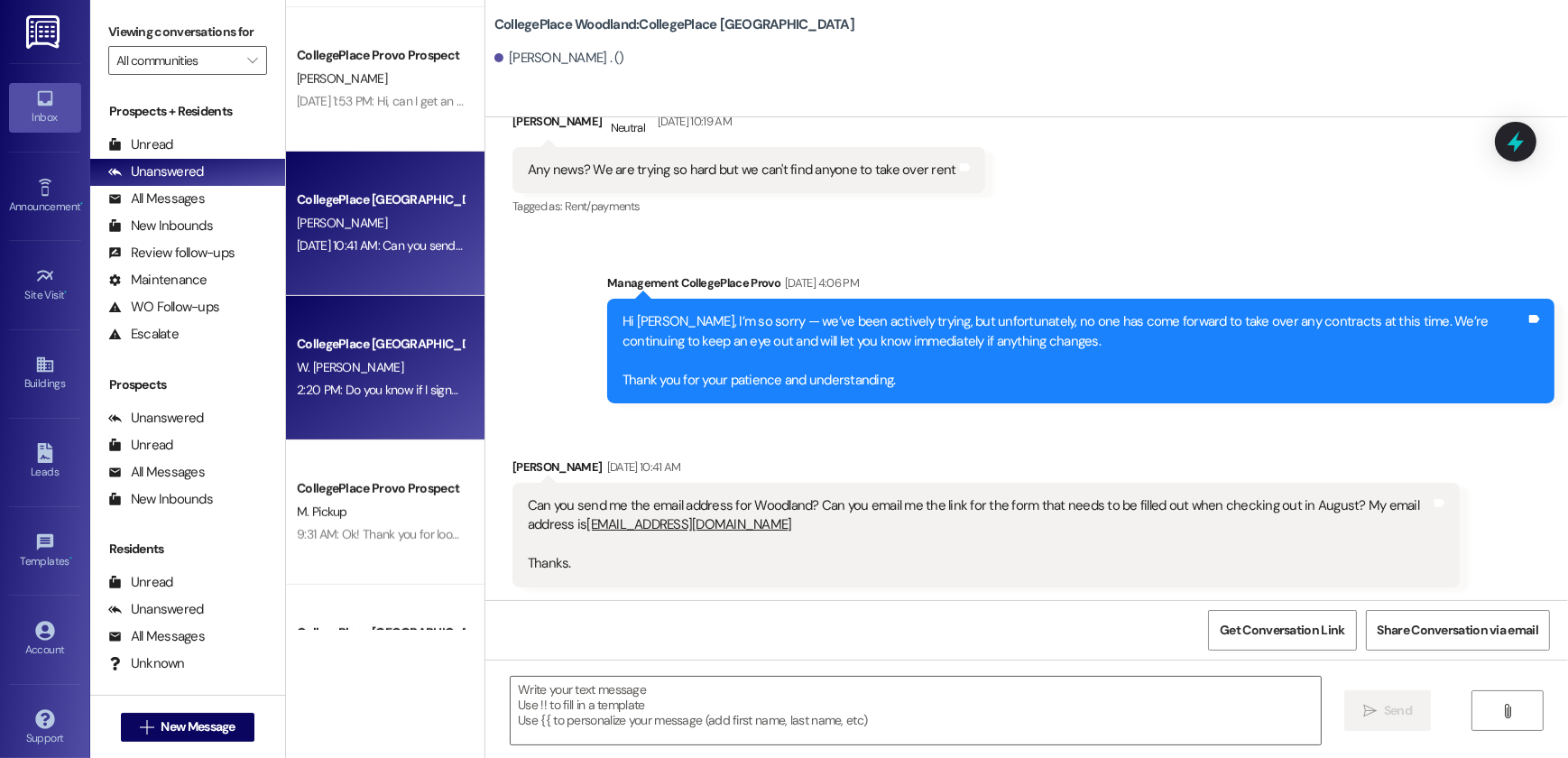 click on "2:20 PM: Do you know if I signed before March?  I sure tried but there was a roadblock with BYU and your office and it took a bit to resolve.  2:20 PM: Do you know if I signed before March?  I sure tried but there was a roadblock with BYU and your office and it took a bit to resolve." at bounding box center (656, 390) 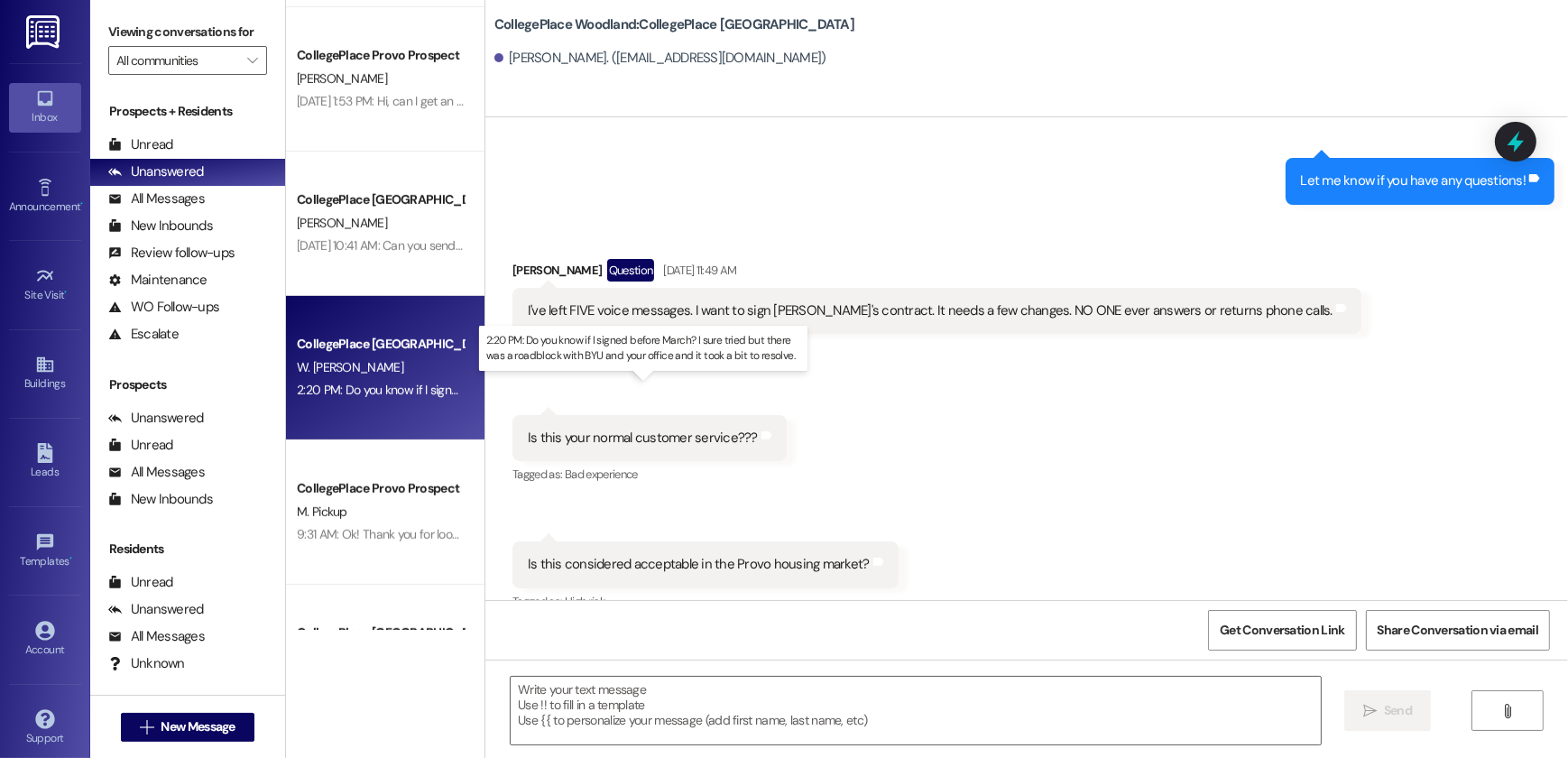 scroll, scrollTop: 10287, scrollLeft: 0, axis: vertical 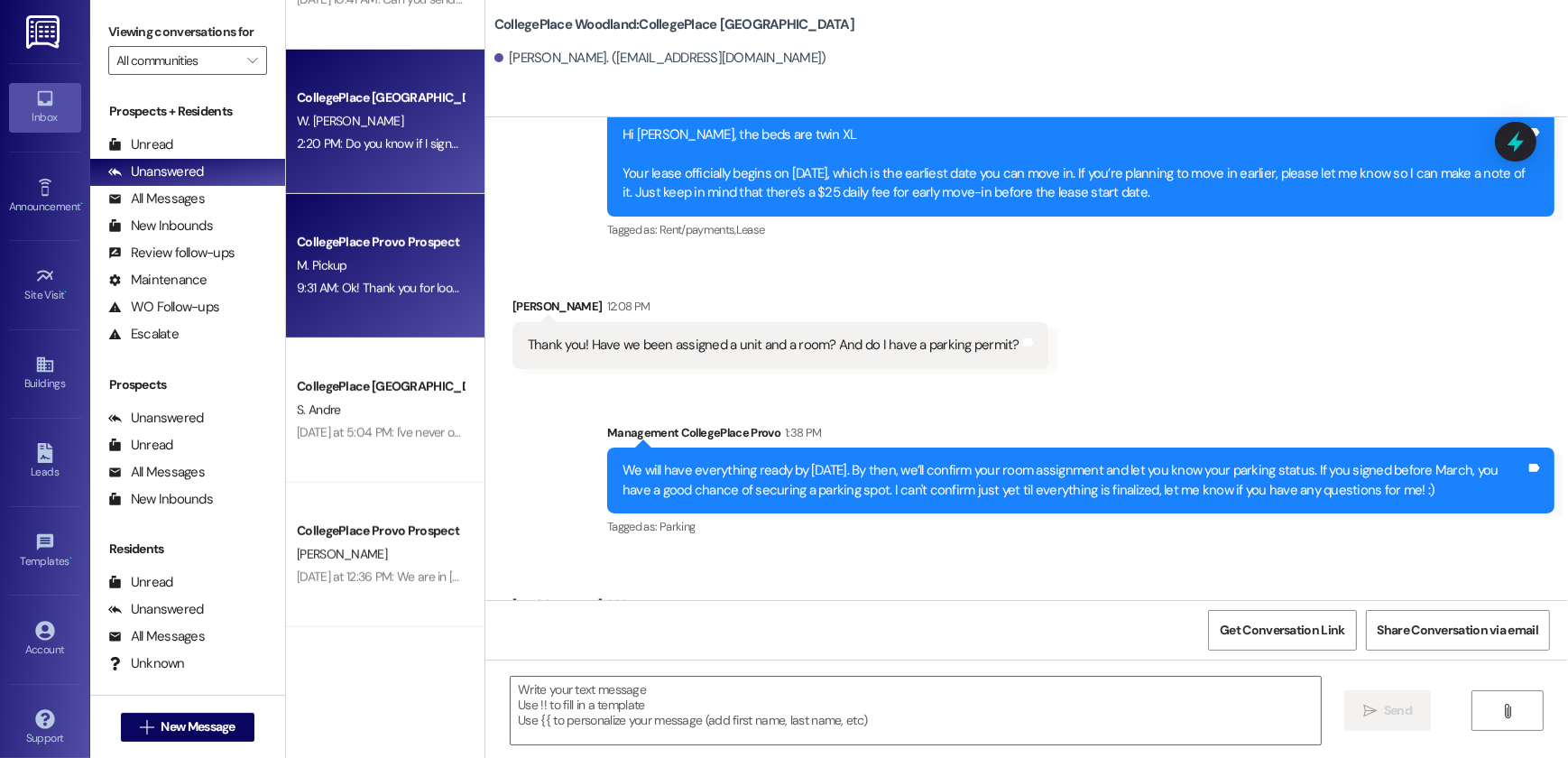 click on "CollegePlace Provo Prospect M. Pickup 9:31 AM: Ok! Thank you for looking into that for me. I'll be looking forward to the information coming out in the 1st. Thanks again! 9:31 AM: Ok! Thank you for looking into that for me. I'll be looking forward to the information coming out in the 1st. Thanks again!" at bounding box center (385, 266) 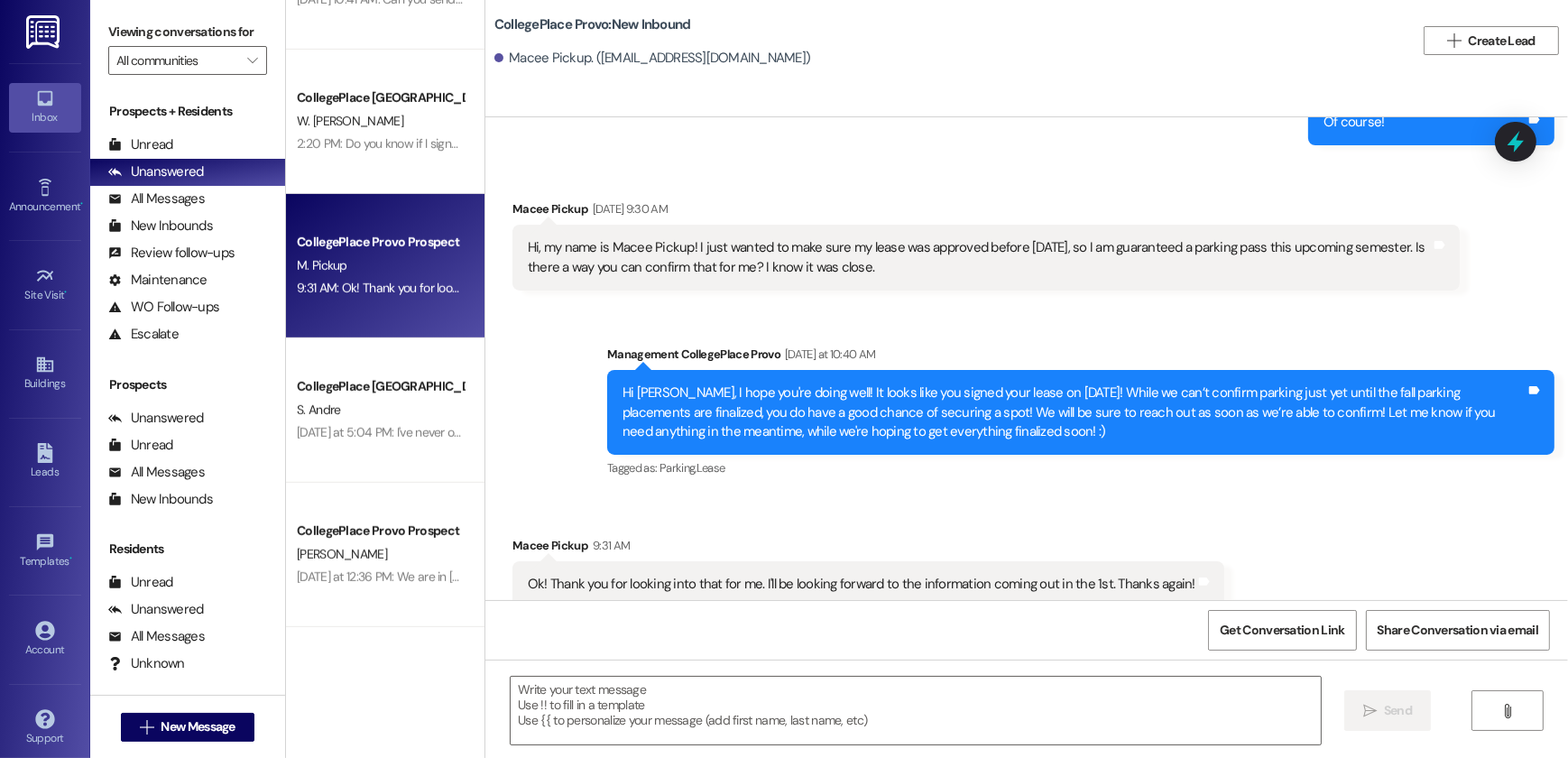 scroll, scrollTop: 6133, scrollLeft: 0, axis: vertical 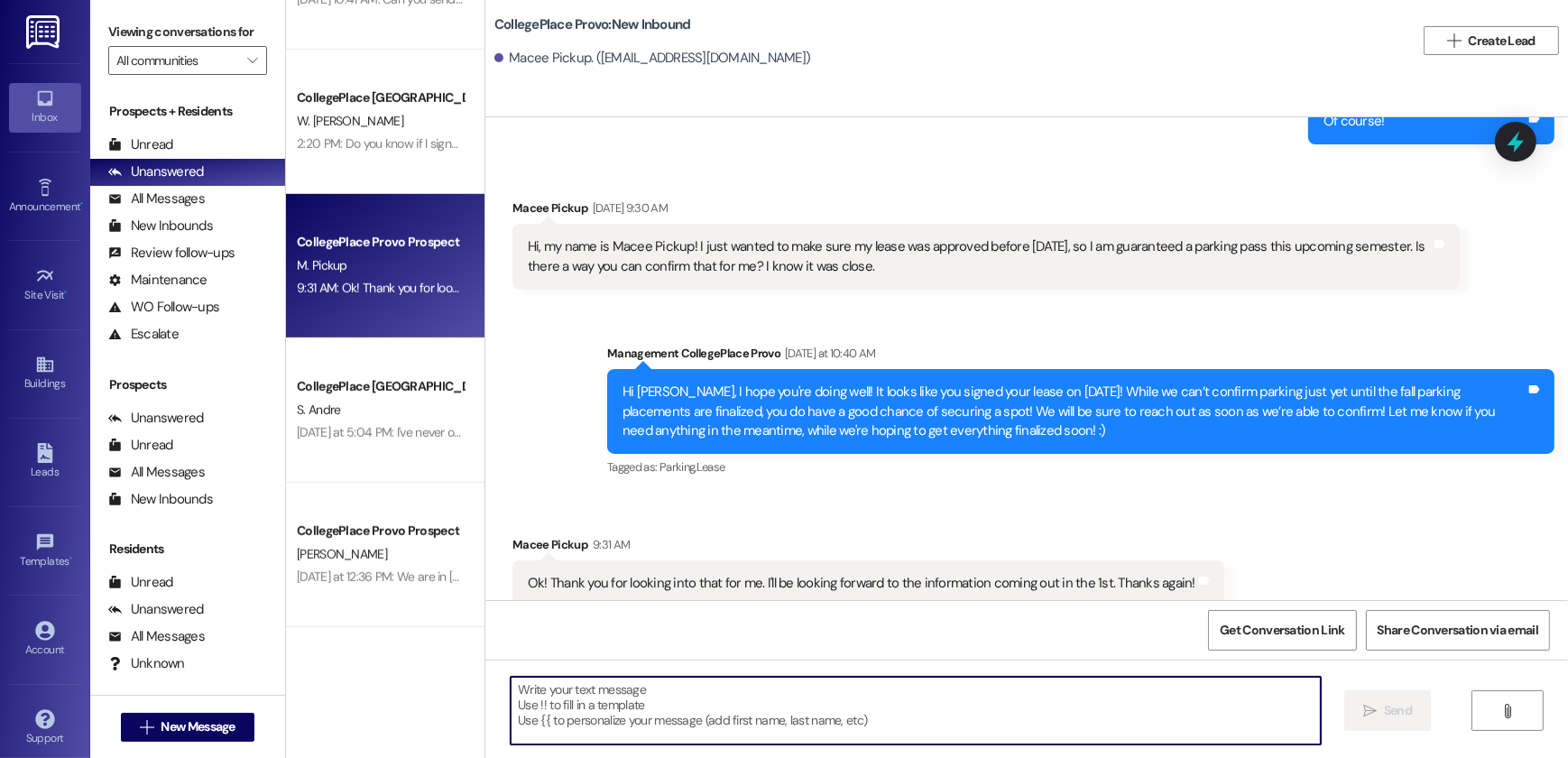 click at bounding box center (916, 710) 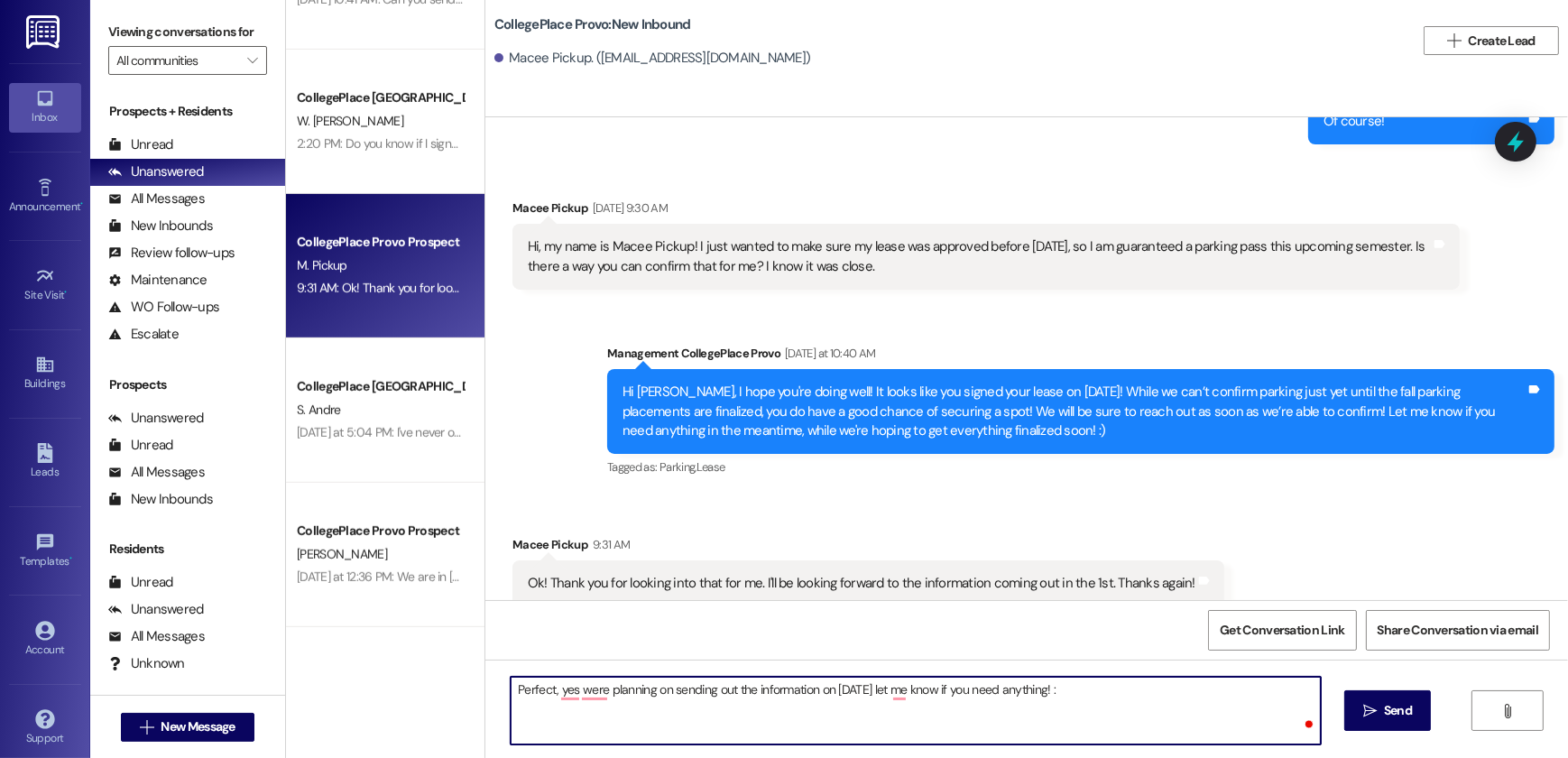 type on "Perfect, yes were planning on sending out the information on August 1st let me know if you need anything! :)" 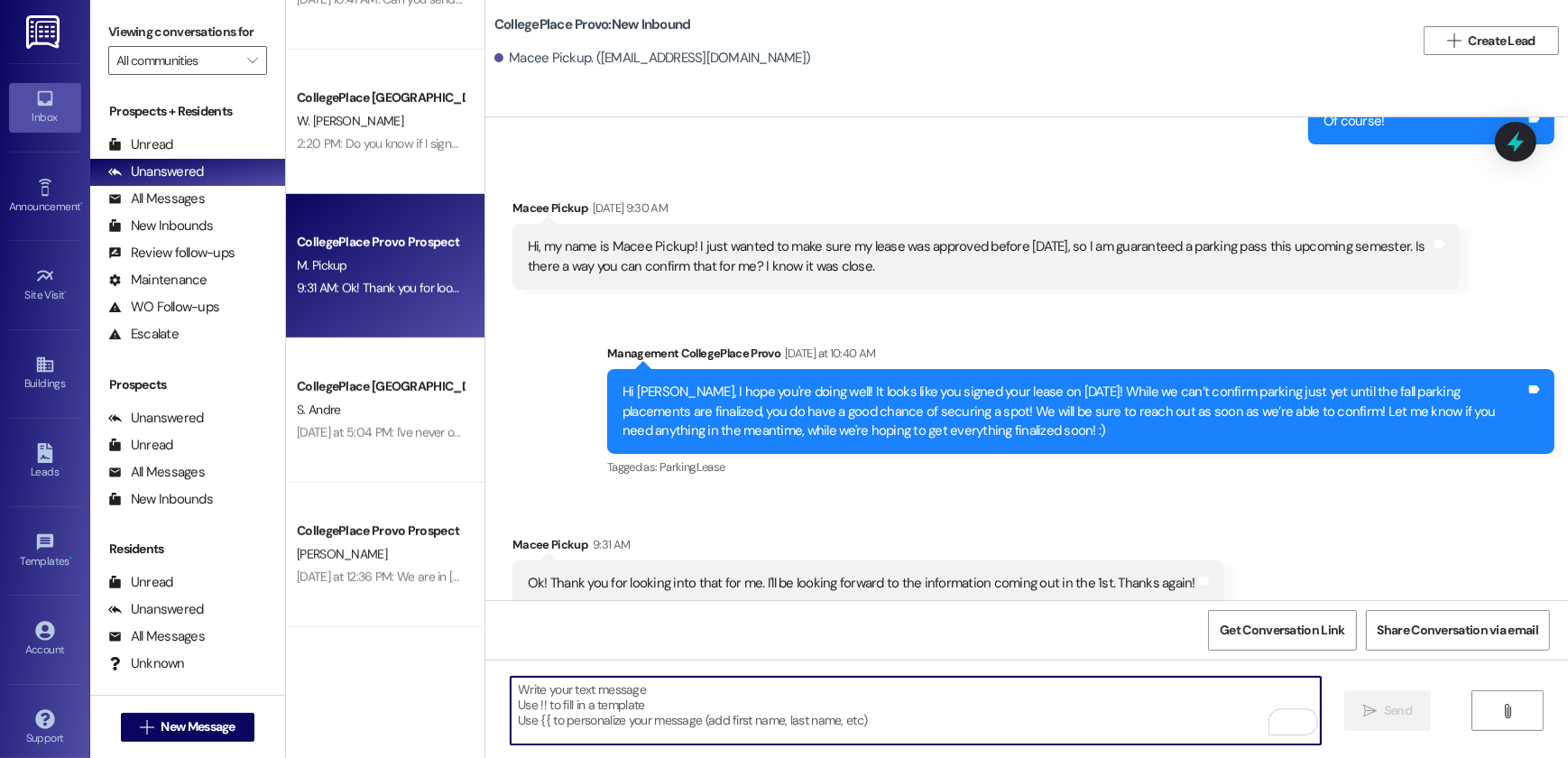 paste on "Perfect! Yes, we're planning to send out the information on August 1st. Let me know if you need anything in the meantime while we're working on it! :)" 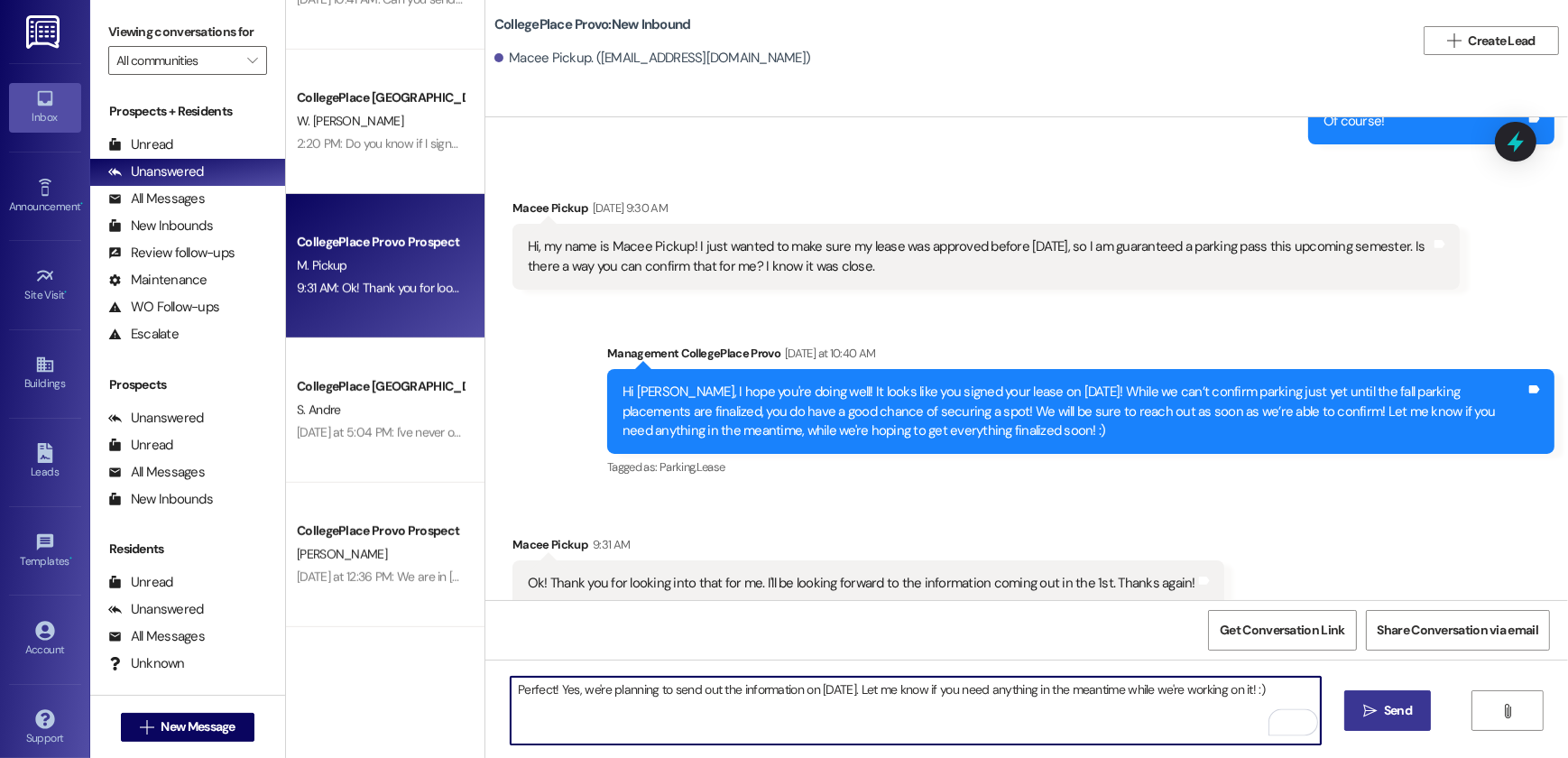 type on "Perfect! Yes, we're planning to send out the information on August 1st. Let me know if you need anything in the meantime while we're working on it! :)" 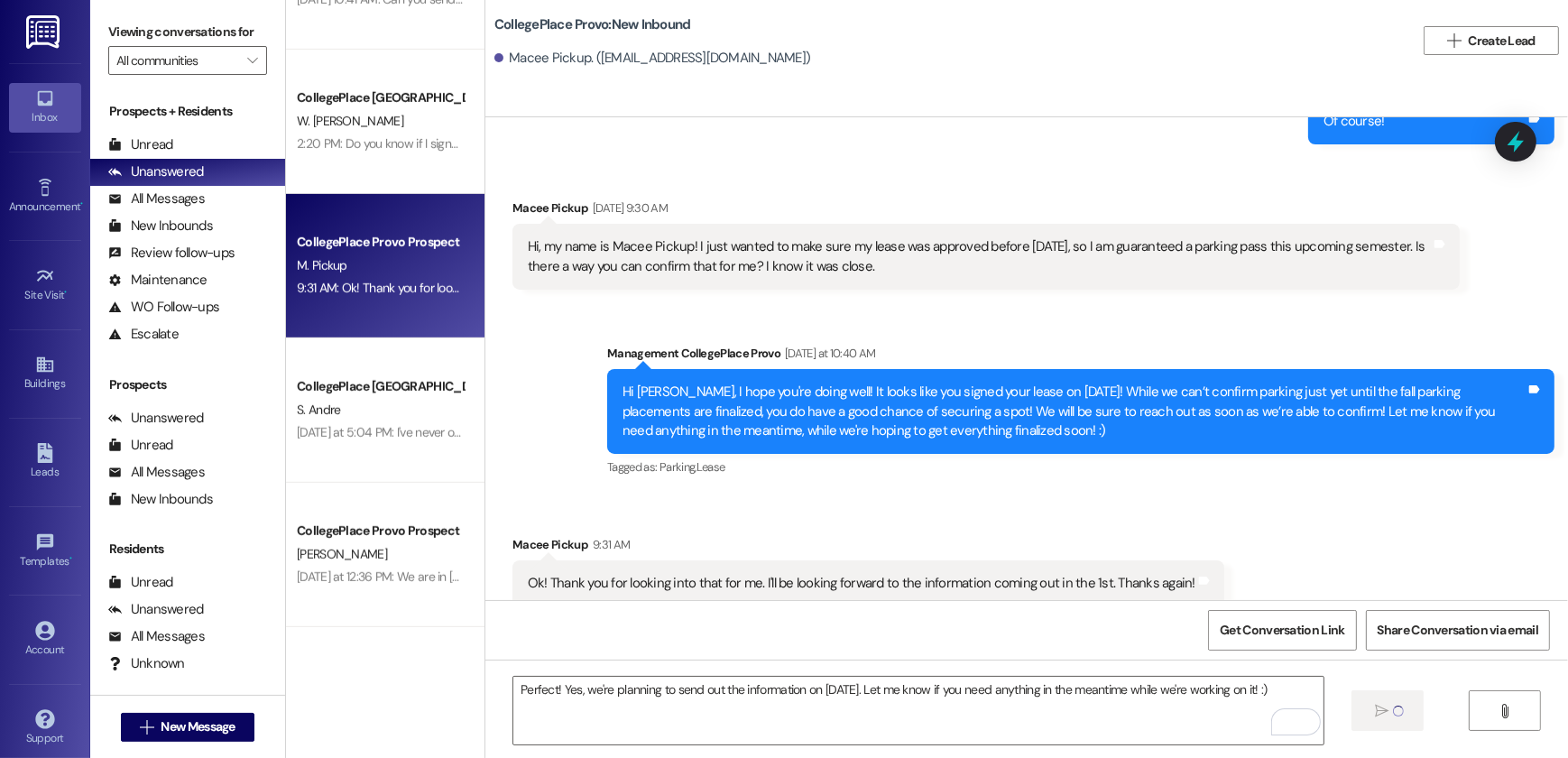 type 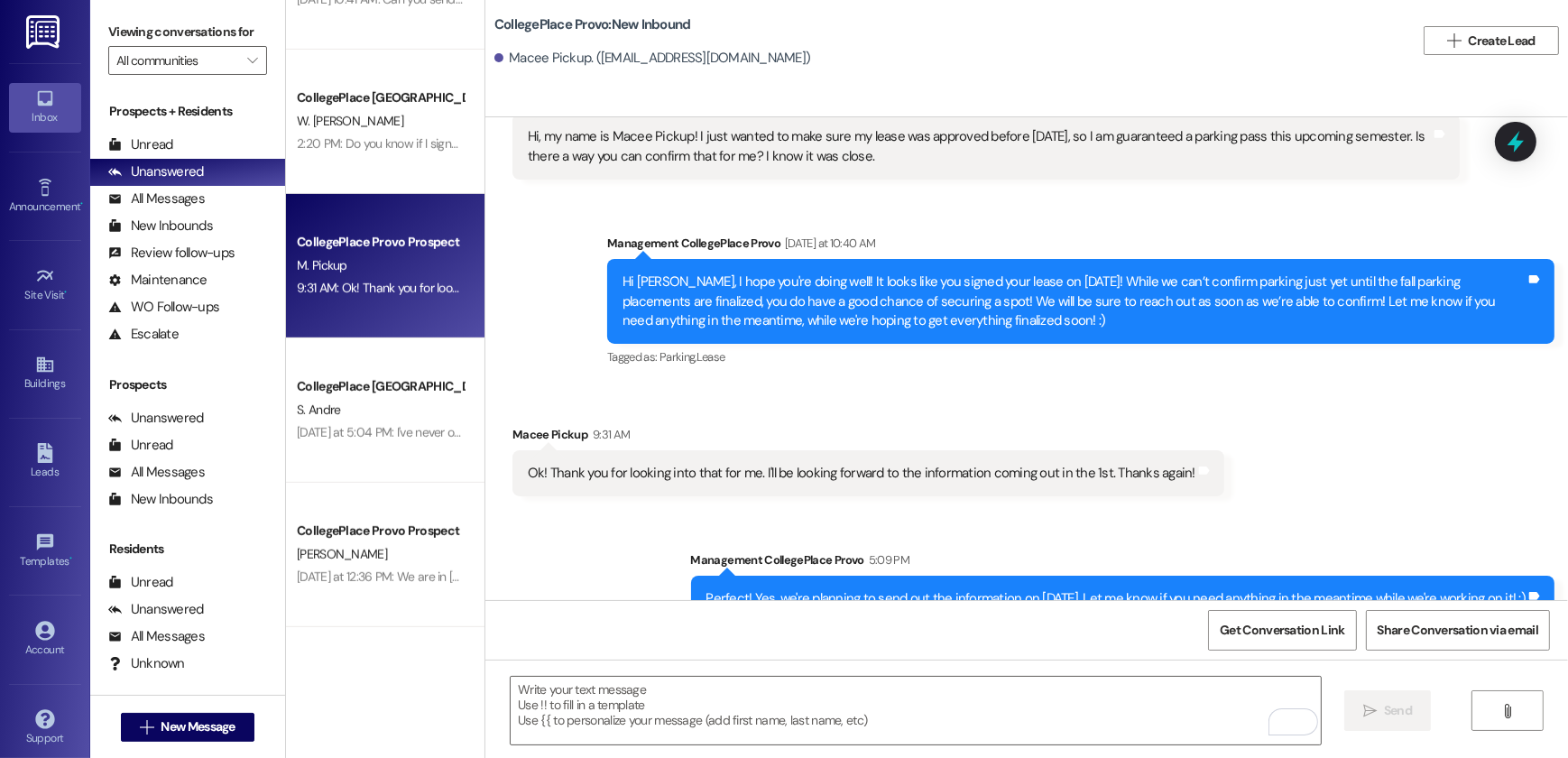 scroll, scrollTop: 6259, scrollLeft: 0, axis: vertical 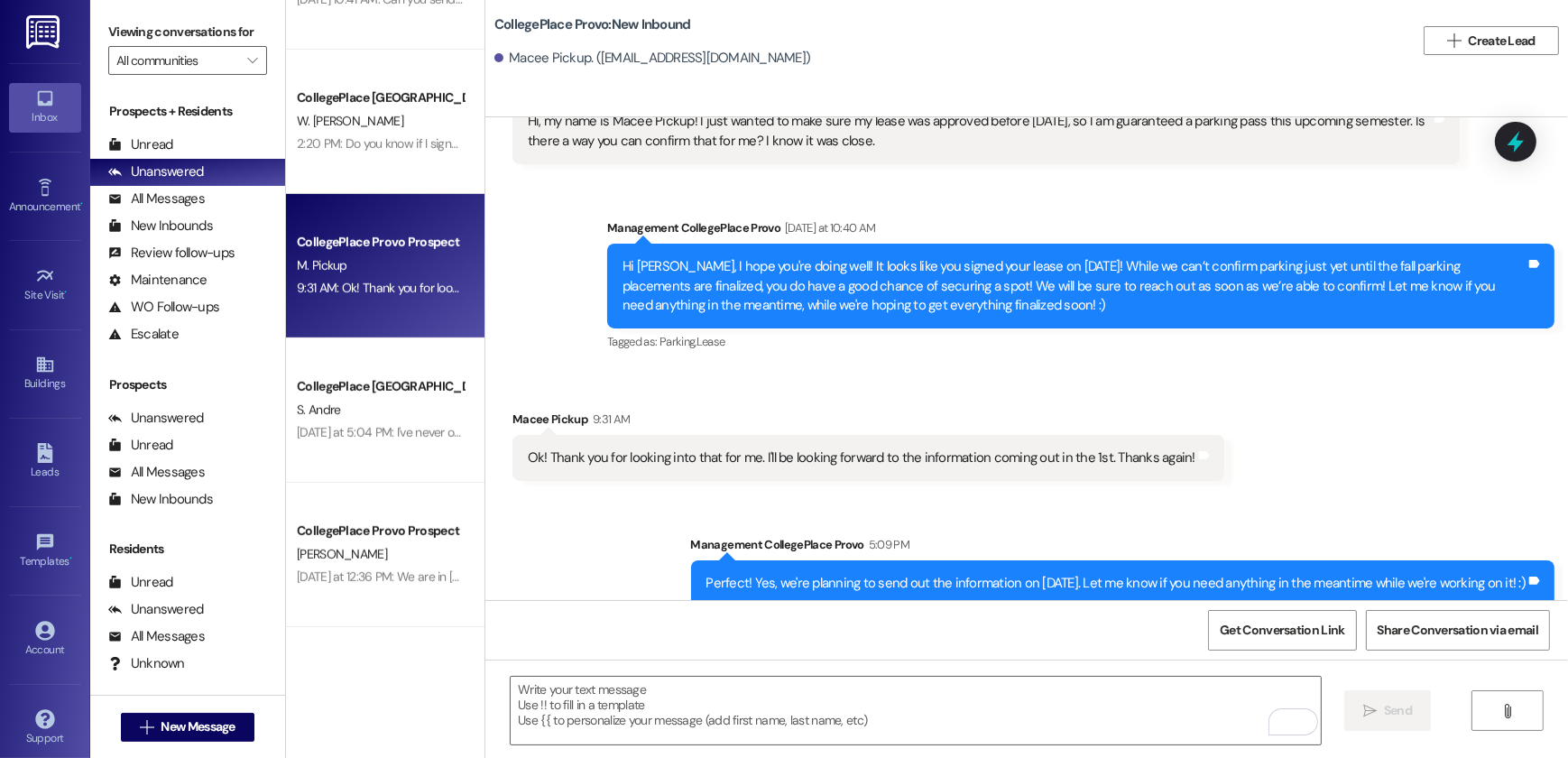 click on "Prospects Unanswered (0) Unanswered: ResiDesk identifies open questions and unanswered prospect conversations so you can respond to them. Unread (0) Unread: This is your prospect inbox. All of your tenant messages will show up here. All Messages (undefined) All Messages: Any messages from future residents will show up here. New Inbounds (0) New Inbounds: If you publicly post your ResiDesk leasing number, all new, inbound leads will surface here." at bounding box center [188, 444] 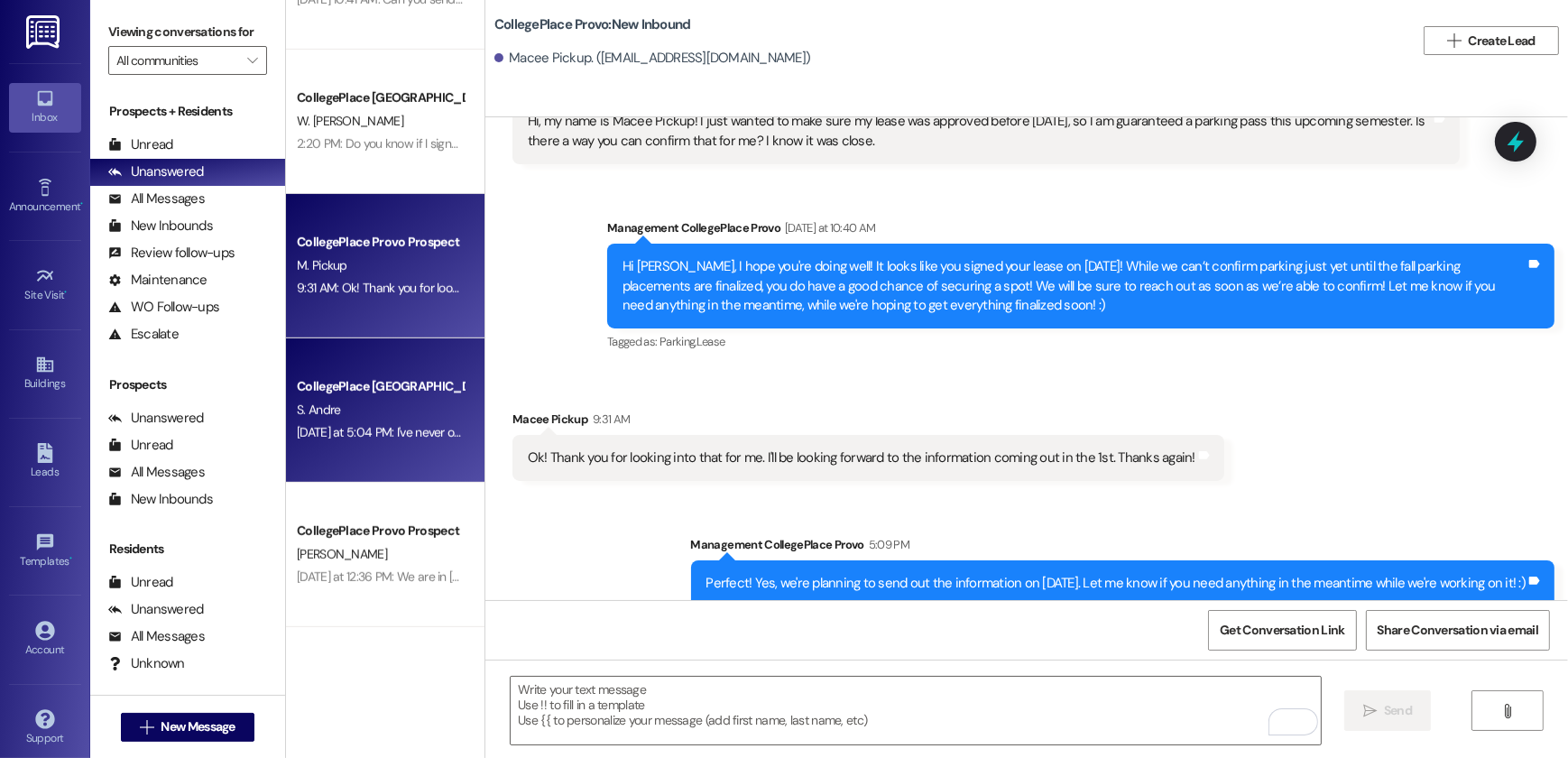 click on "S. Andre" at bounding box center (380, 410) 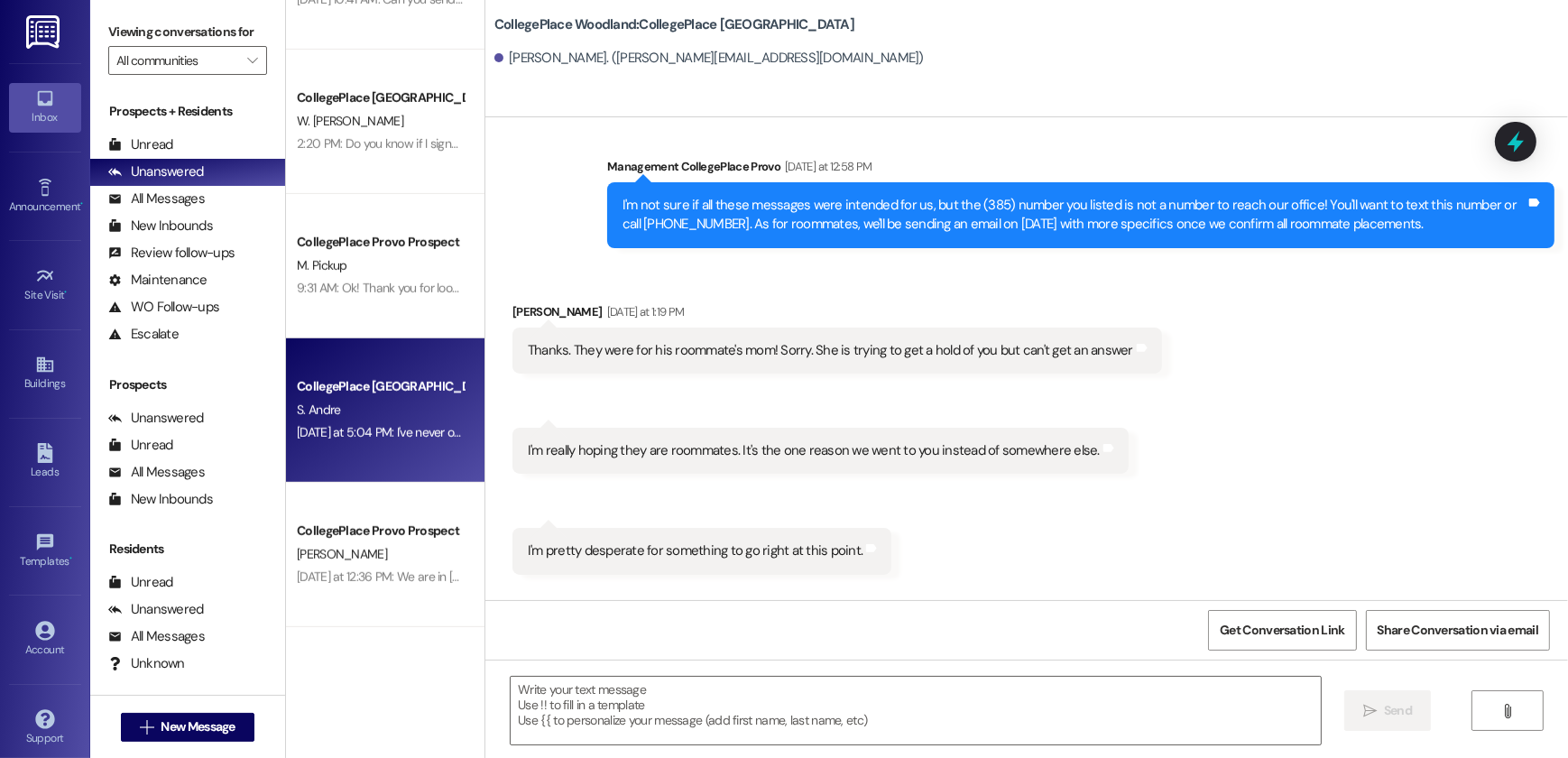 scroll, scrollTop: 13299, scrollLeft: 0, axis: vertical 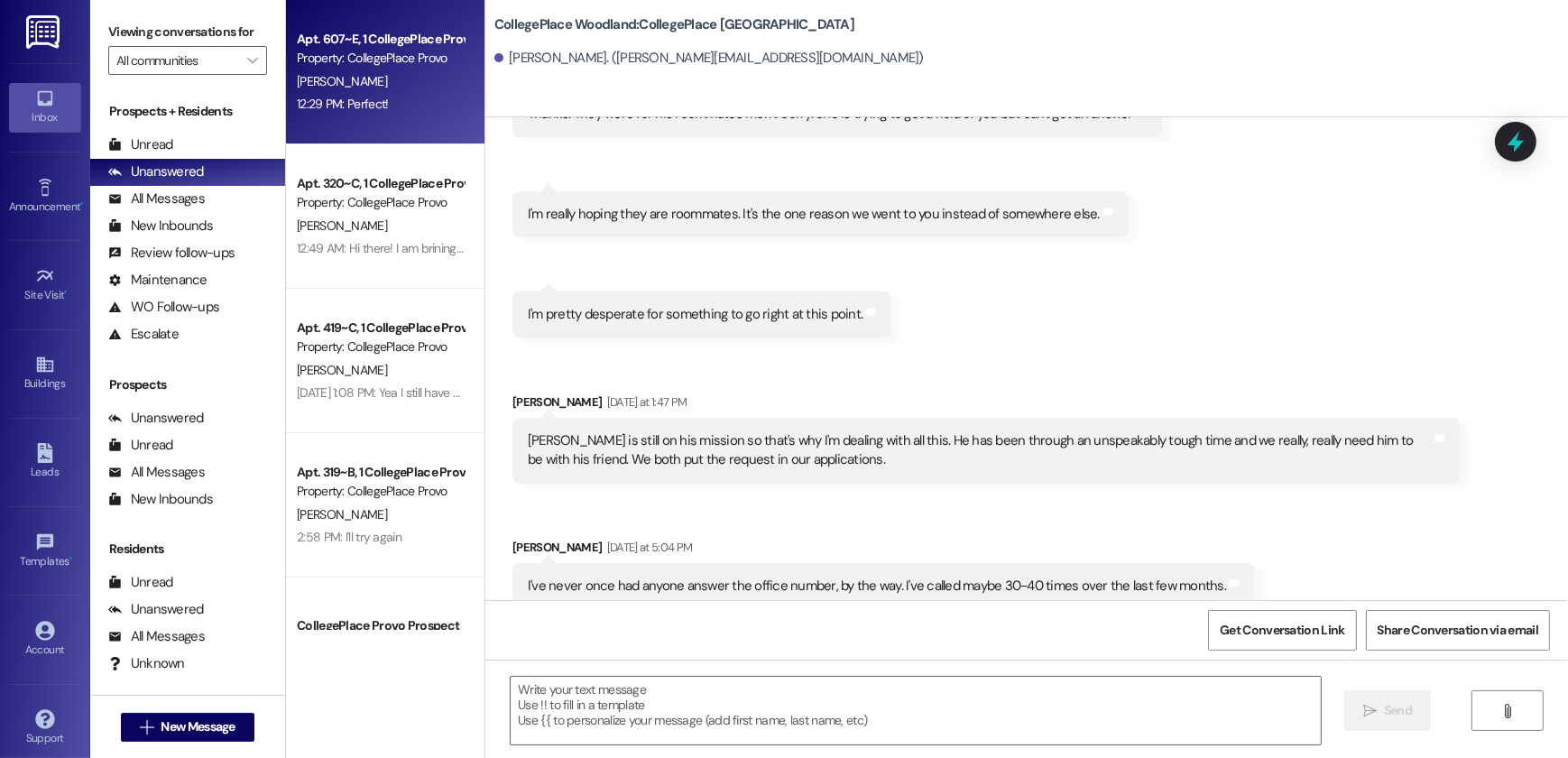 click on "12:29 PM: Perfect! 12:29 PM: Perfect!" at bounding box center (342, 104) 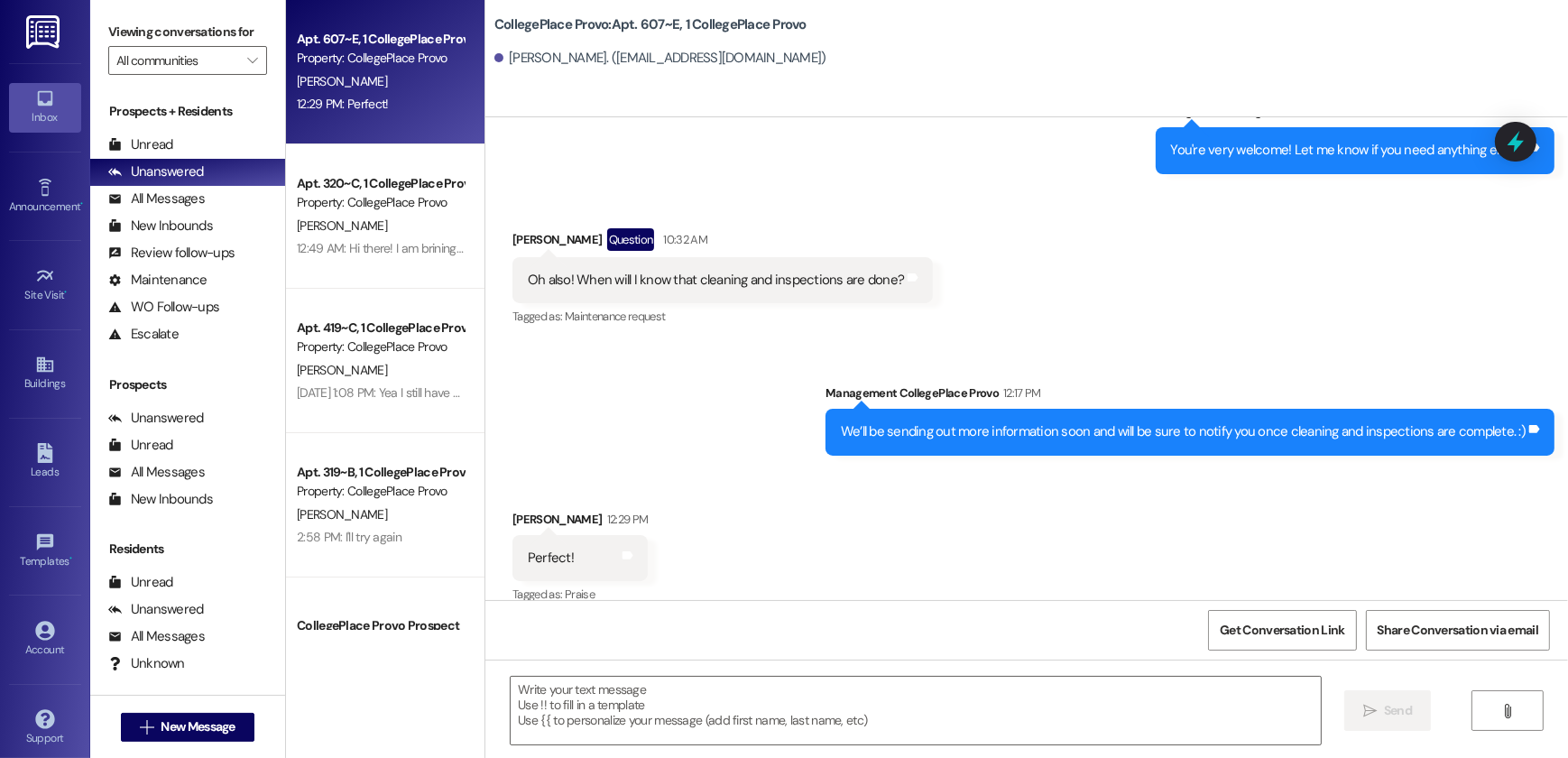 scroll, scrollTop: 8634, scrollLeft: 0, axis: vertical 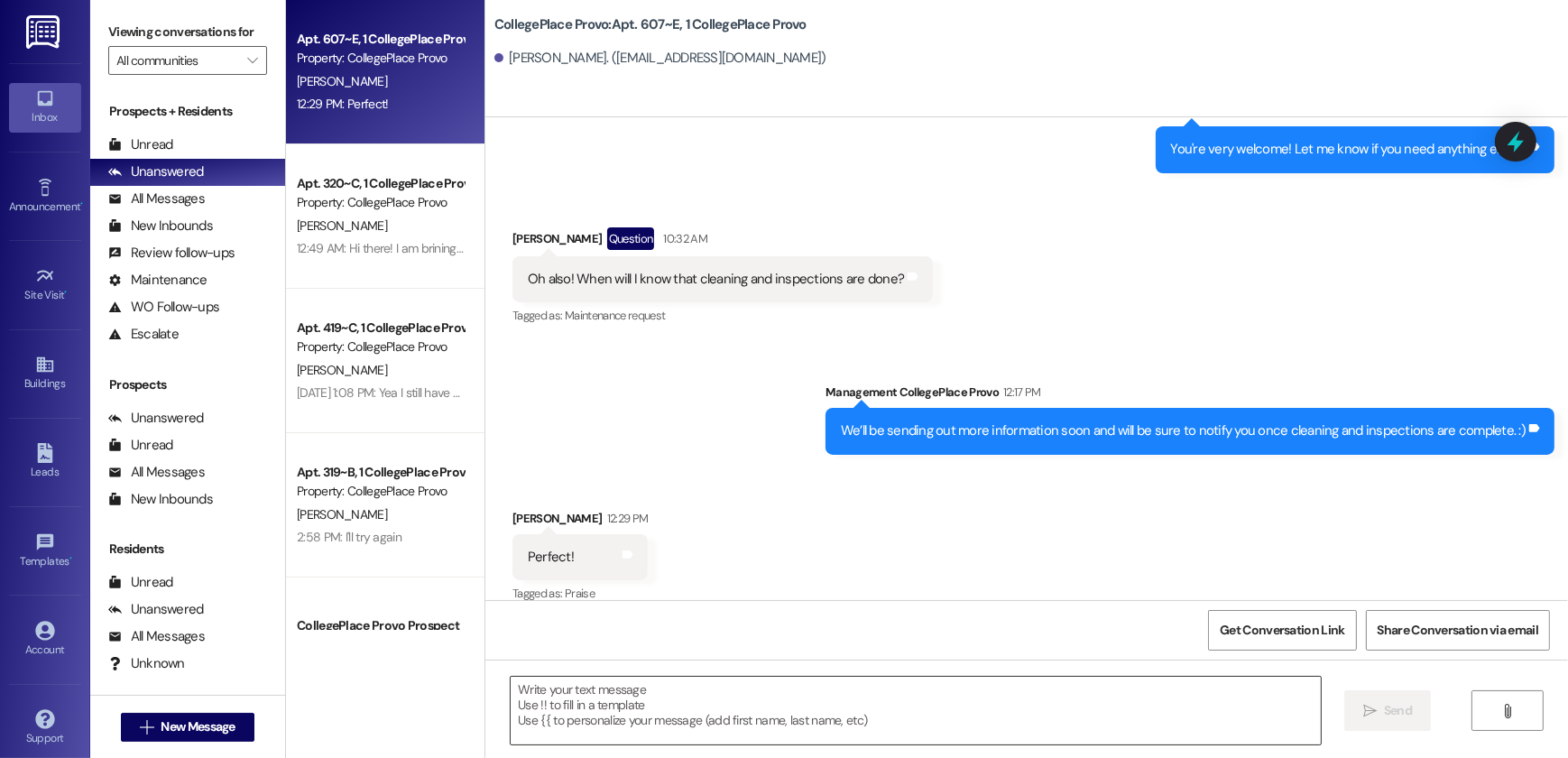 click at bounding box center [916, 710] 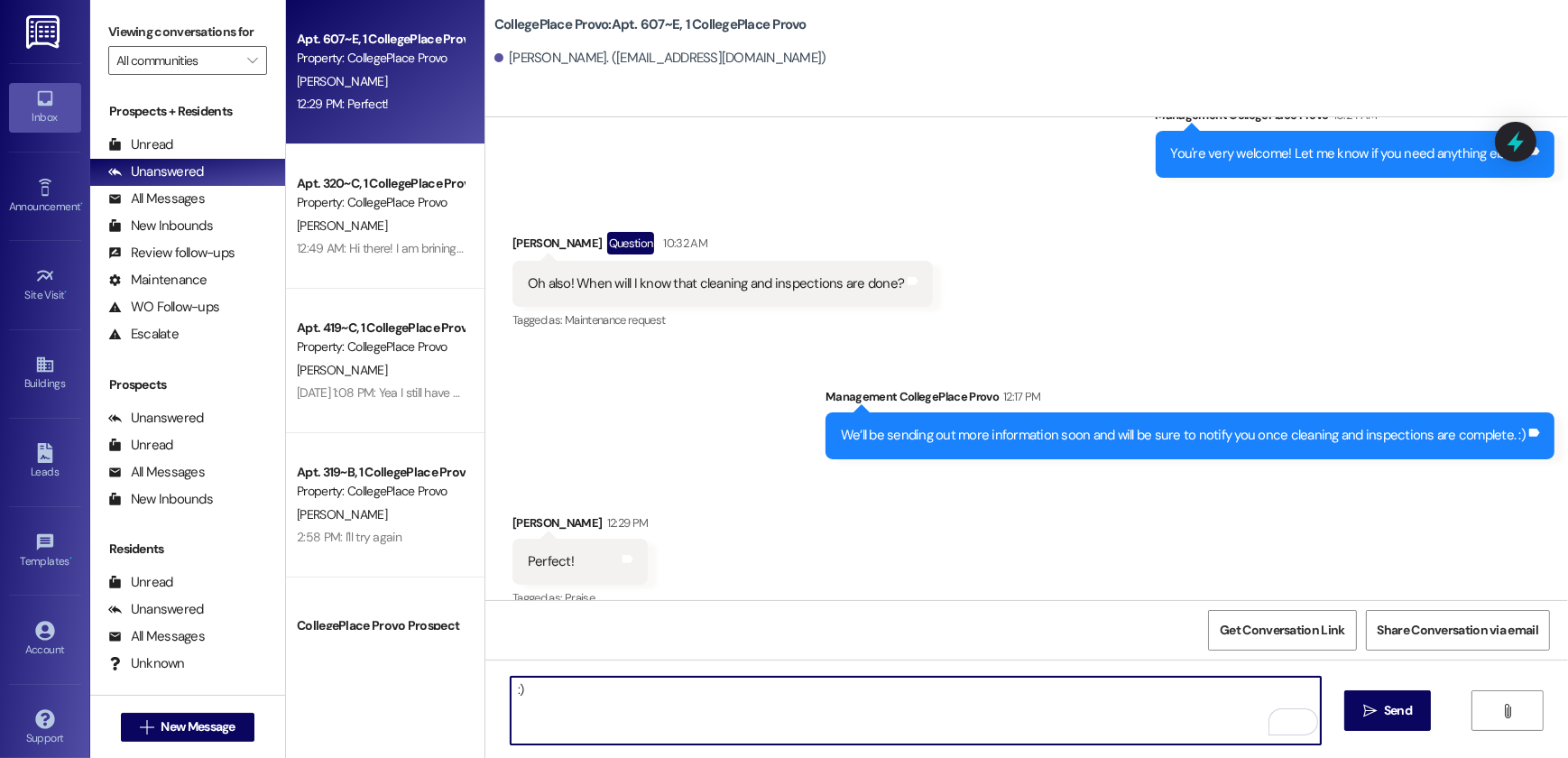 scroll, scrollTop: 8634, scrollLeft: 0, axis: vertical 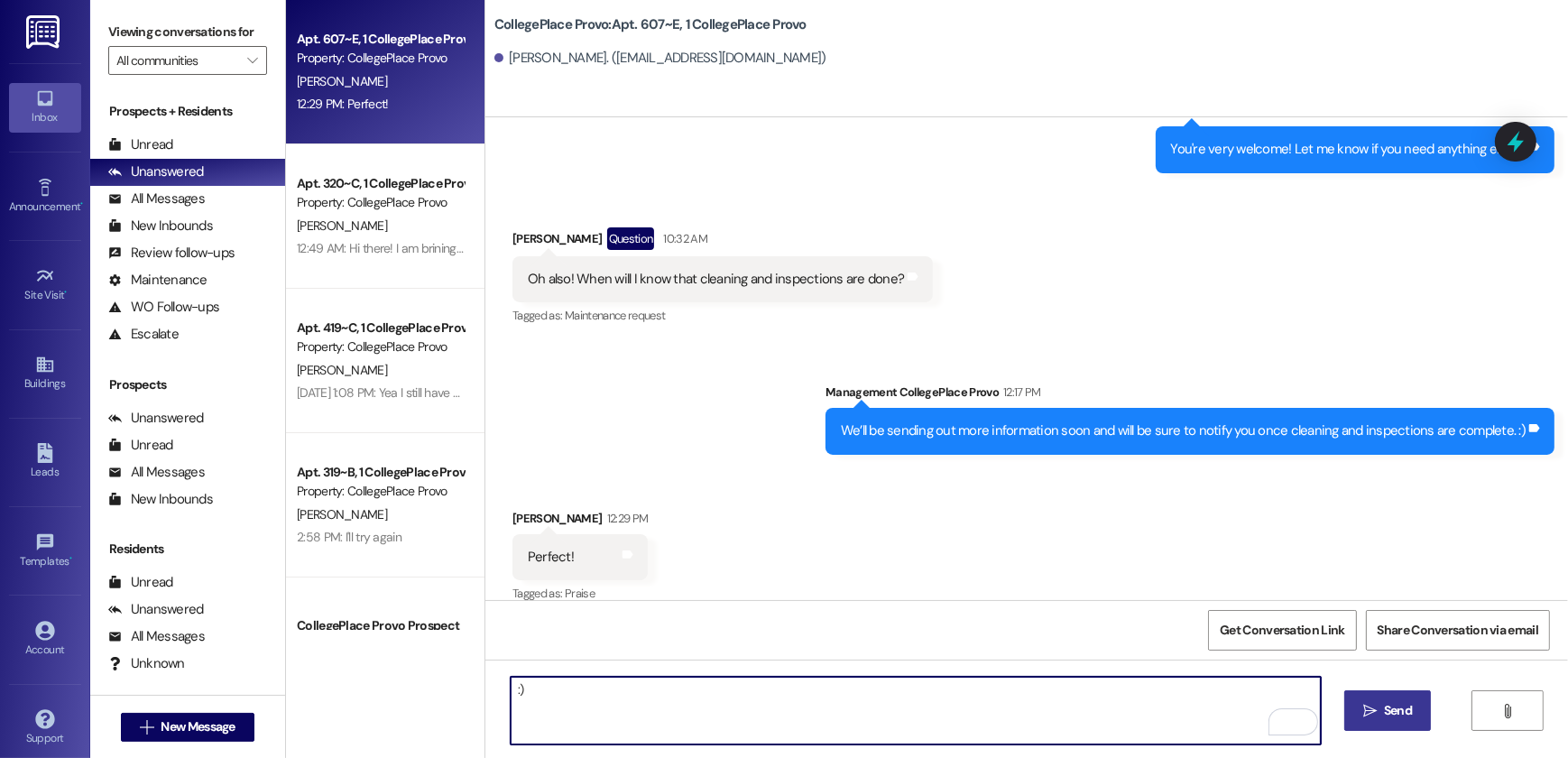 type on ":)" 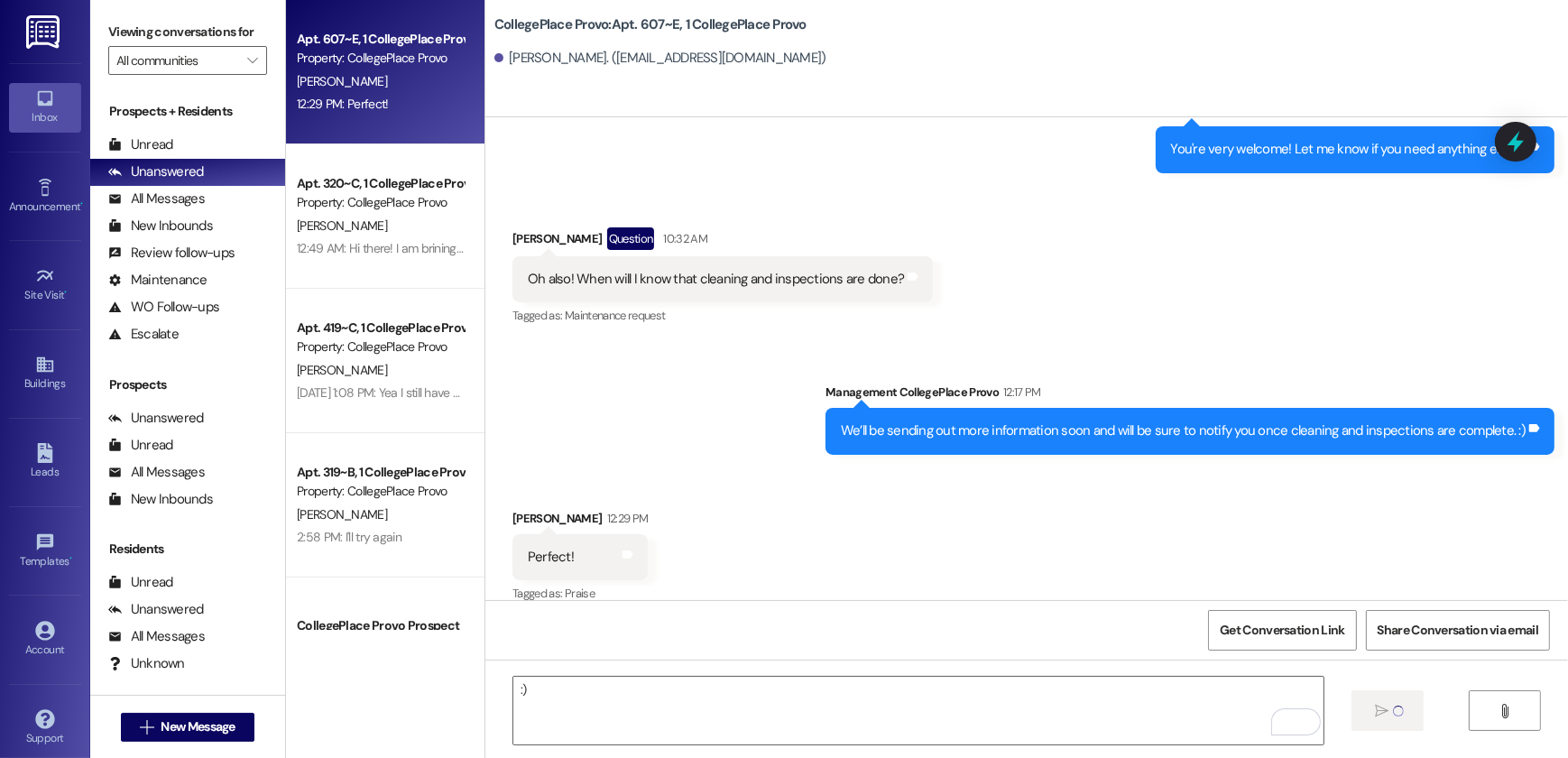 type 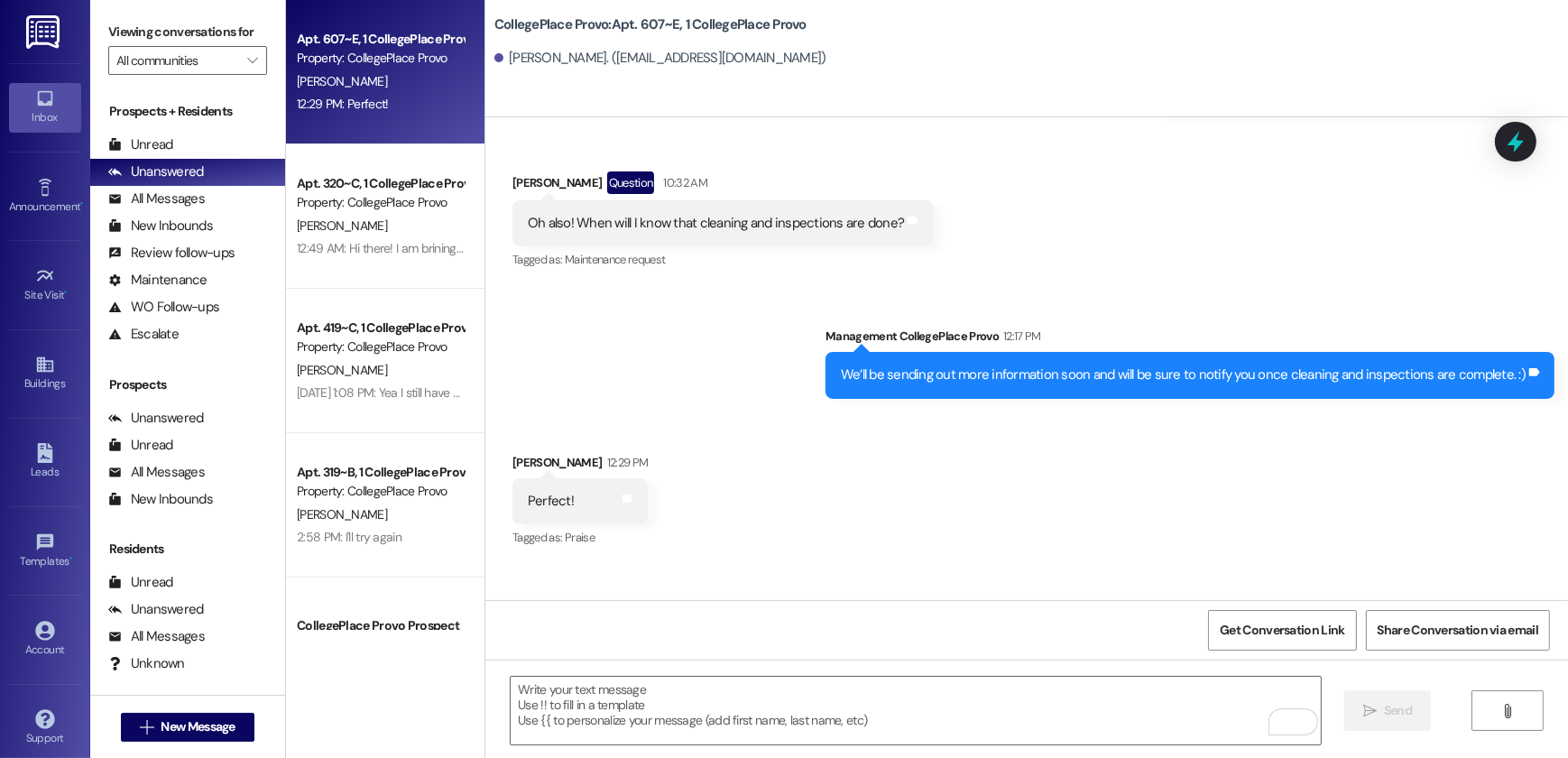 scroll, scrollTop: 8759, scrollLeft: 0, axis: vertical 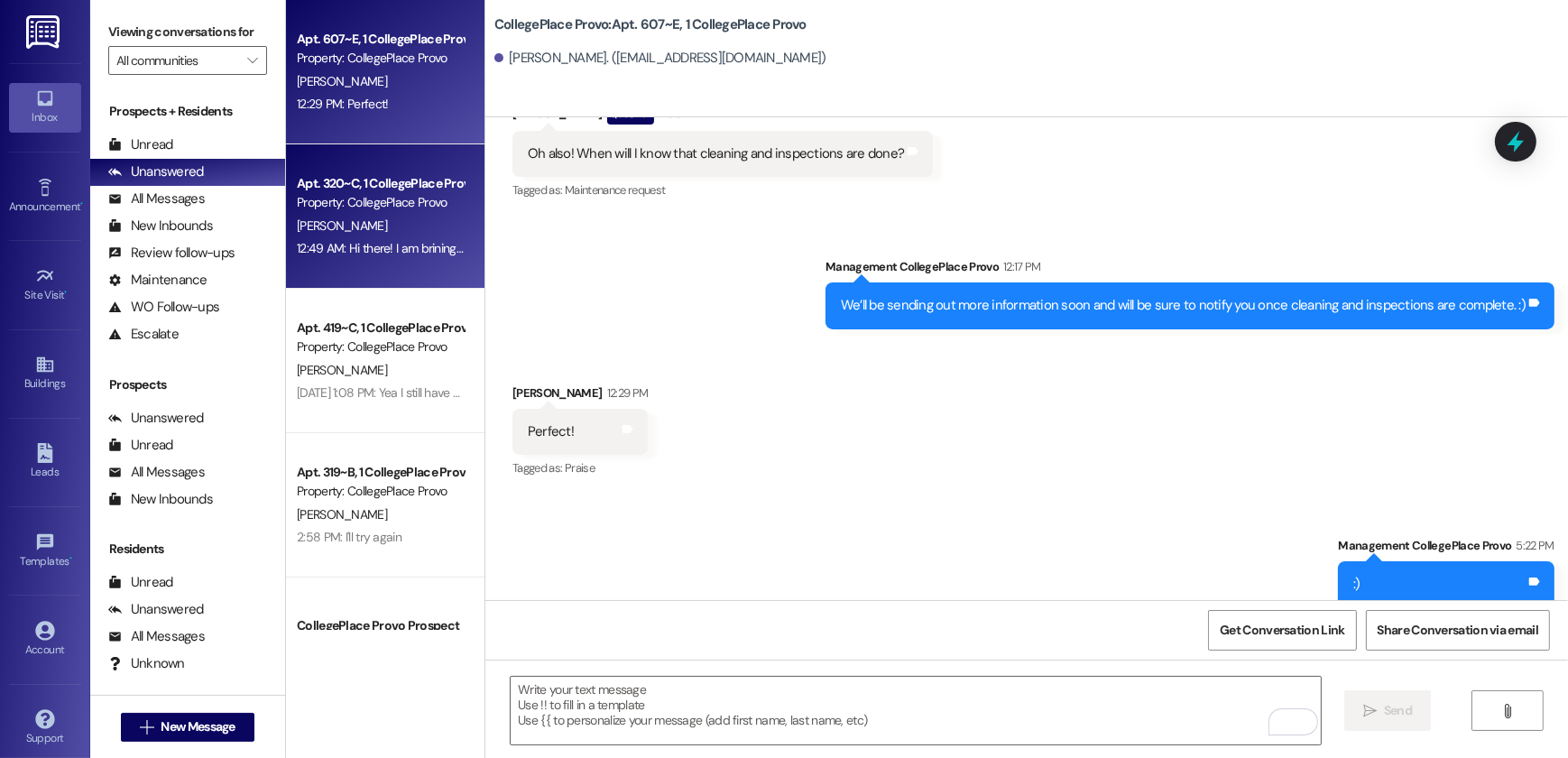 click on "12:49 AM: Hi there! I am brining my car to Provo and I was wondering what the process is to receive a parking spot is like? I got an email saying I was off the waiting list but it went straight to my spam and was only valid for that day only to claim it. Could you help me out, please? I would have it here in August/early September 12:49 AM: Hi there! I am brining my car to Provo and I was wondering what the process is to receive a parking spot is like? I got an email saying I was off the waiting list but it went straight to my spam and was only valid for that day only to claim it. Could you help me out, please? I would have it here in August/early September" at bounding box center (1141, 248) 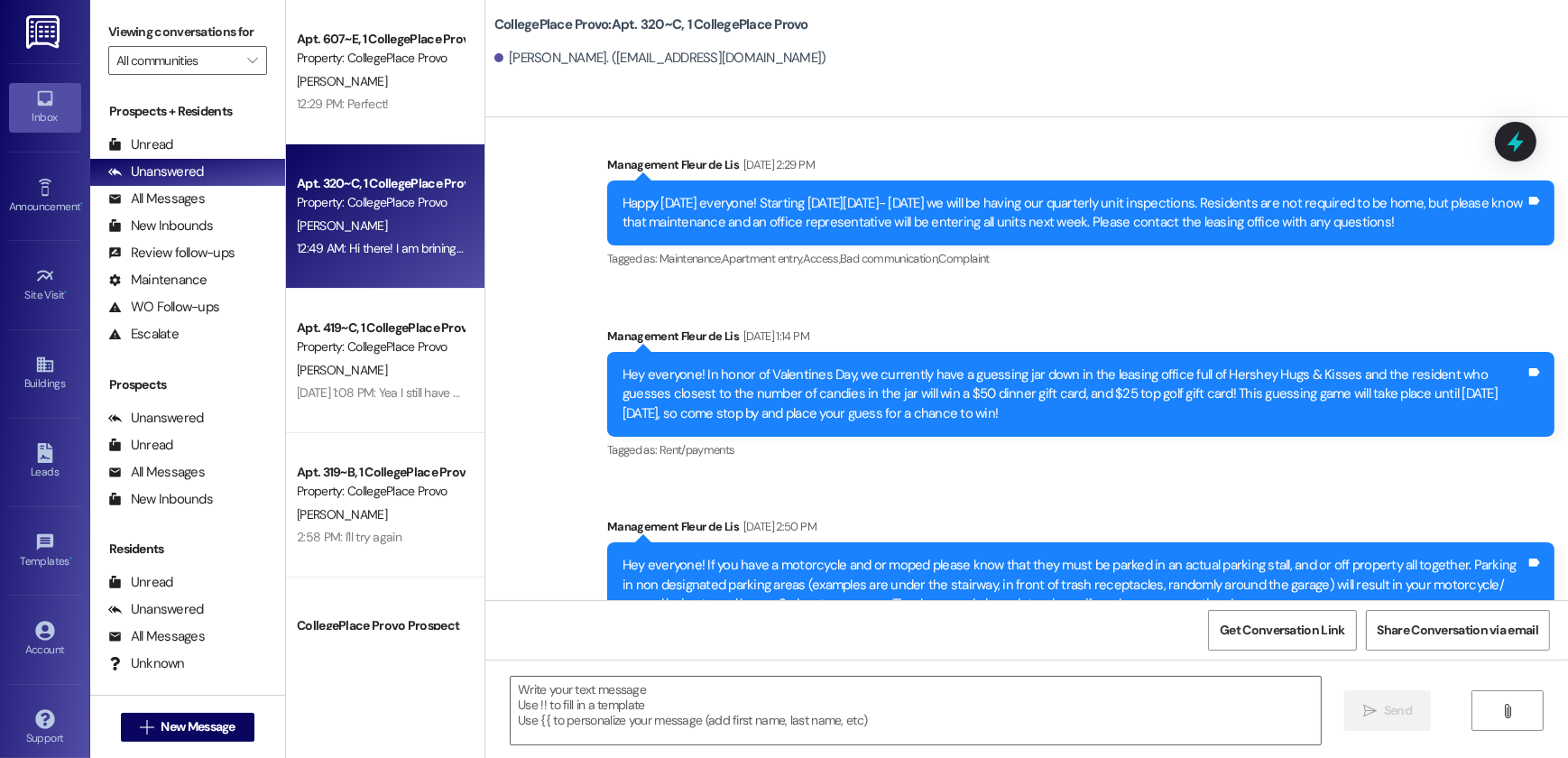 scroll, scrollTop: 27364, scrollLeft: 0, axis: vertical 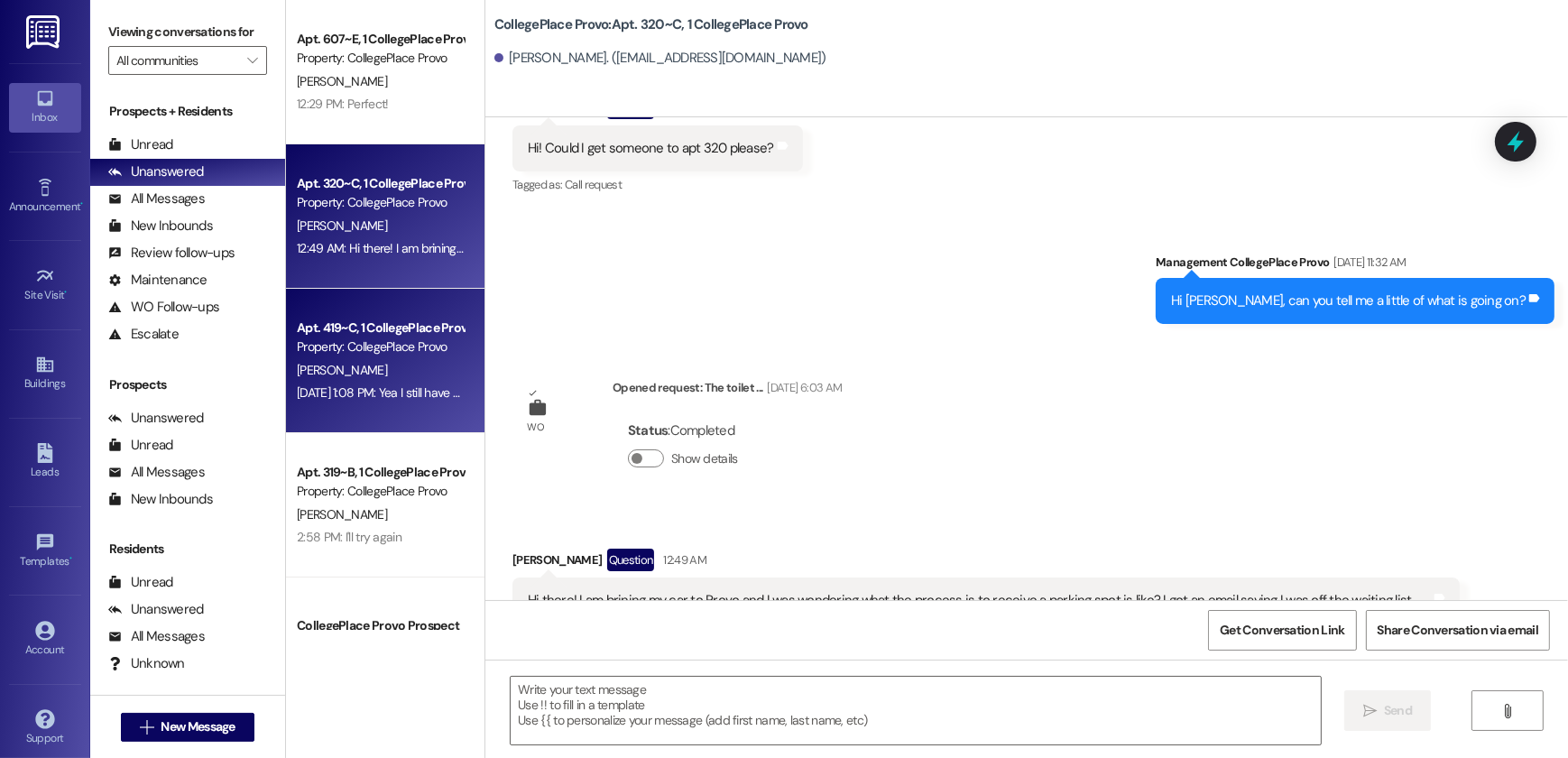 click on "Apt. 419~C, 1 CollegePlace Provo Property: CollegePlace Provo C. Christensen Jul 14, 2025 at 1:08 PM: Yea I still have a couple questions around moving in, can I give you a quick call to talk about them Jul 14, 2025 at 1:08 PM: Yea I still have a couple questions around moving in, can I give you a quick call to talk about them" at bounding box center (385, 361) 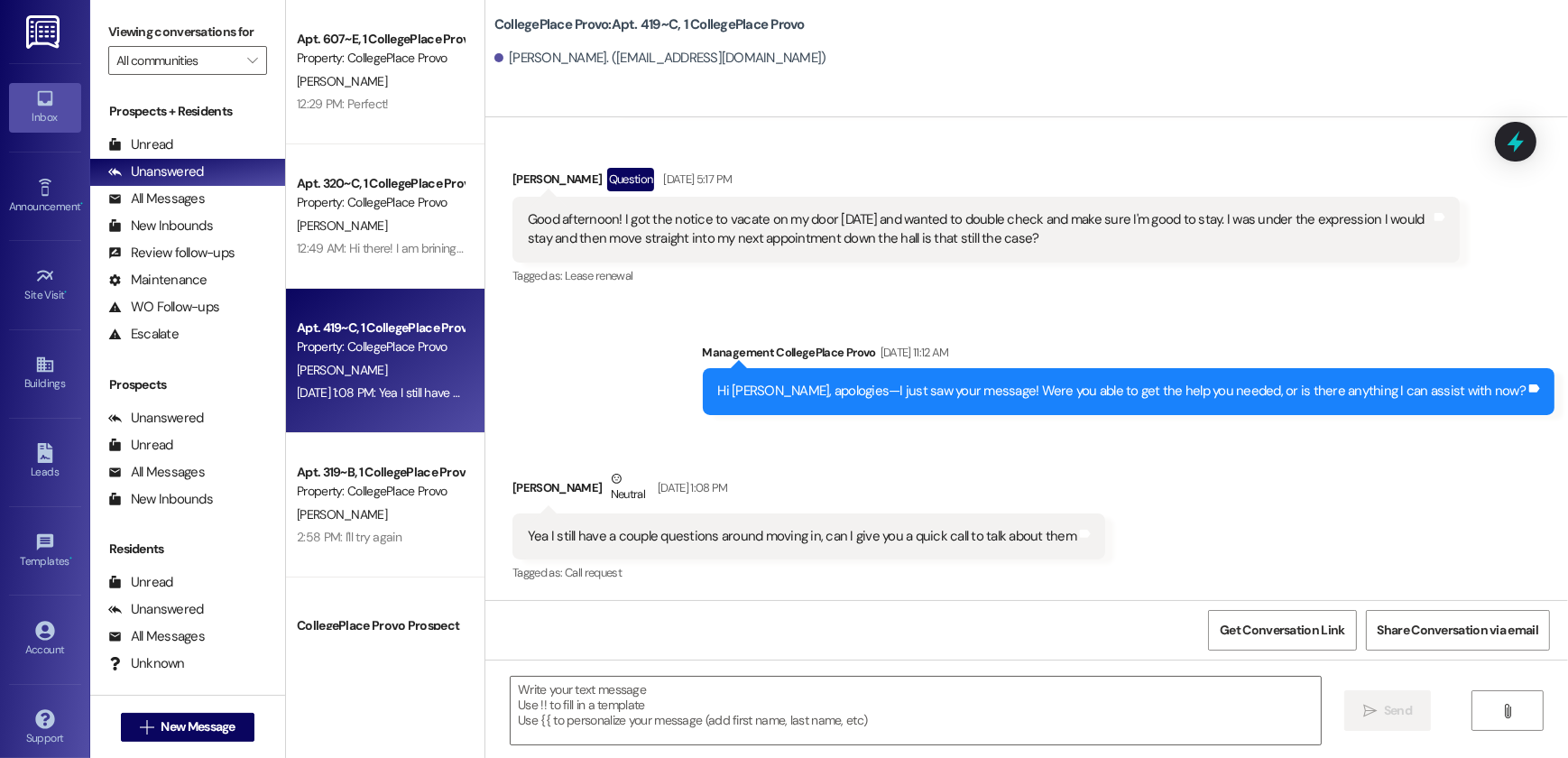 scroll, scrollTop: 21001, scrollLeft: 0, axis: vertical 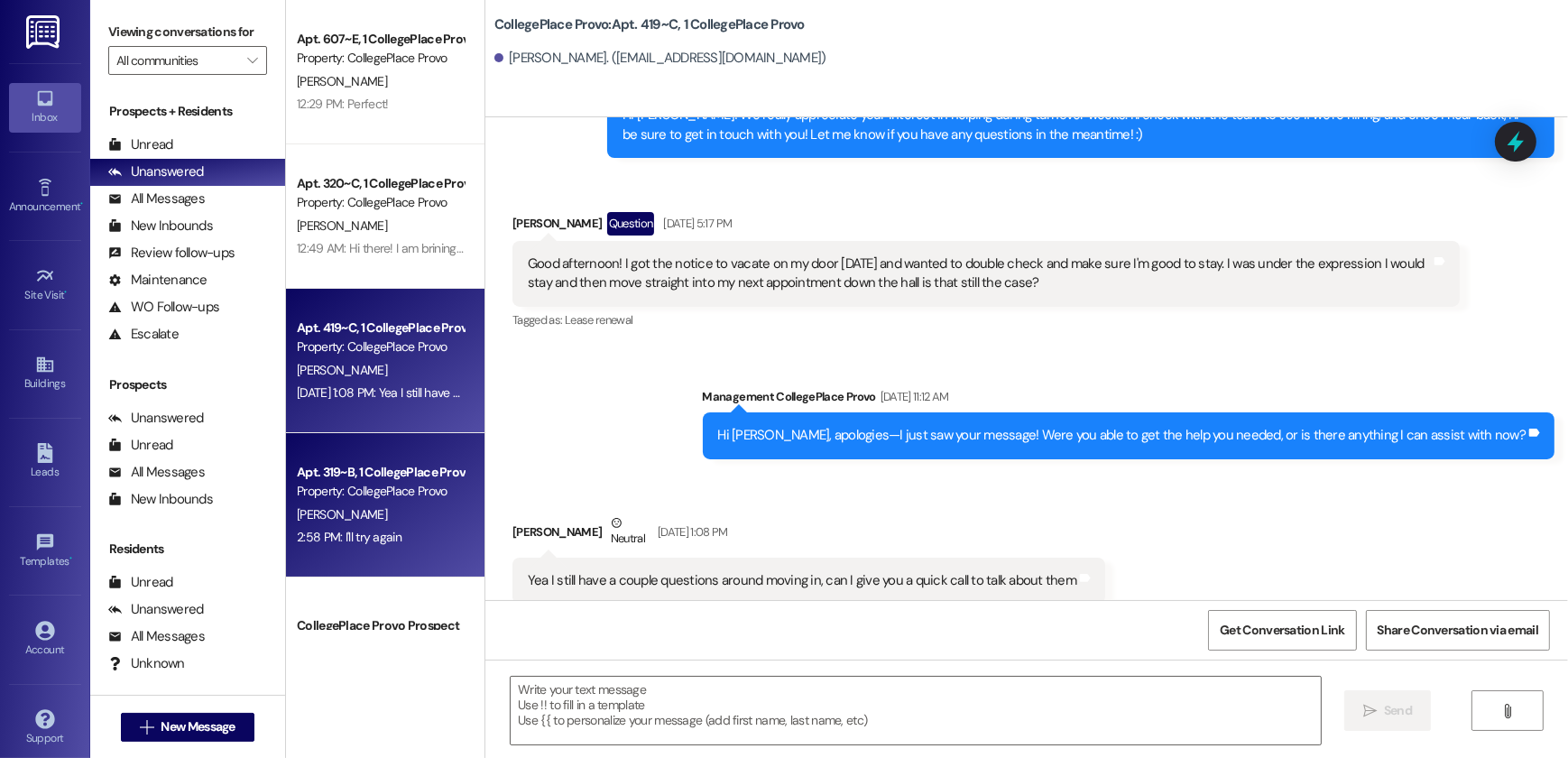 click on "Property: CollegePlace Provo" at bounding box center [380, 491] 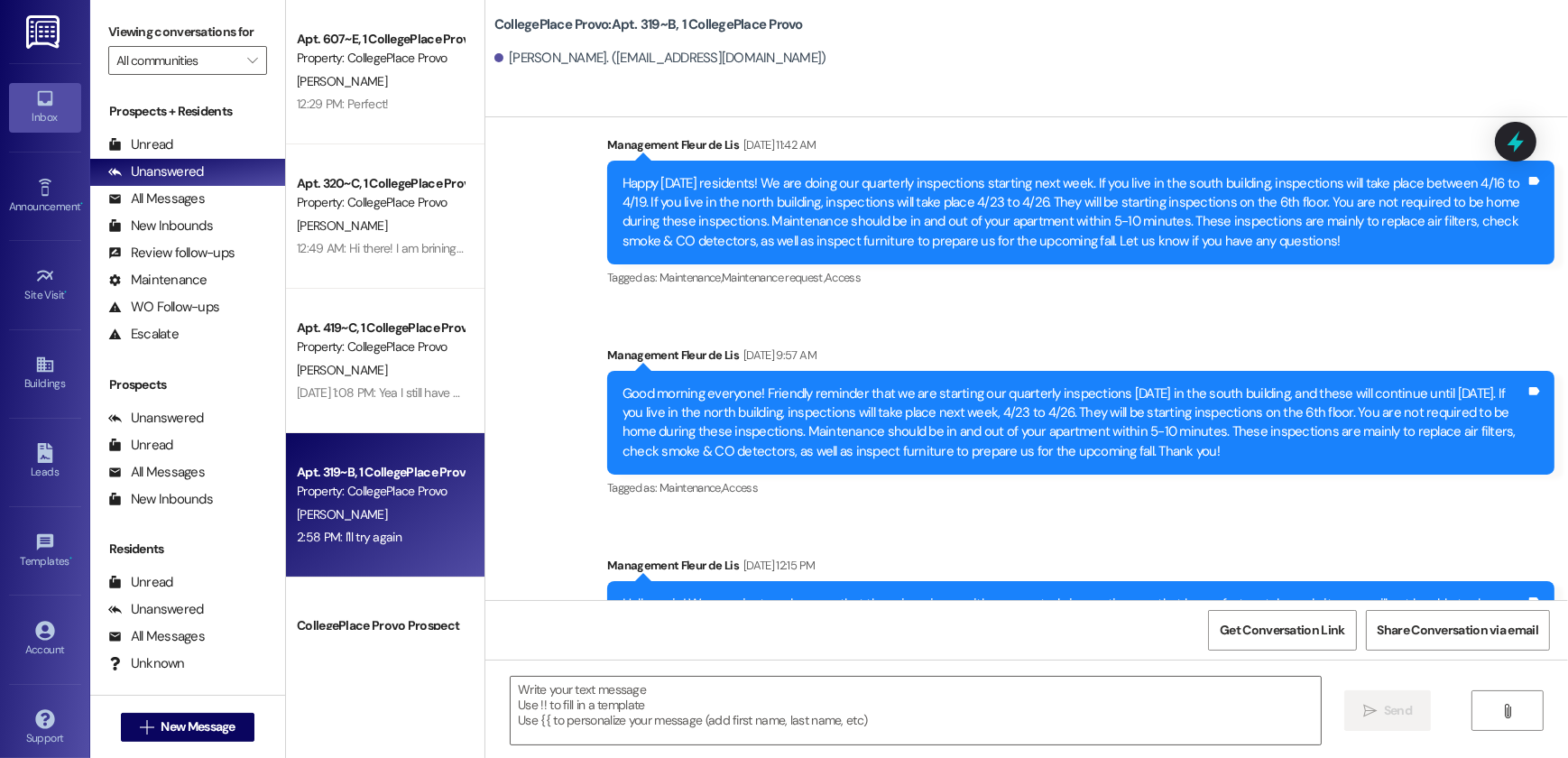 scroll, scrollTop: 48505, scrollLeft: 0, axis: vertical 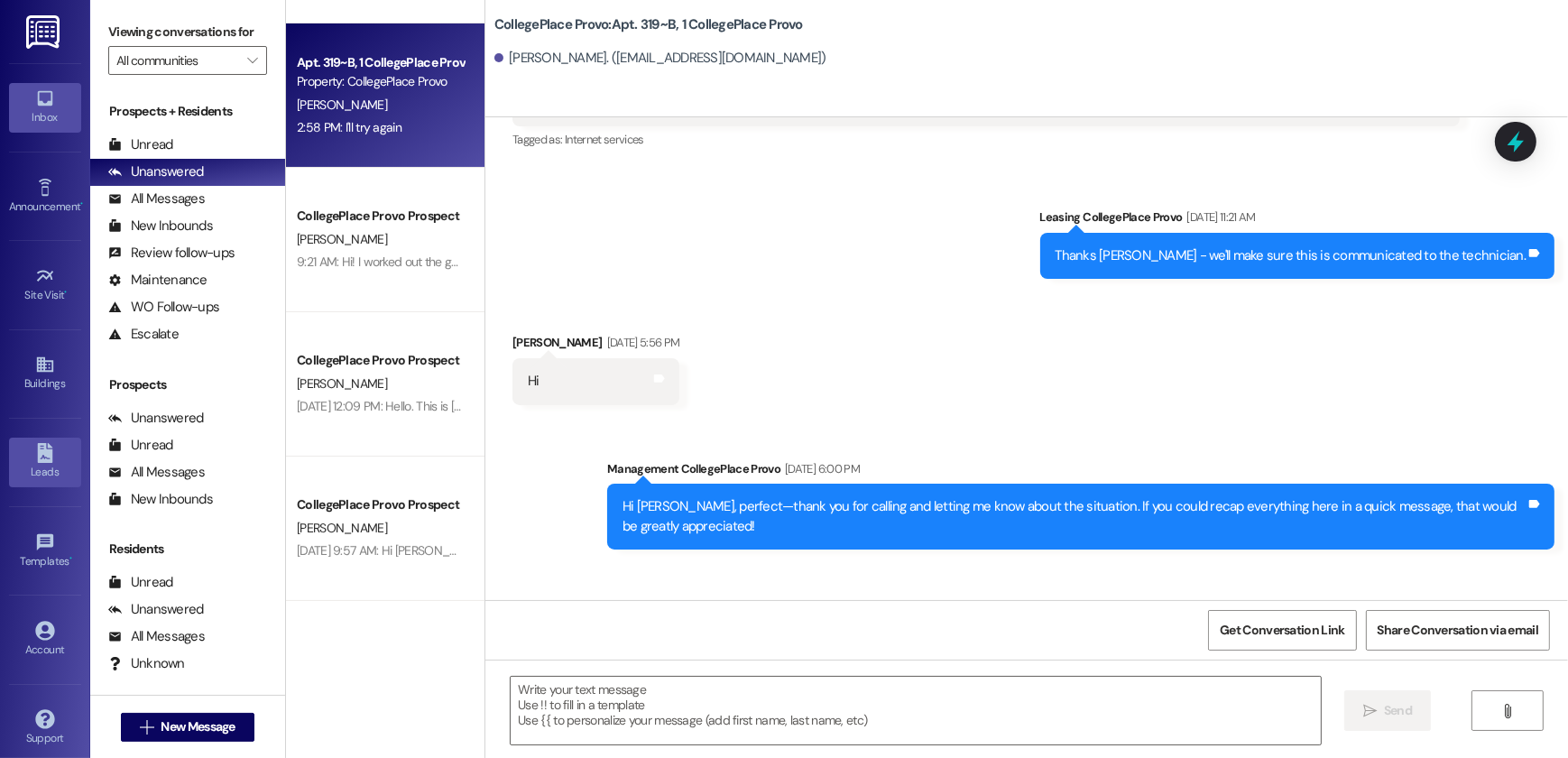 drag, startPoint x: 58, startPoint y: 473, endPoint x: 60, endPoint y: 441, distance: 32.062439 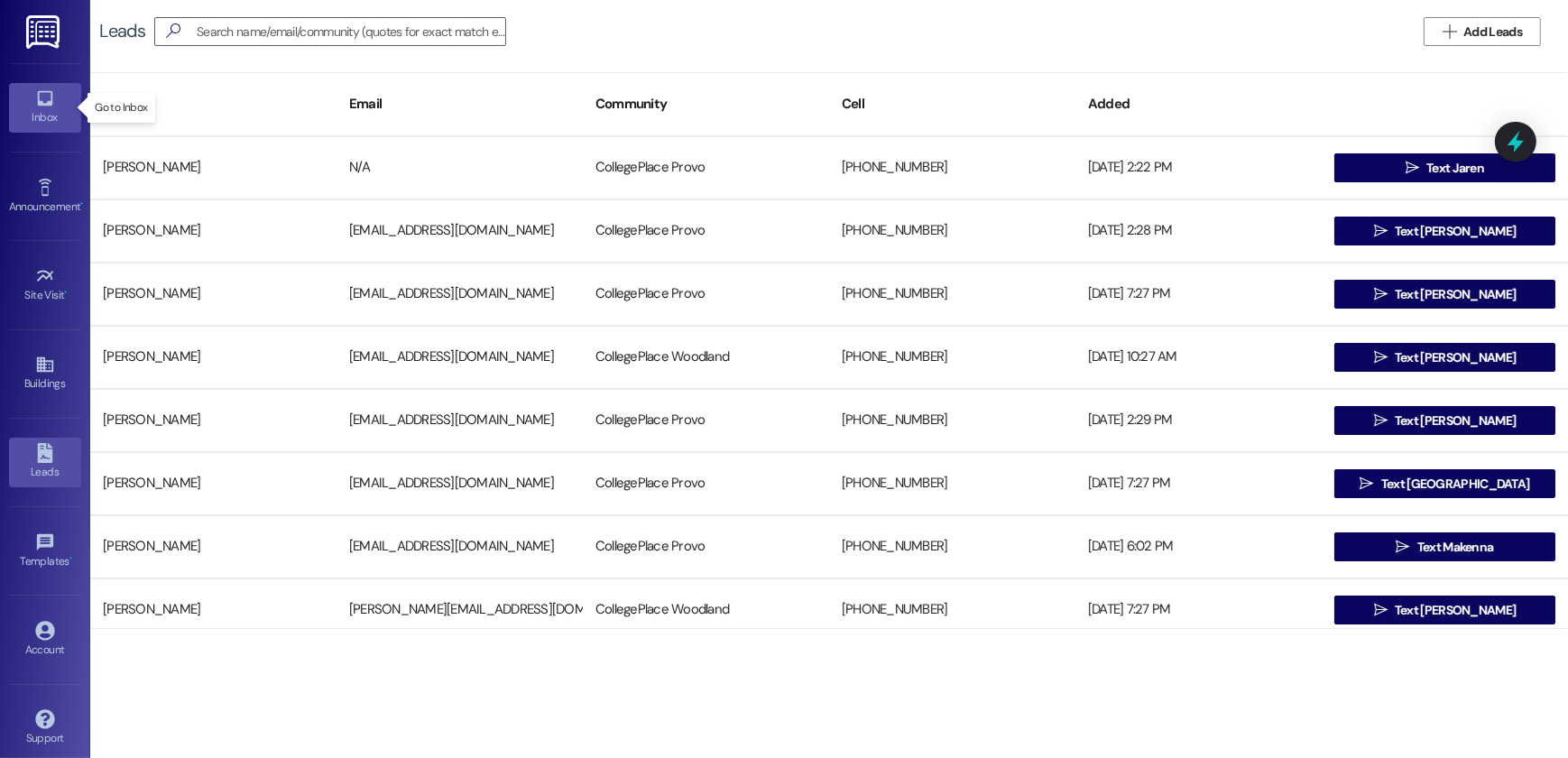 click on "Inbox" at bounding box center (45, 117) 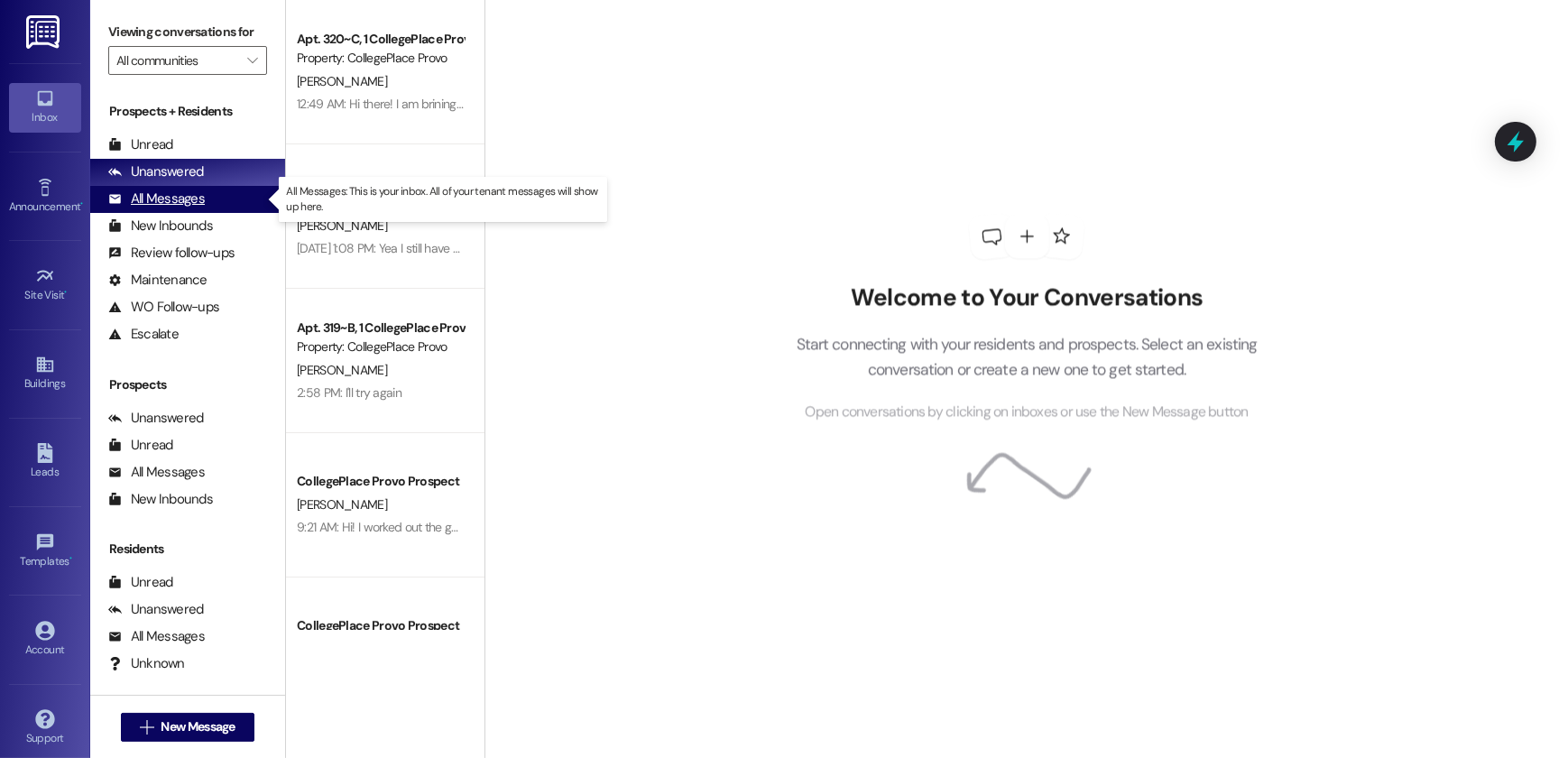 click on "All Messages" at bounding box center [156, 199] 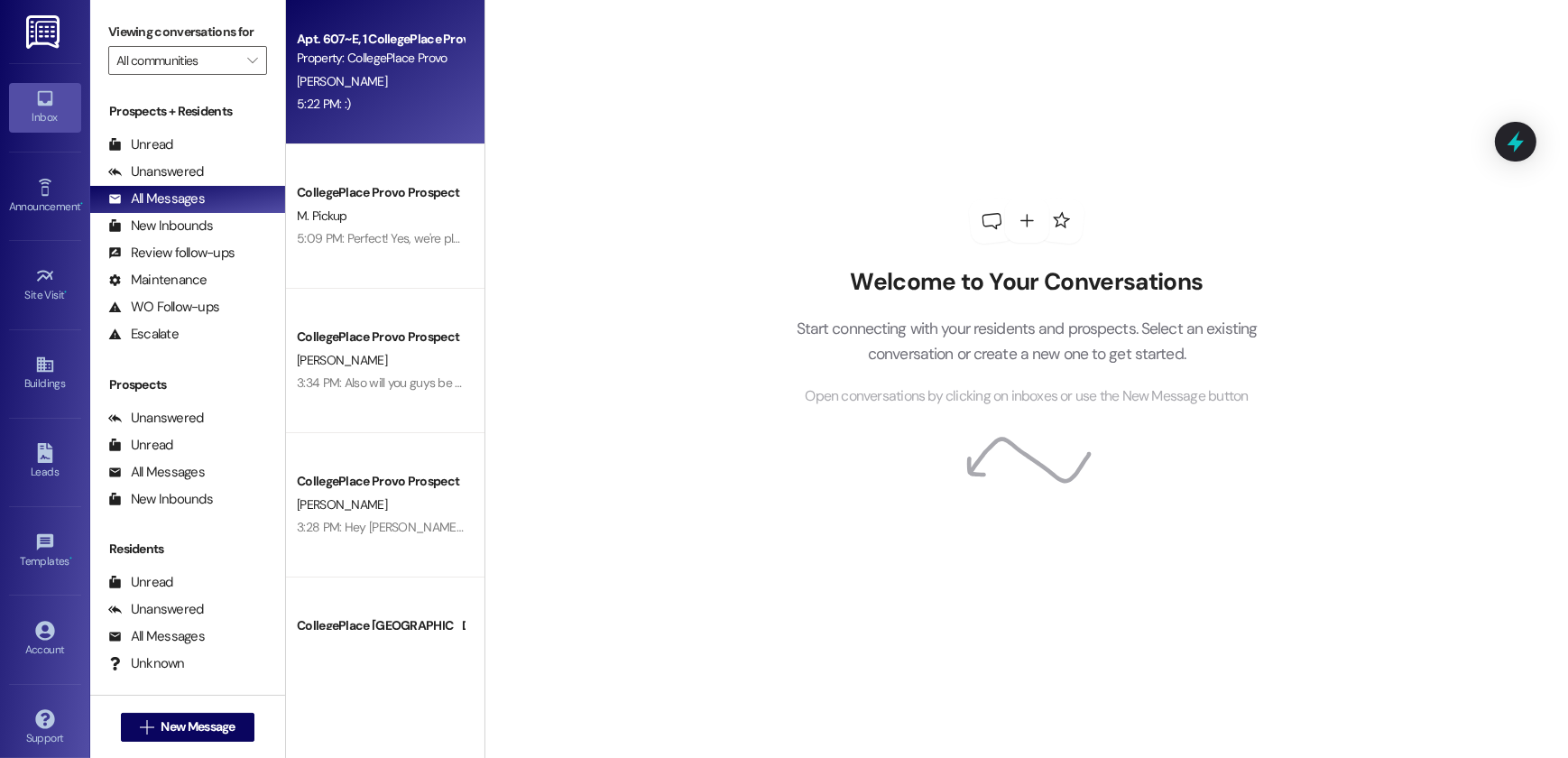 click on "Apt. 607~E, 1 CollegePlace Provo Property: CollegePlace Provo A. Dansie 5:22 PM: :) 5:22 PM: :)" at bounding box center (385, 72) 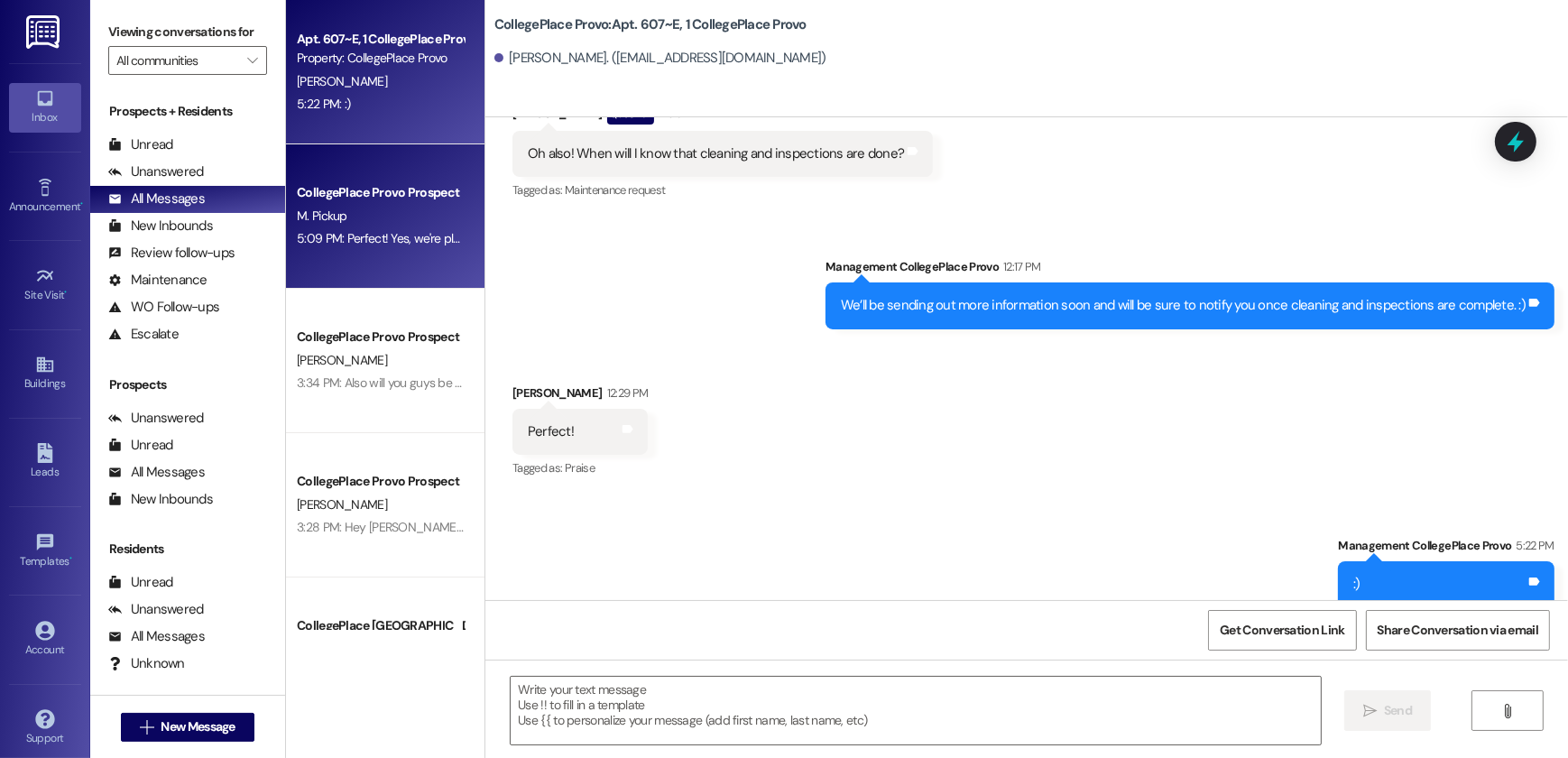 click on "CollegePlace Provo Prospect M. Pickup 5:09 PM: Perfect! Yes, we're planning to send out the information on August 1st. Let me know if you need anything in the meantime while we're working on it! :) 5:09 PM: Perfect! Yes, we're planning to send out the information on August 1st. Let me know if you need anything in the meantime while we're working on it! :)" at bounding box center [385, 217] 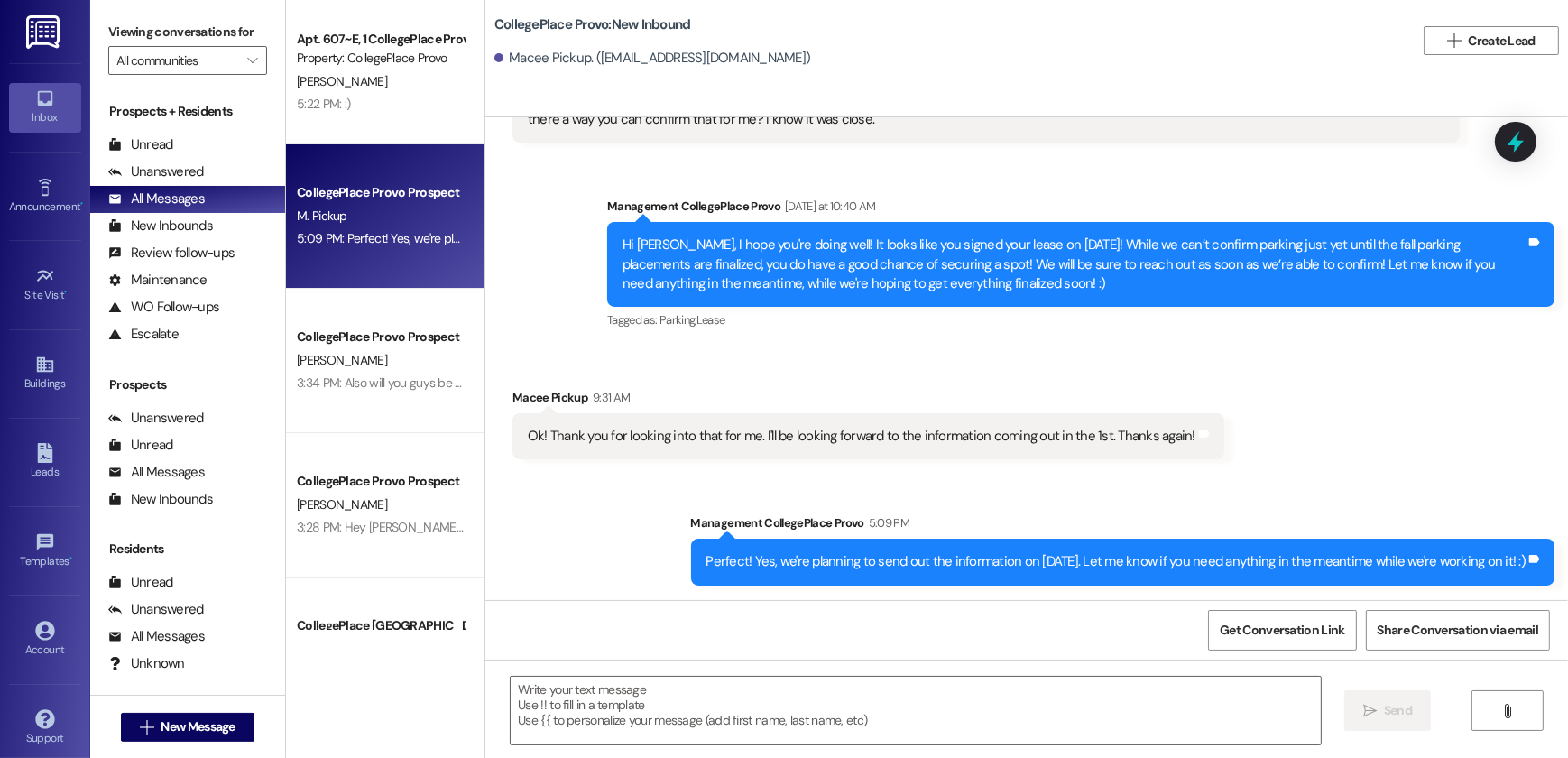 scroll, scrollTop: 6259, scrollLeft: 0, axis: vertical 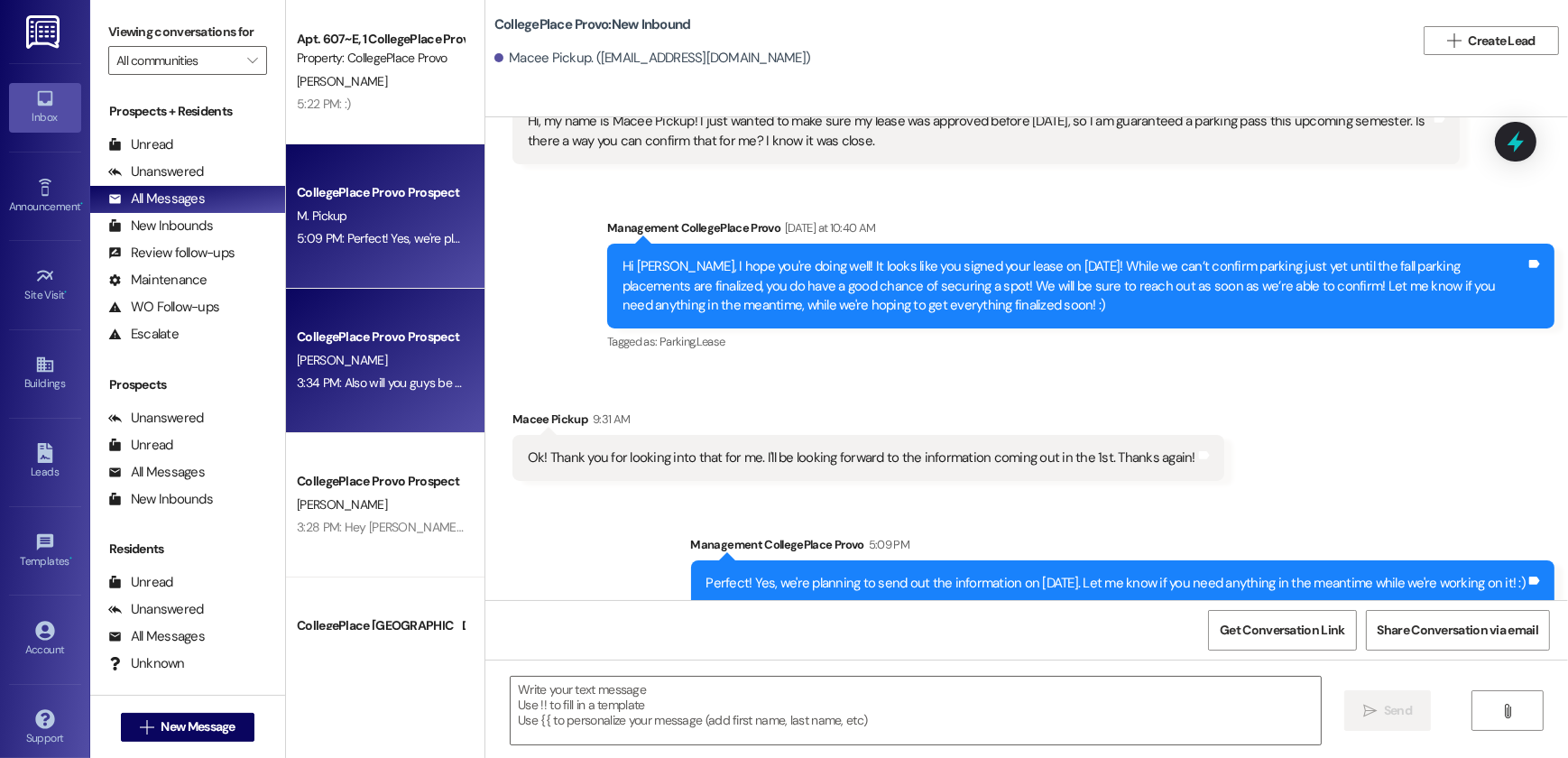 click on "CollegePlace Provo Prospect E. Lambert 3:34 PM: Also will you guys be prorating the rent since we will only be living there 11 days in August? 3:34 PM: Also will you guys be prorating the rent since we will only be living there 11 days in August?" at bounding box center (385, 361) 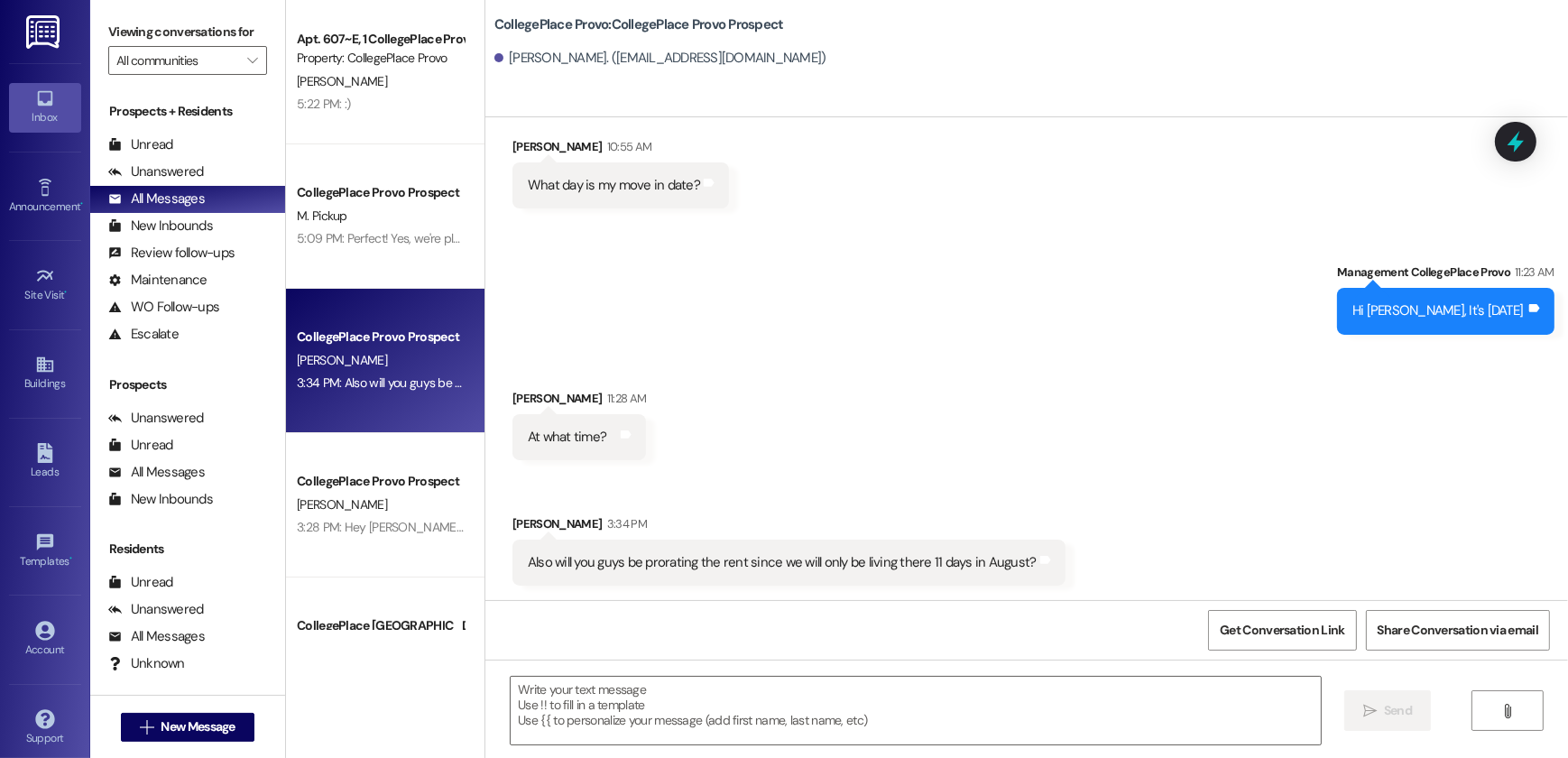 scroll, scrollTop: 4239, scrollLeft: 0, axis: vertical 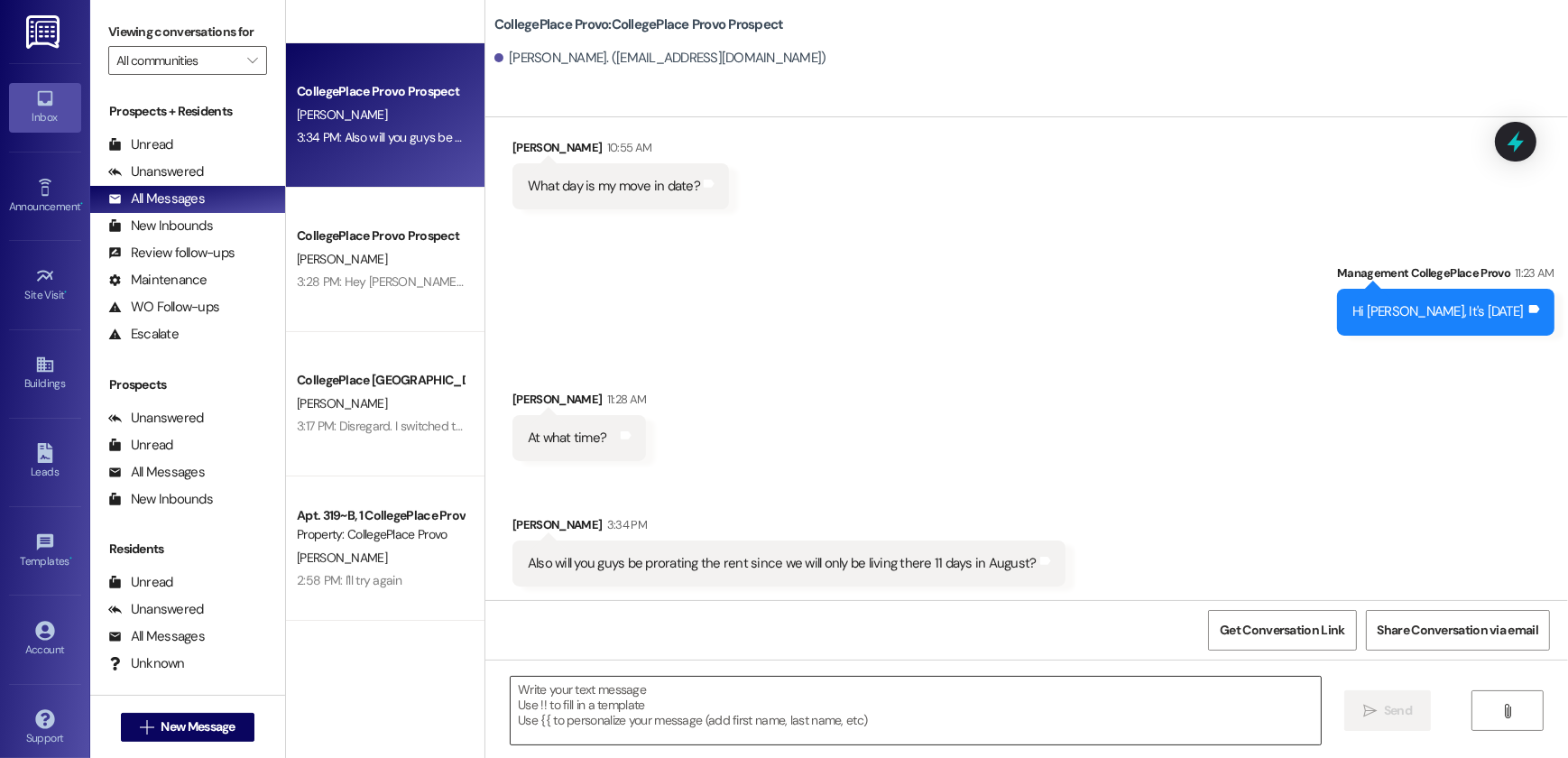 click at bounding box center [916, 710] 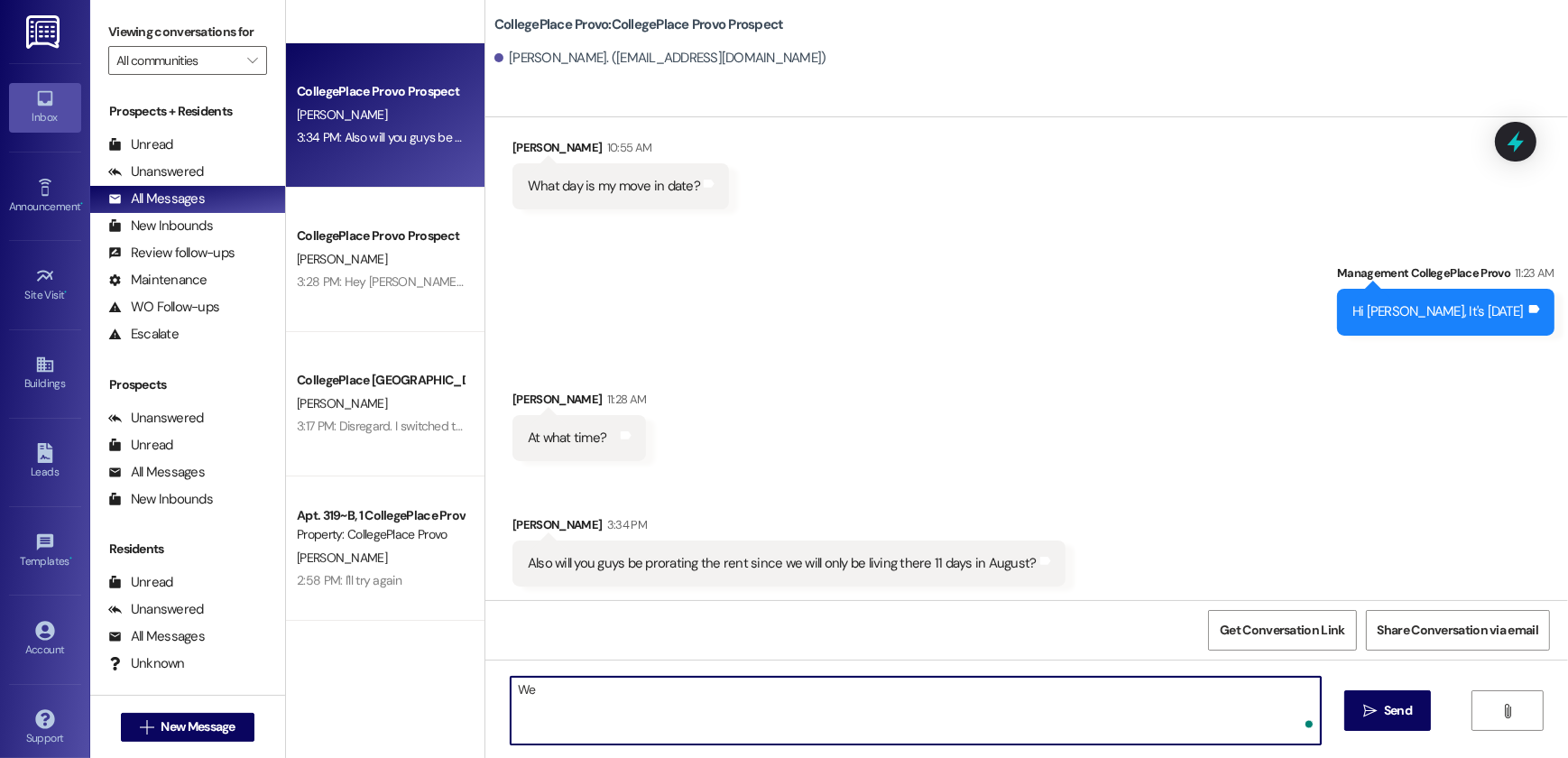 type on "W" 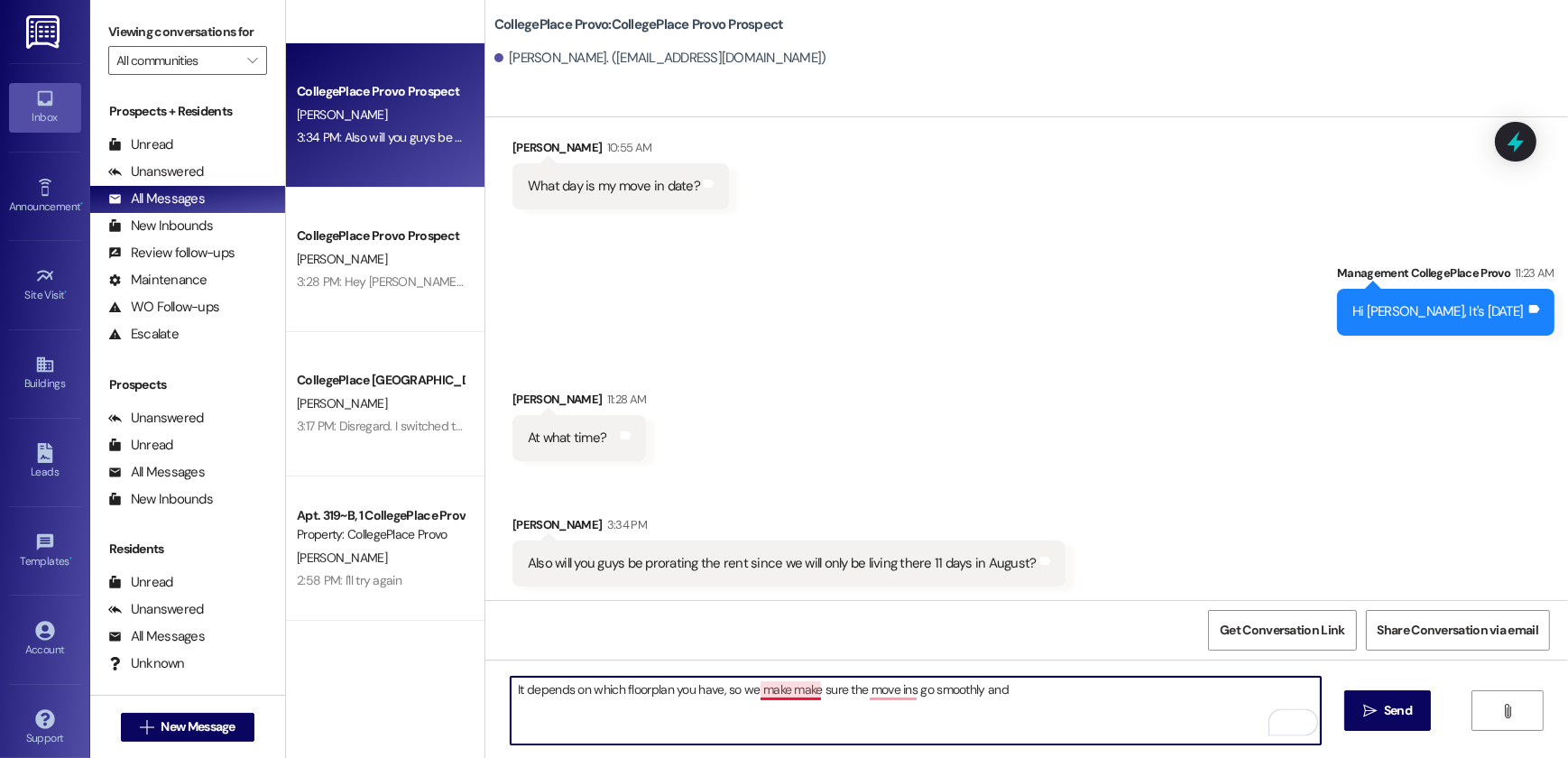 click on "It depends on which floorplan you have, so we make make sure the move ins go smoothly and" at bounding box center (916, 710) 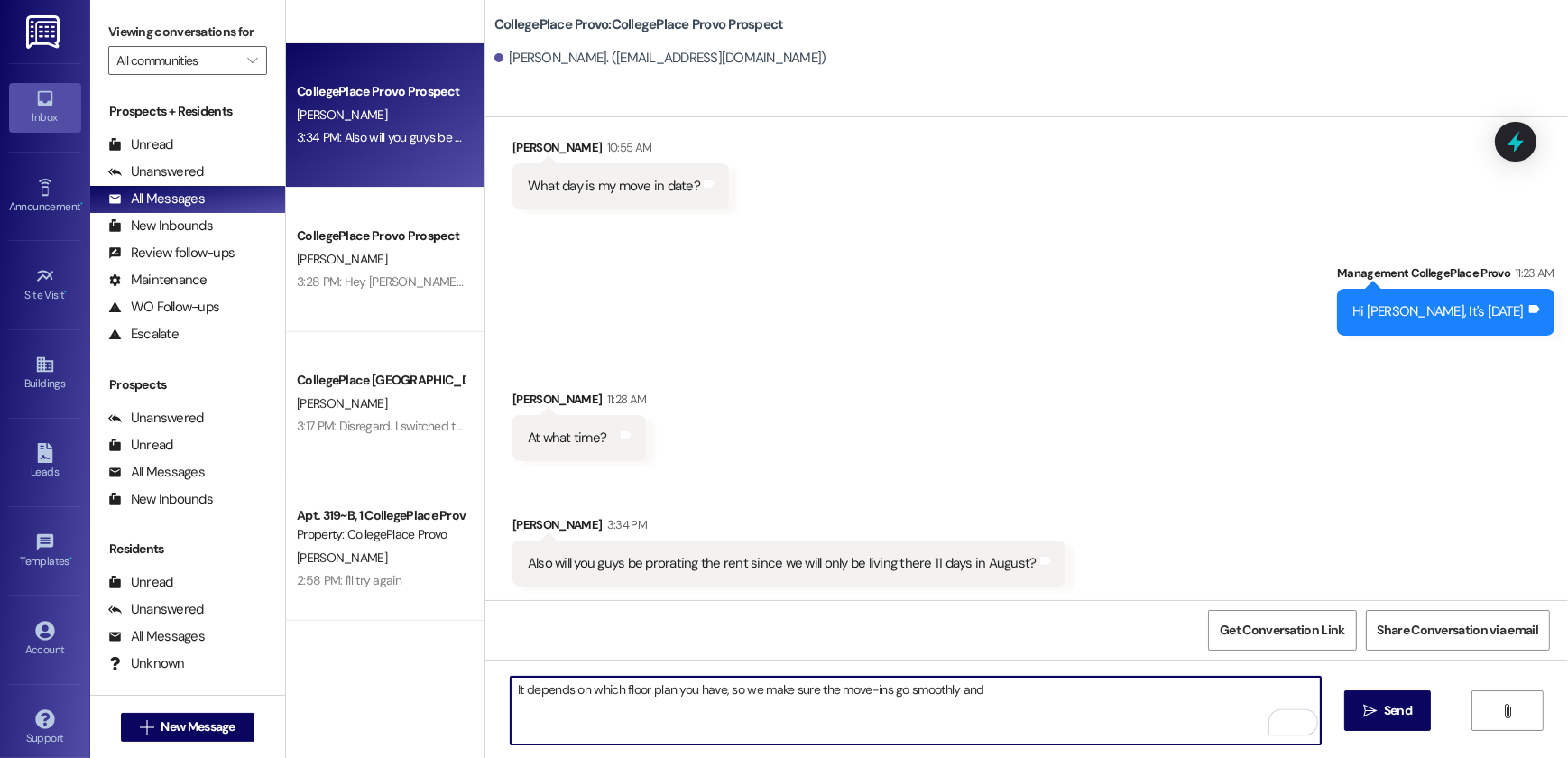 click on "It depends on which floor plan you have, so we make sure the move-ins go smoothly and" at bounding box center [916, 710] 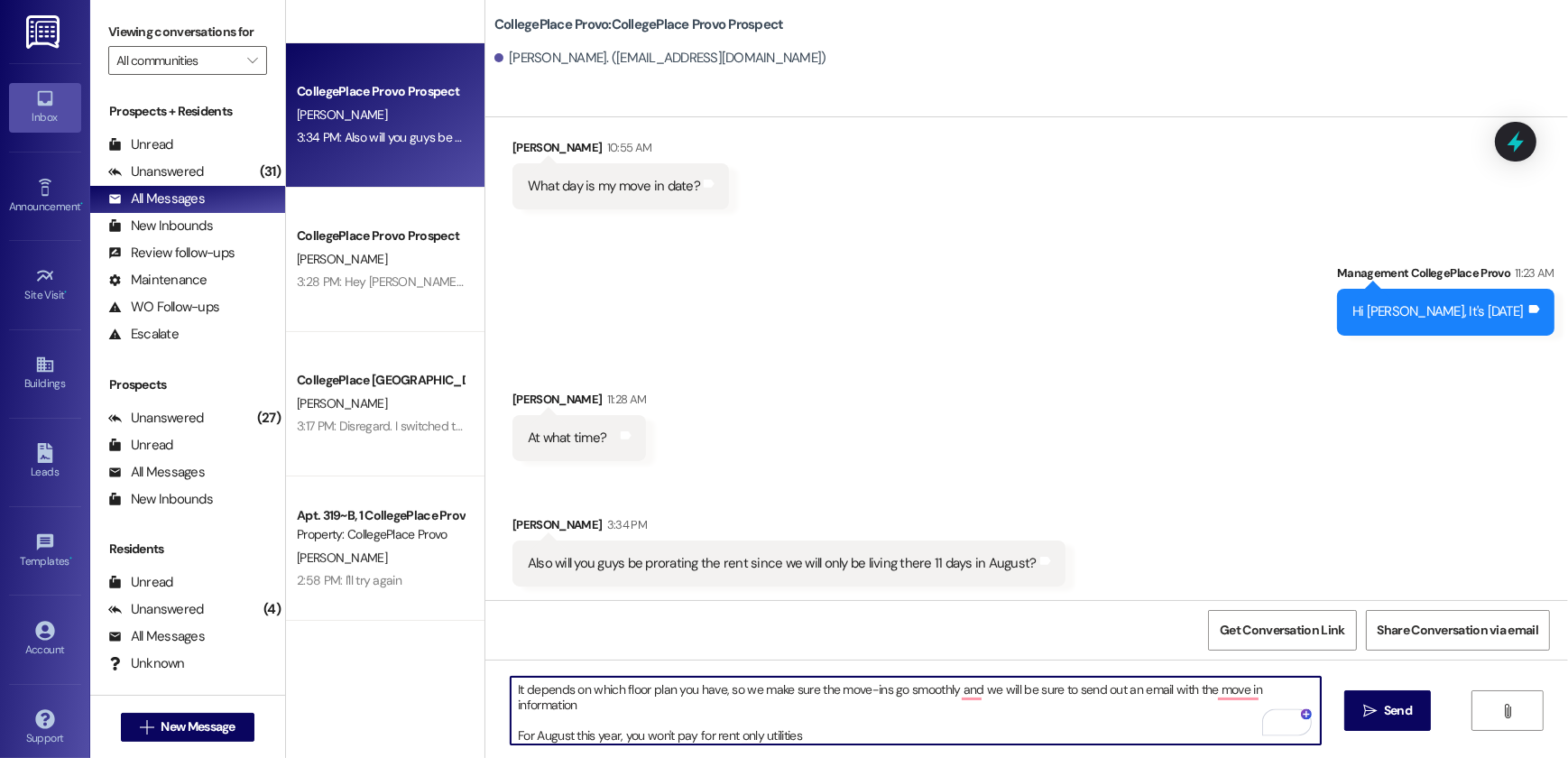click on "It depends on which floor plan you have, so we make sure the move-ins go smoothly and we will be sure to send out an email with the move in information
For August this year, you won't pay for rent only utilities" at bounding box center (916, 710) 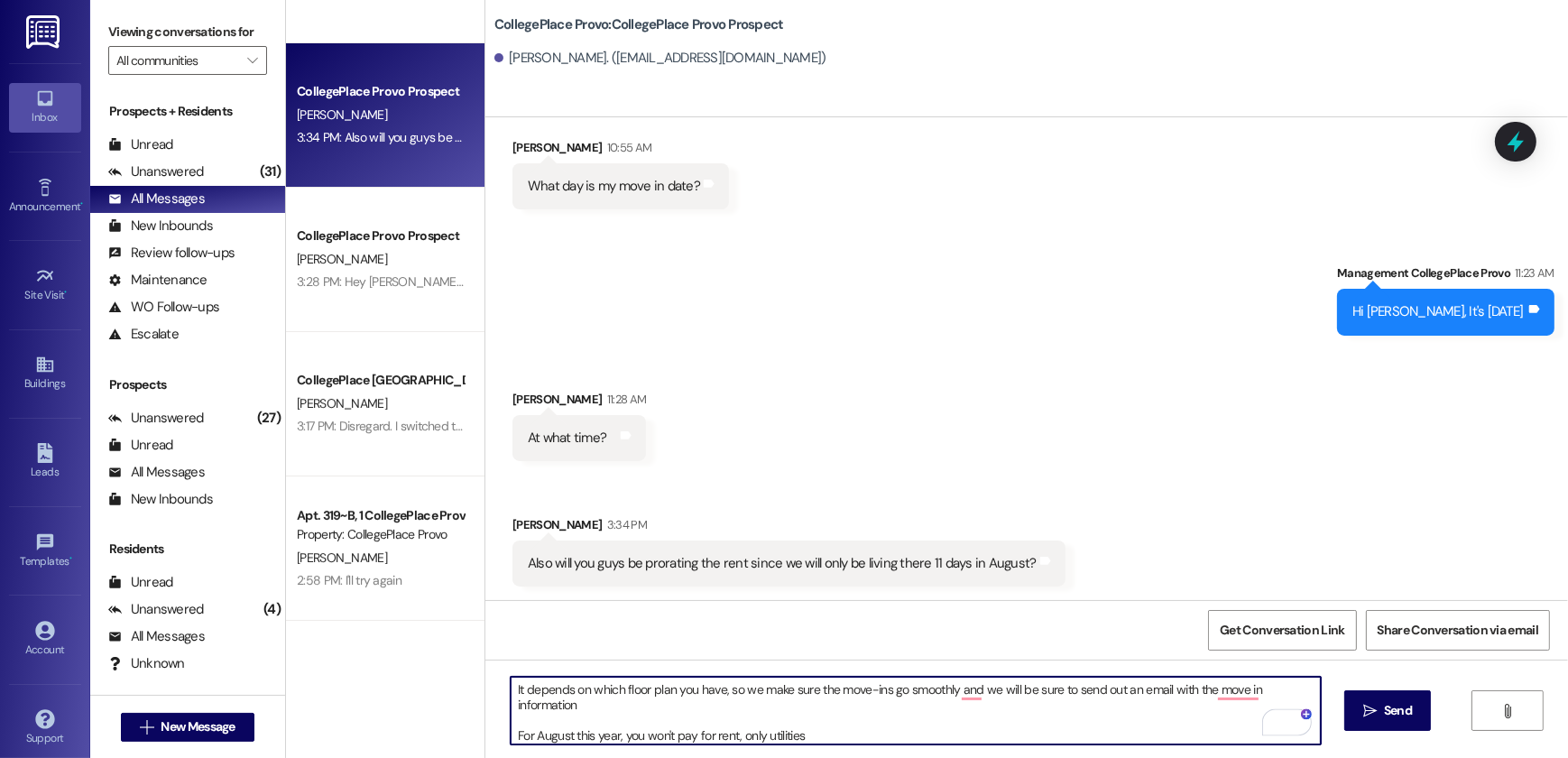 click on "It depends on which floor plan you have, so we make sure the move-ins go smoothly and we will be sure to send out an email with the move in information
For August this year, you won't pay for rent, only utilities" at bounding box center (916, 710) 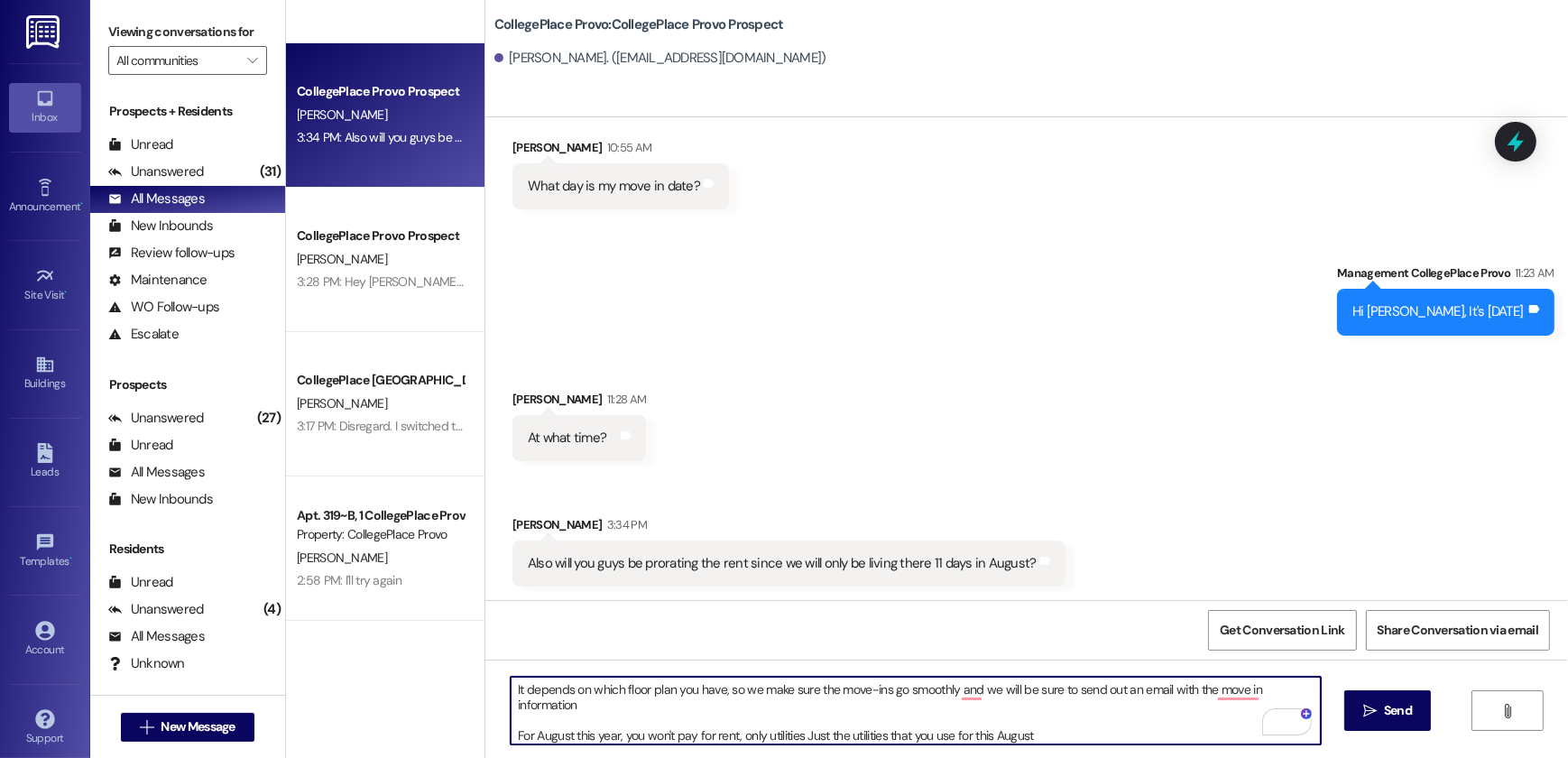 scroll, scrollTop: 4, scrollLeft: 0, axis: vertical 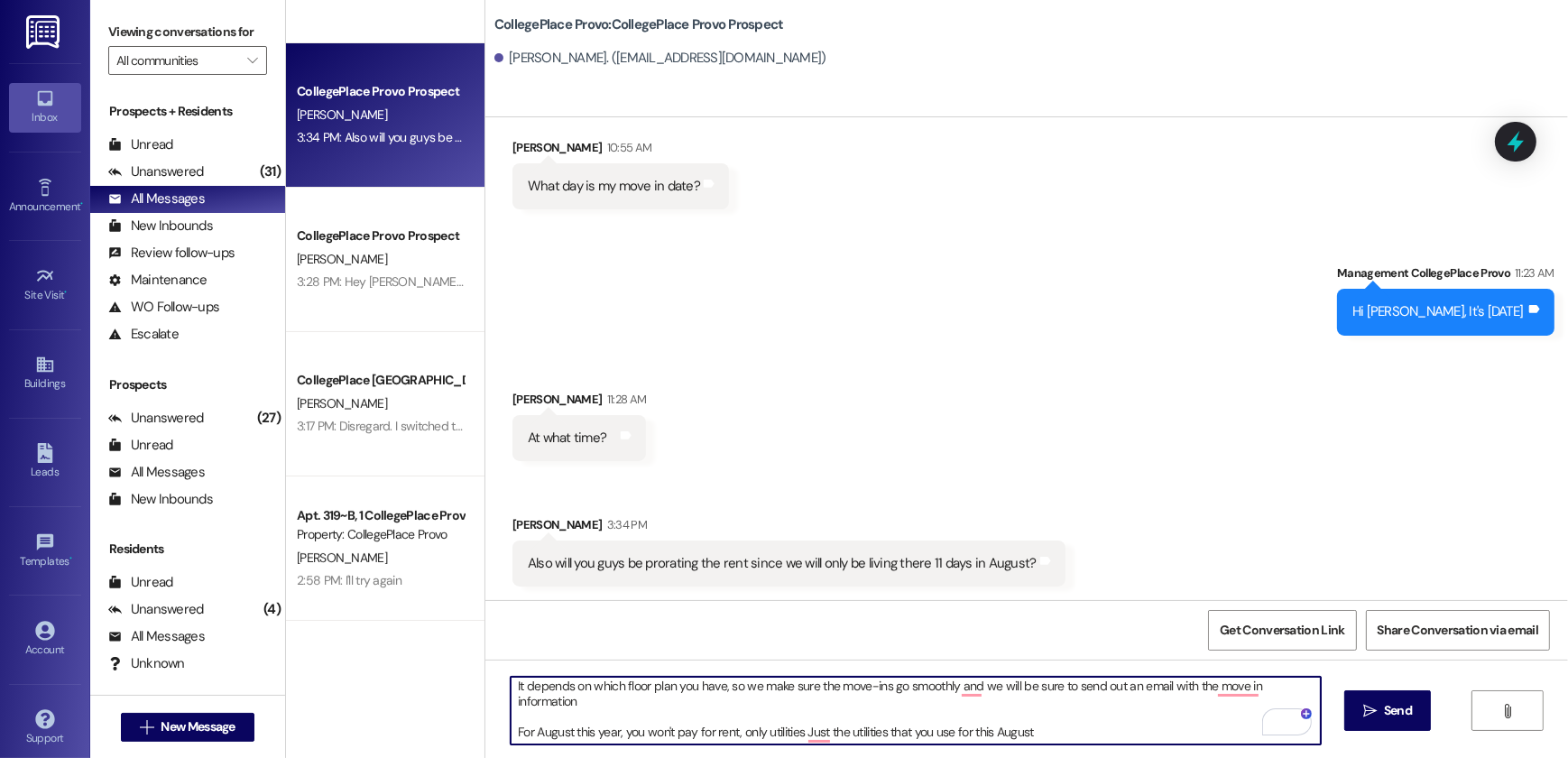 drag, startPoint x: 505, startPoint y: 735, endPoint x: 1037, endPoint y: 726, distance: 532.0761 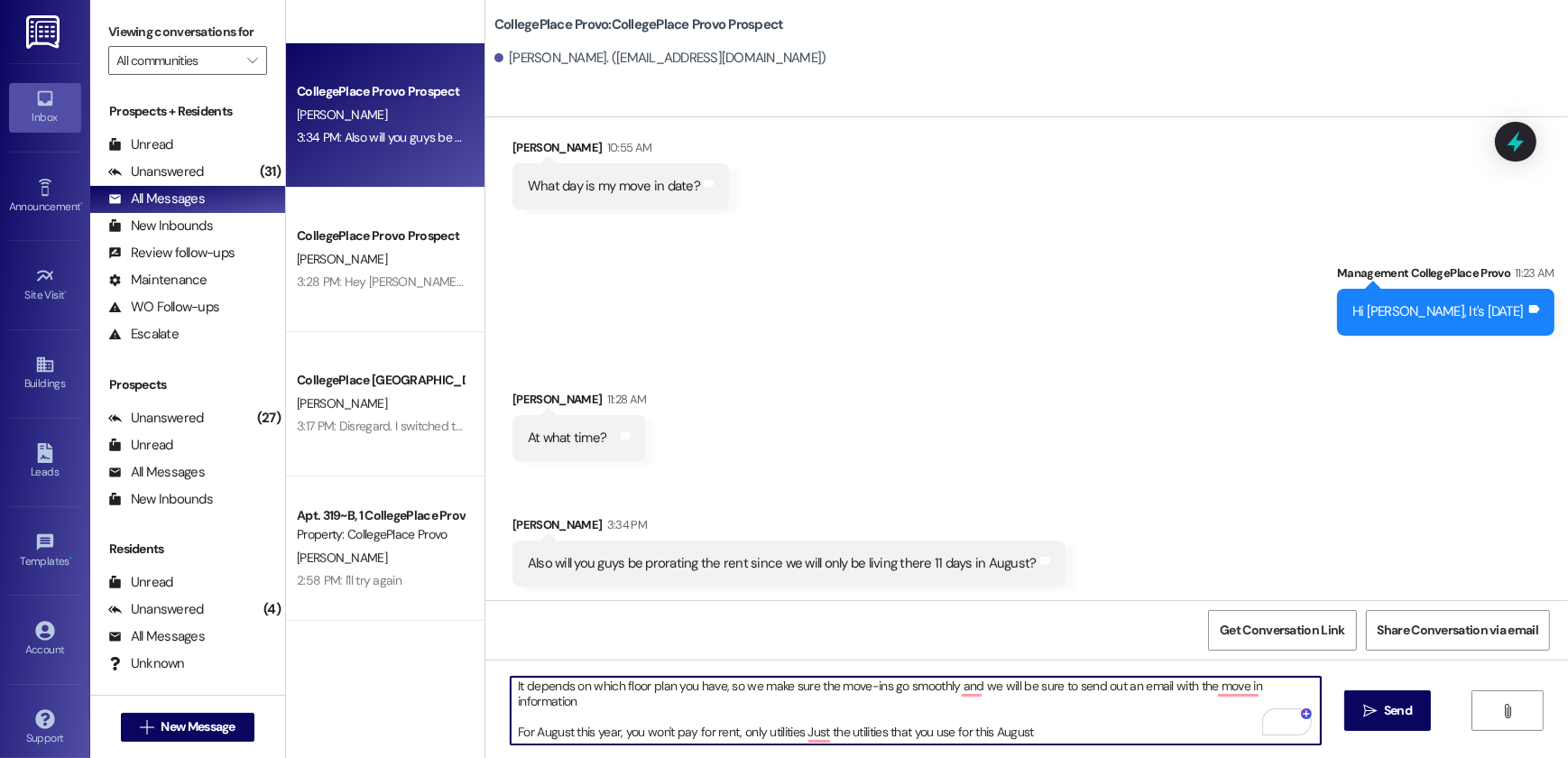 click on "It depends on which floor plan you have, so we make sure the move-ins go smoothly and we will be sure to send out an email with the move in information
For August this year, you won't pay for rent, only utilities Just the utilities that you use for this August" at bounding box center (916, 710) 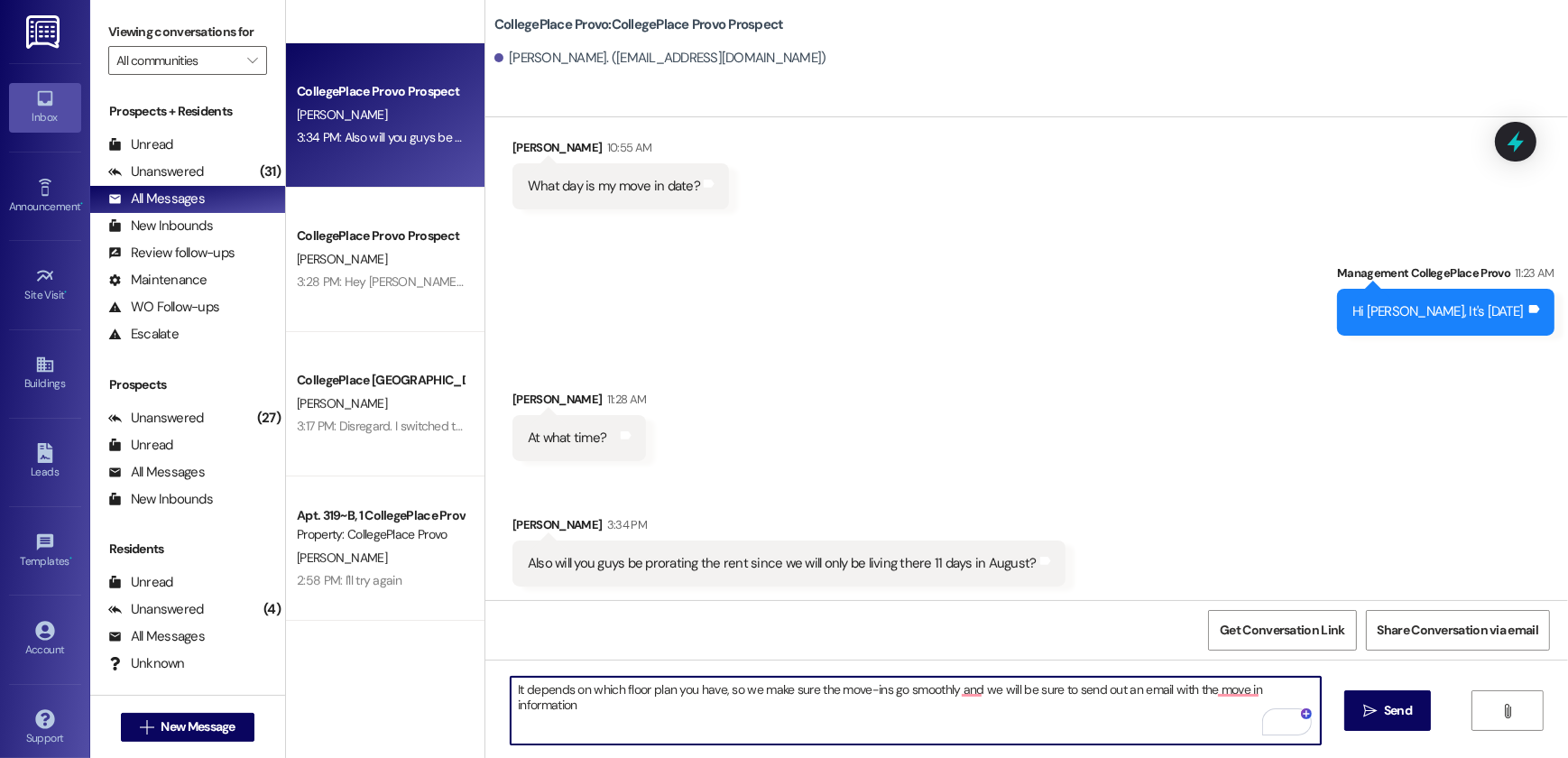 scroll, scrollTop: 0, scrollLeft: 0, axis: both 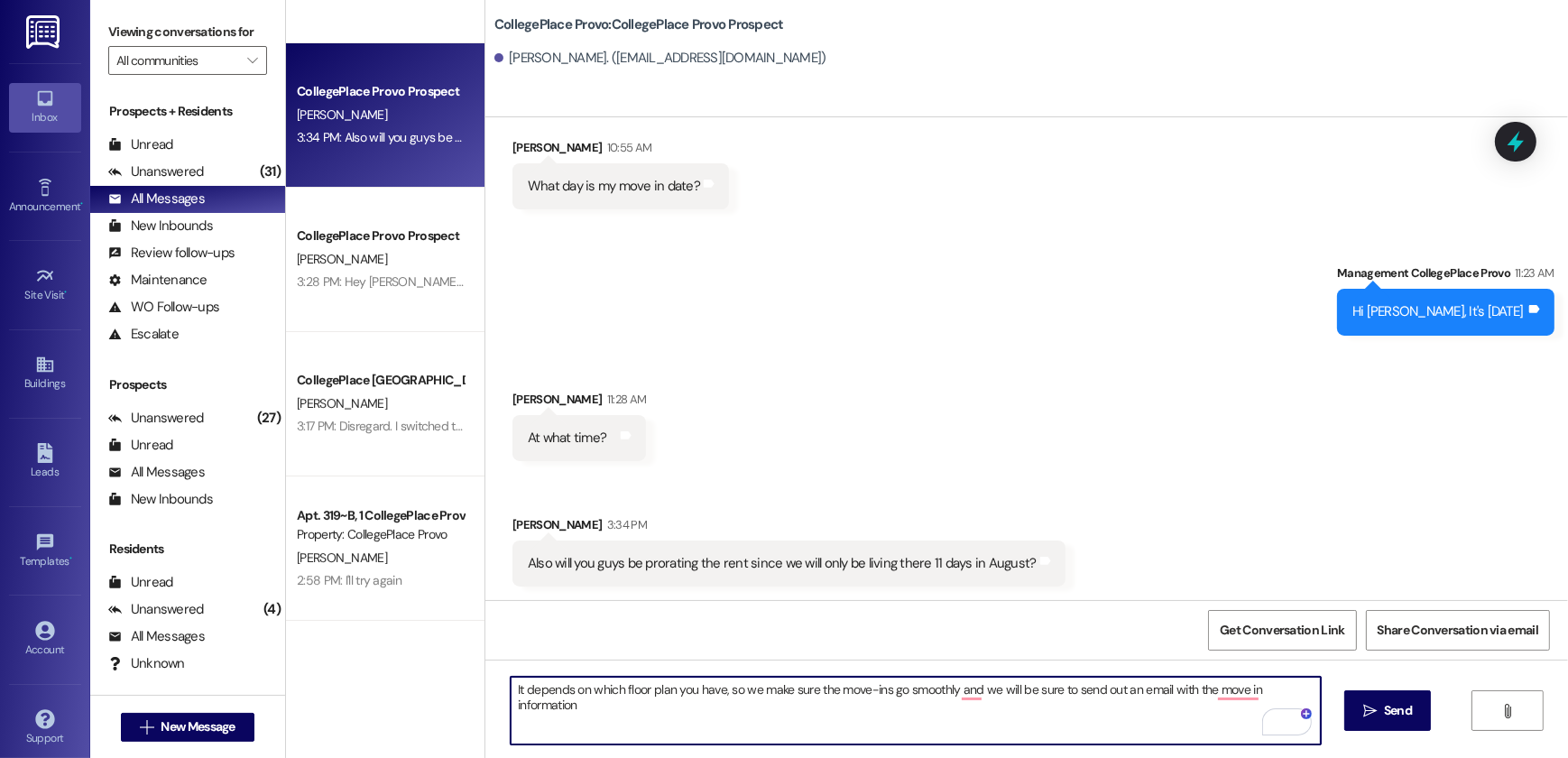 paste on "For this August, you won’t need to pay rent—just the utilities you use during the month." 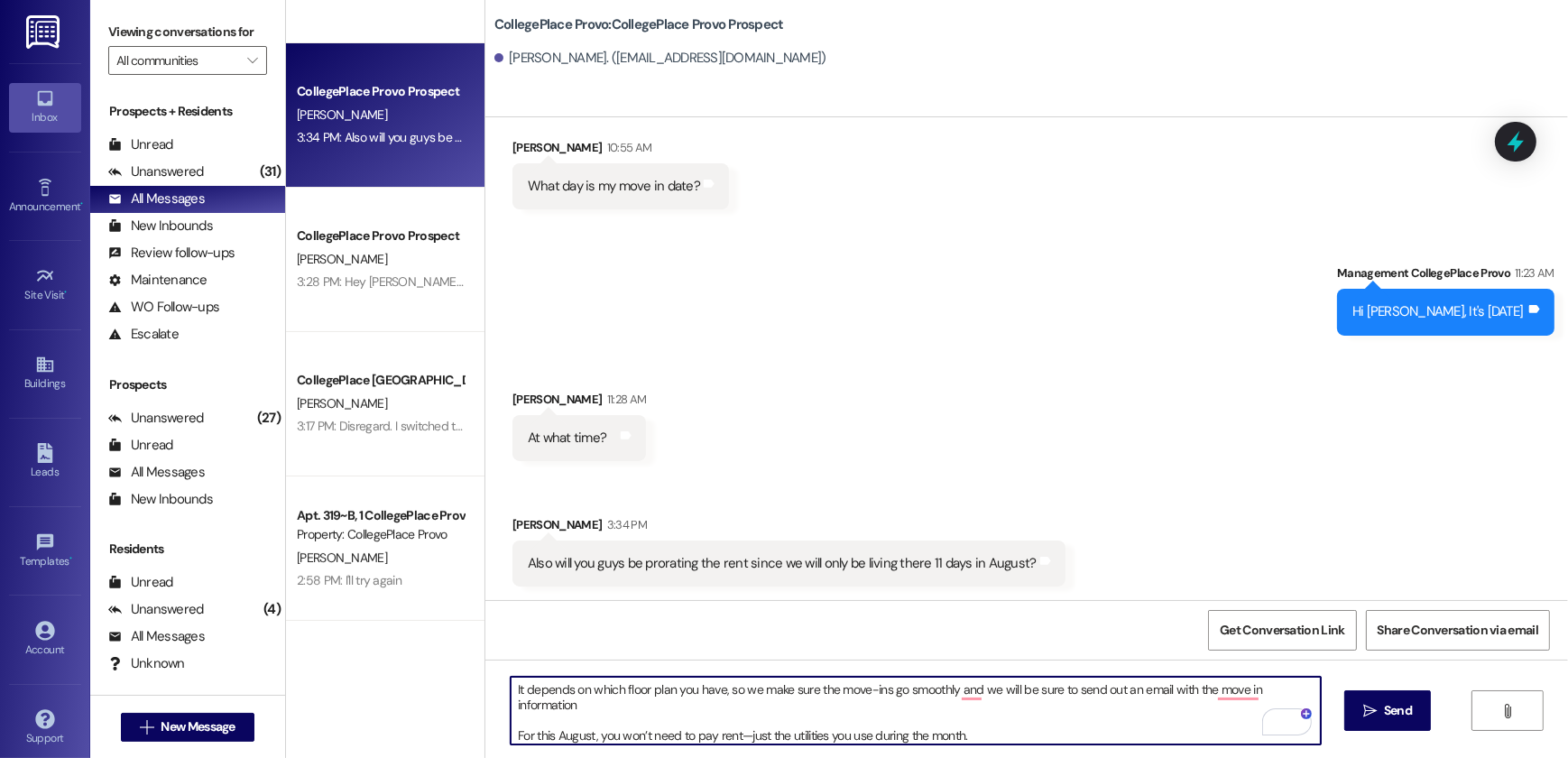 drag, startPoint x: 659, startPoint y: 700, endPoint x: 494, endPoint y: 686, distance: 165.59287 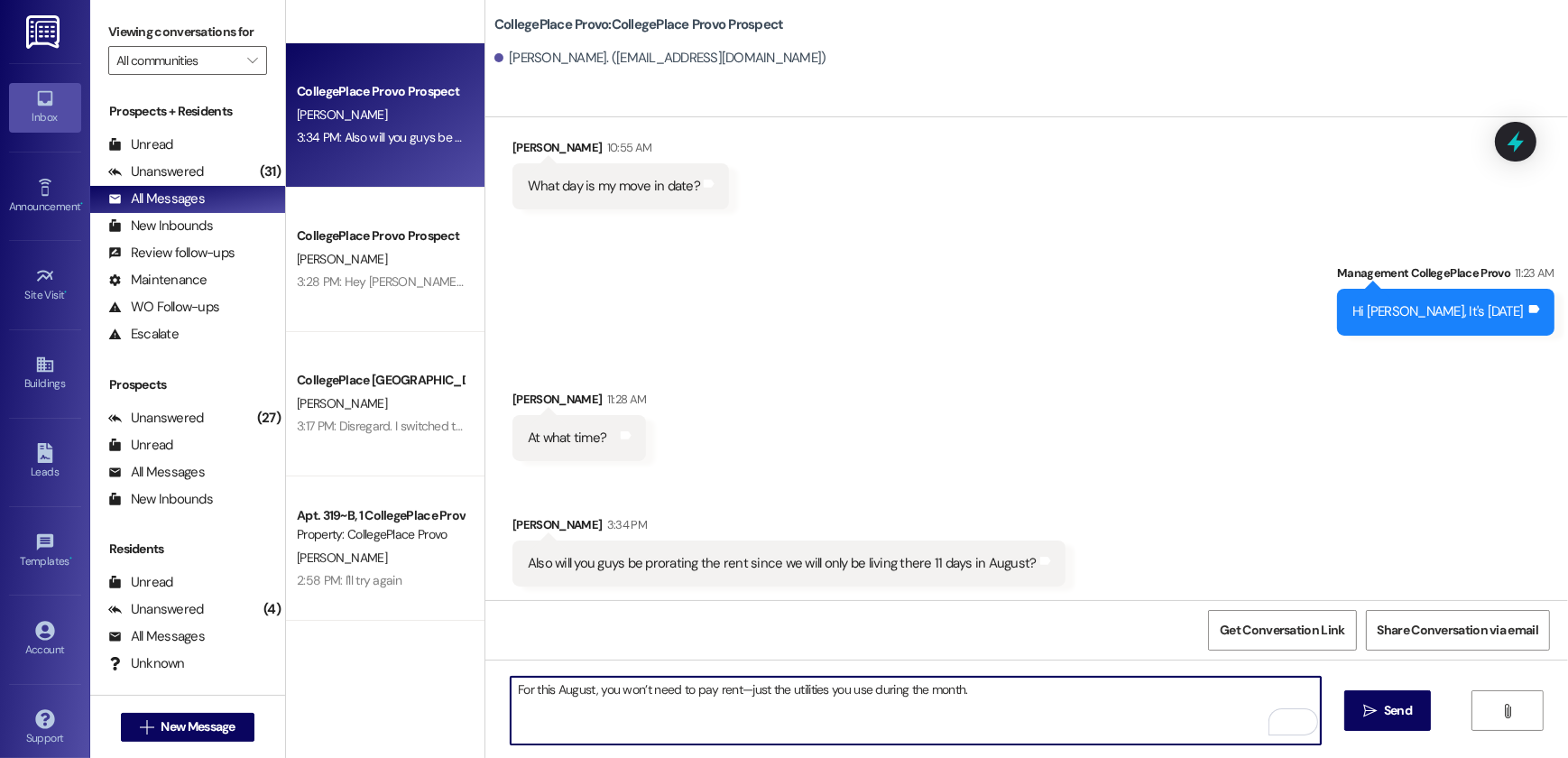 click on "For this August, you won’t need to pay rent—just the utilities you use during the month." at bounding box center [916, 710] 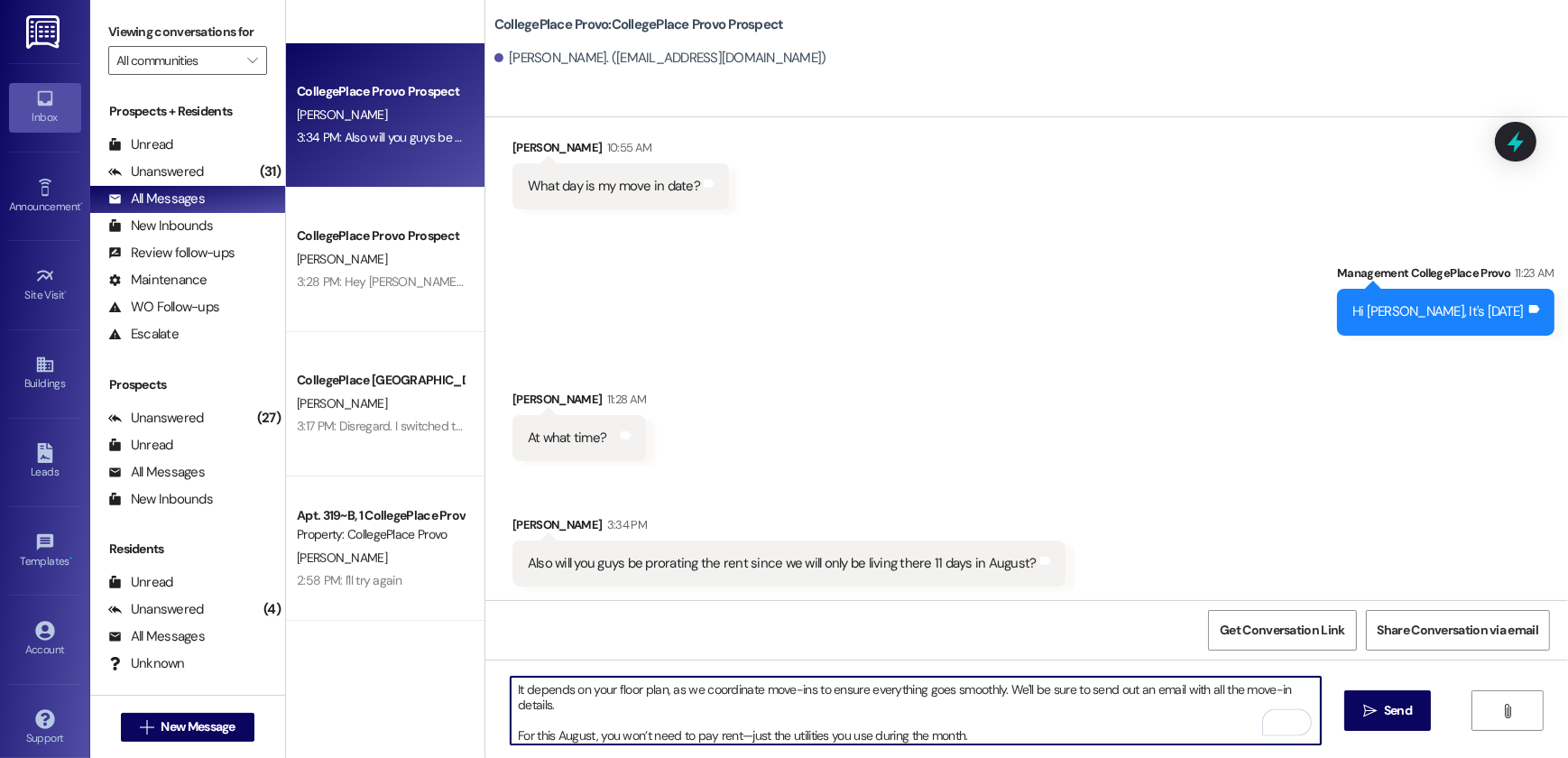 scroll, scrollTop: 4, scrollLeft: 0, axis: vertical 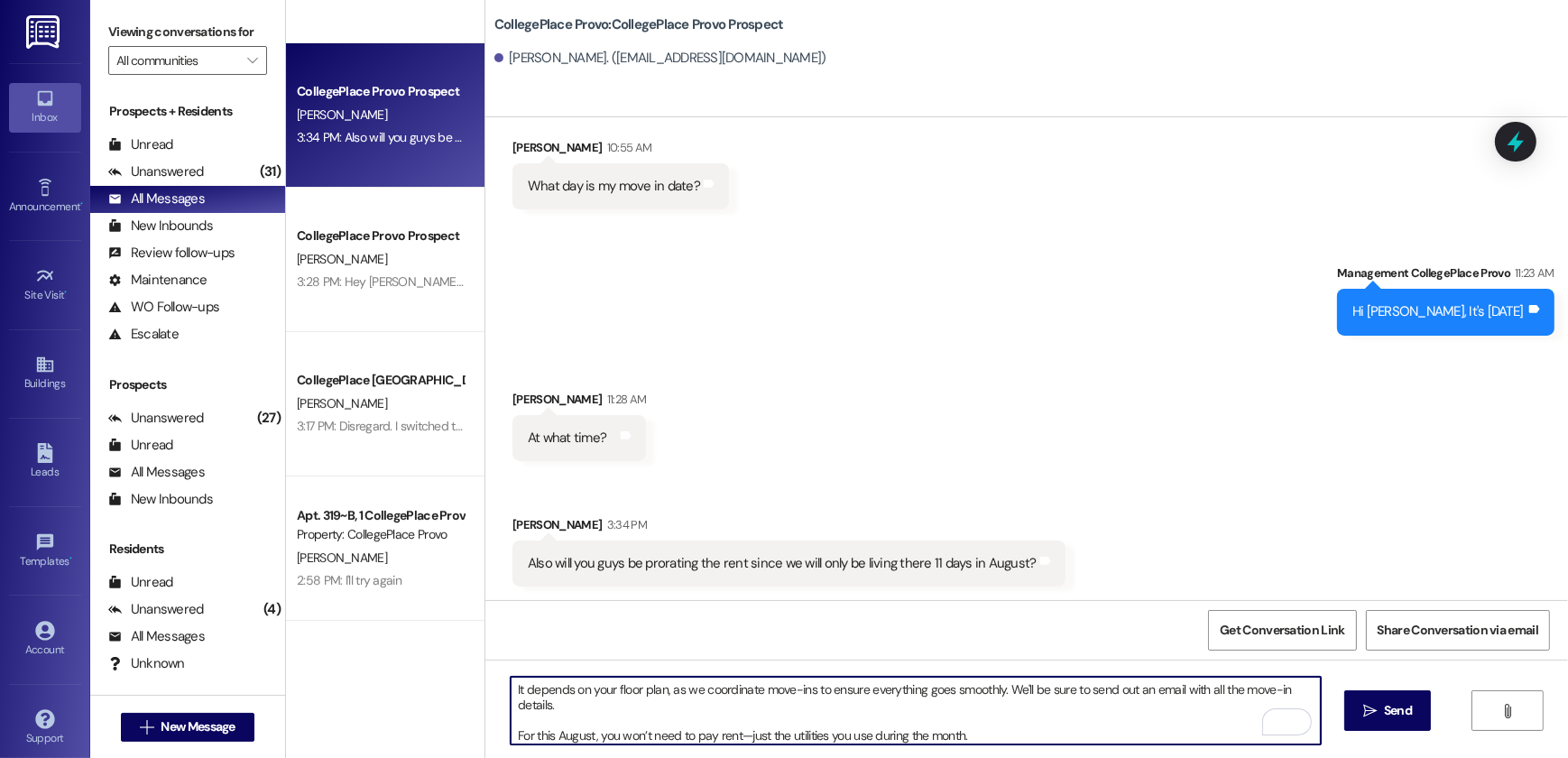 click on "It depends on your floor plan, as we coordinate move-ins to ensure everything goes smoothly. We'll be sure to send out an email with all the move-in details.
For this August, you won’t need to pay rent—just the utilities you use during the month." at bounding box center (916, 710) 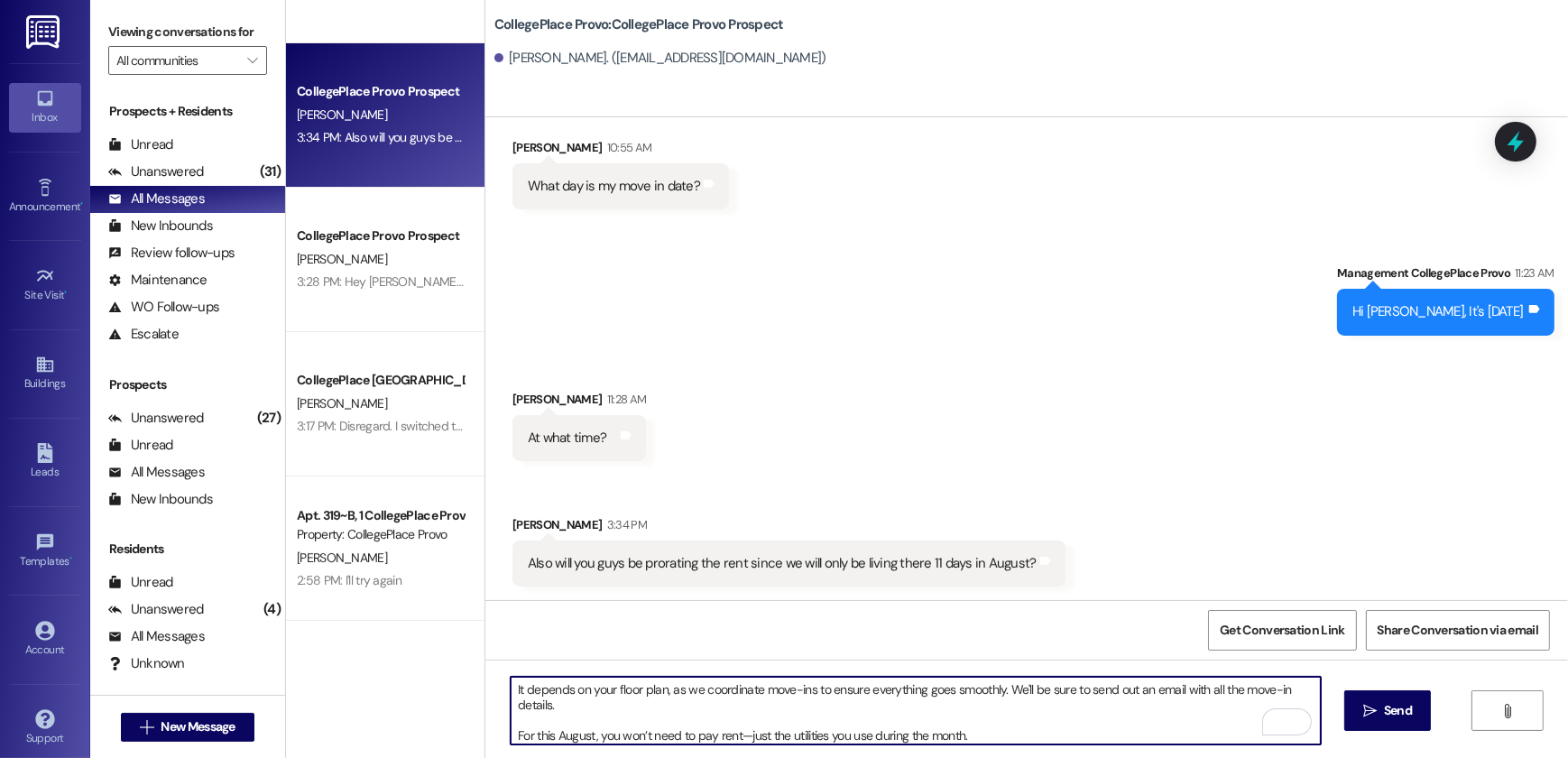 click on "It depends on your floor plan, as we coordinate move-ins to ensure everything goes smoothly. We'll be sure to send out an email with all the move-in details.
For this August, you won’t need to pay rent—just the utilities you use during the month." at bounding box center (916, 710) 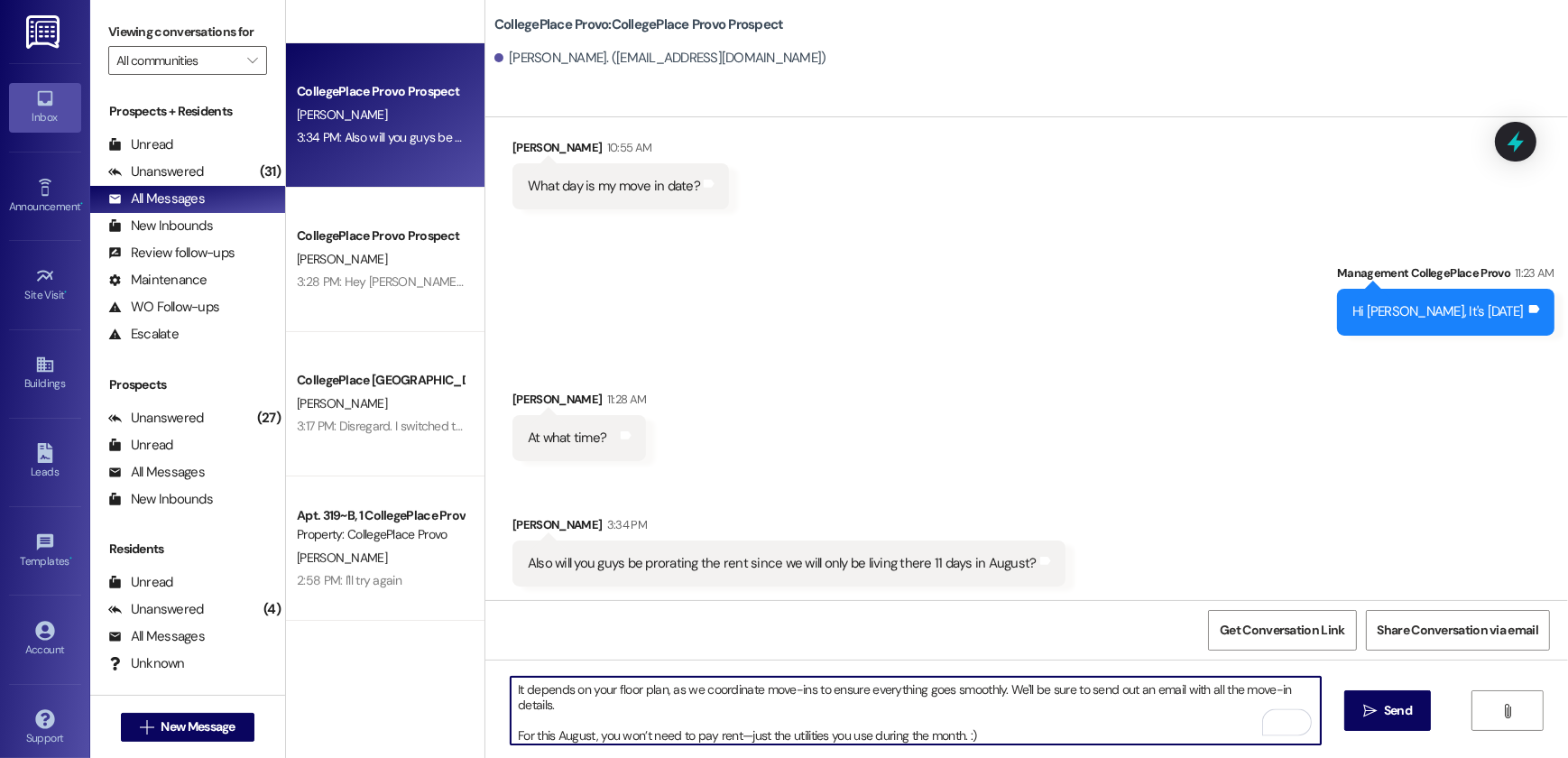 scroll, scrollTop: 4, scrollLeft: 0, axis: vertical 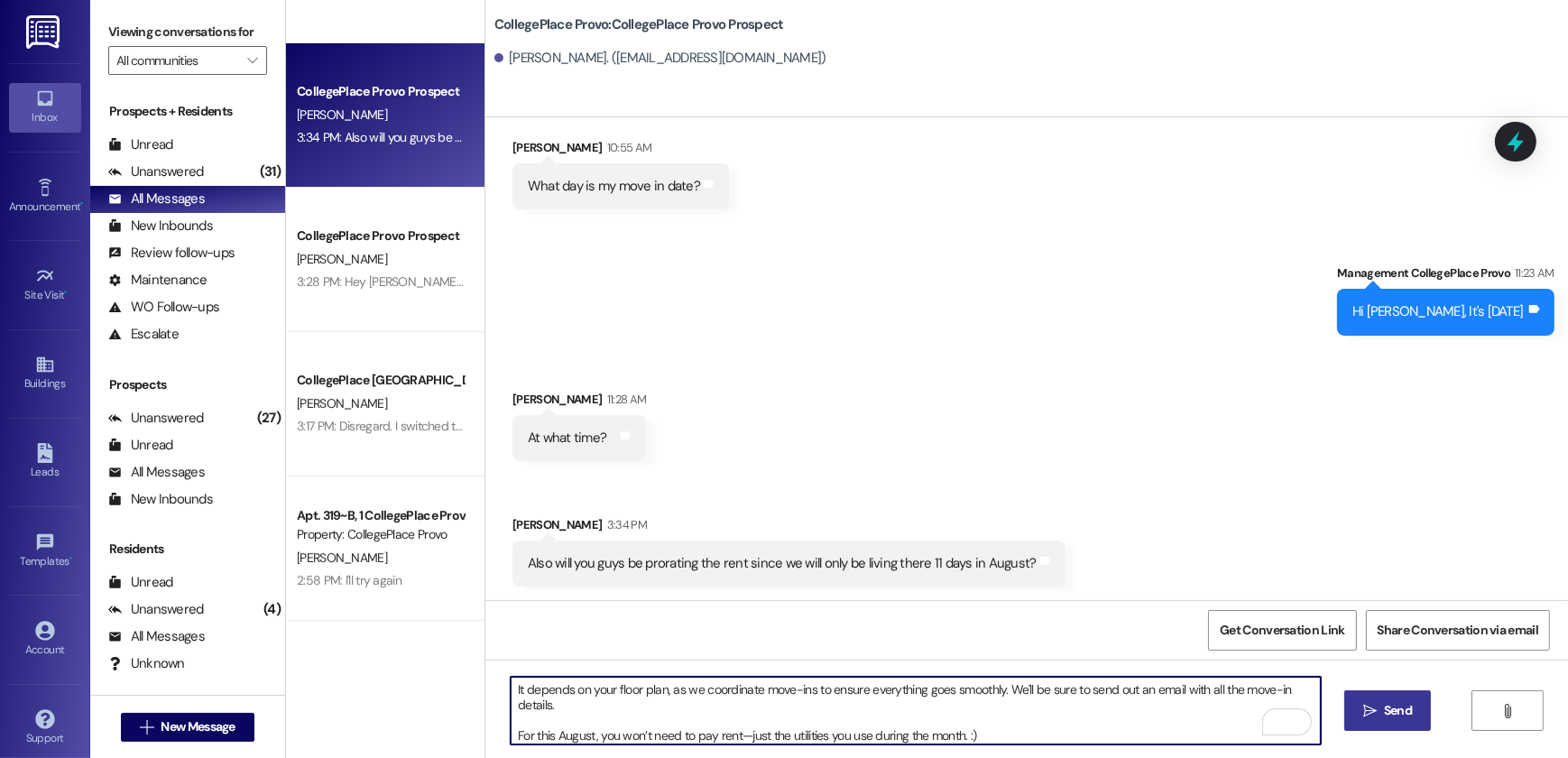 type on "It depends on your floor plan, as we coordinate move-ins to ensure everything goes smoothly. We'll be sure to send out an email with all the move-in details.
For this August, you won’t need to pay rent—just the utilities you use during the month. :)" 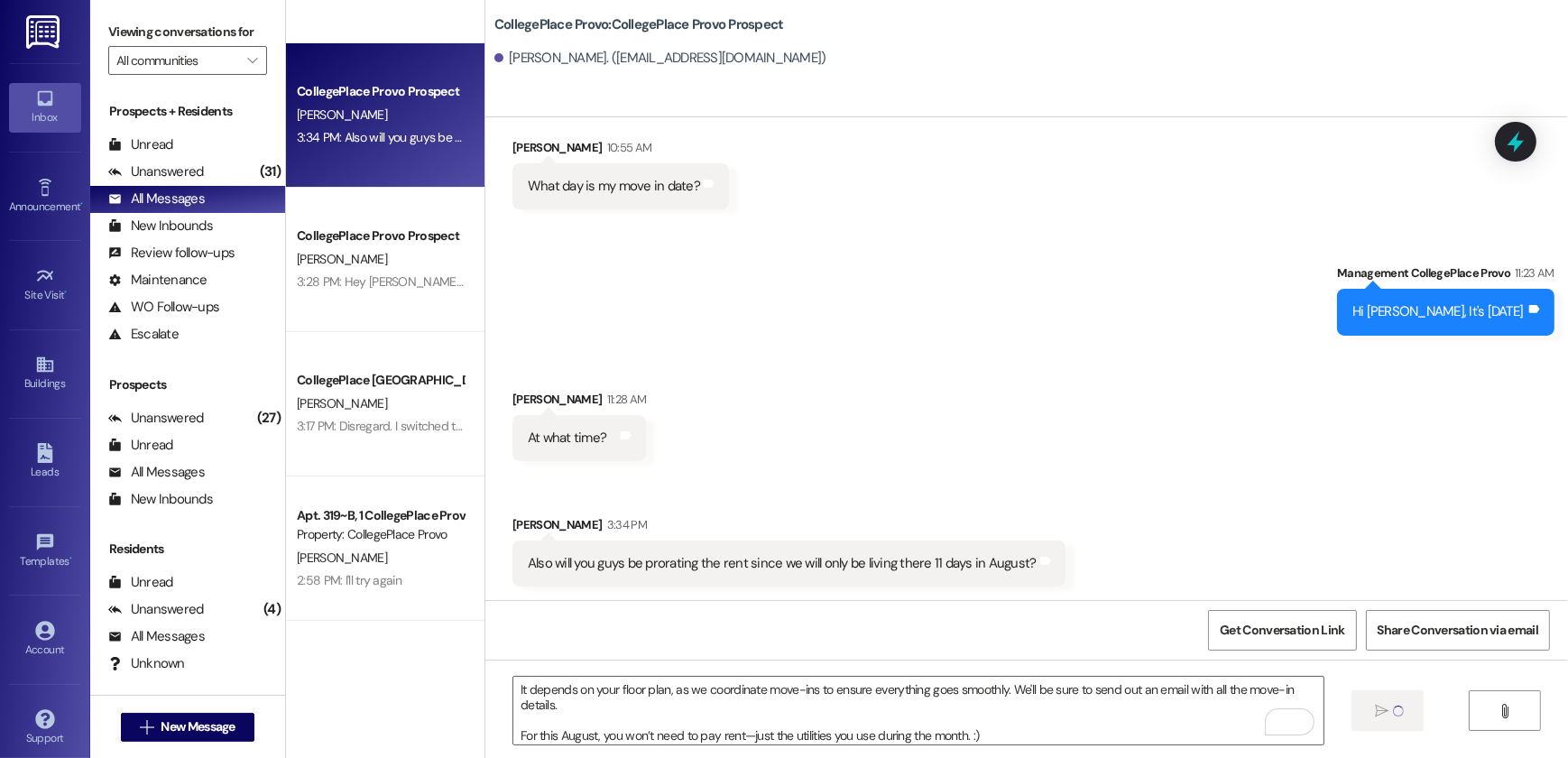 type 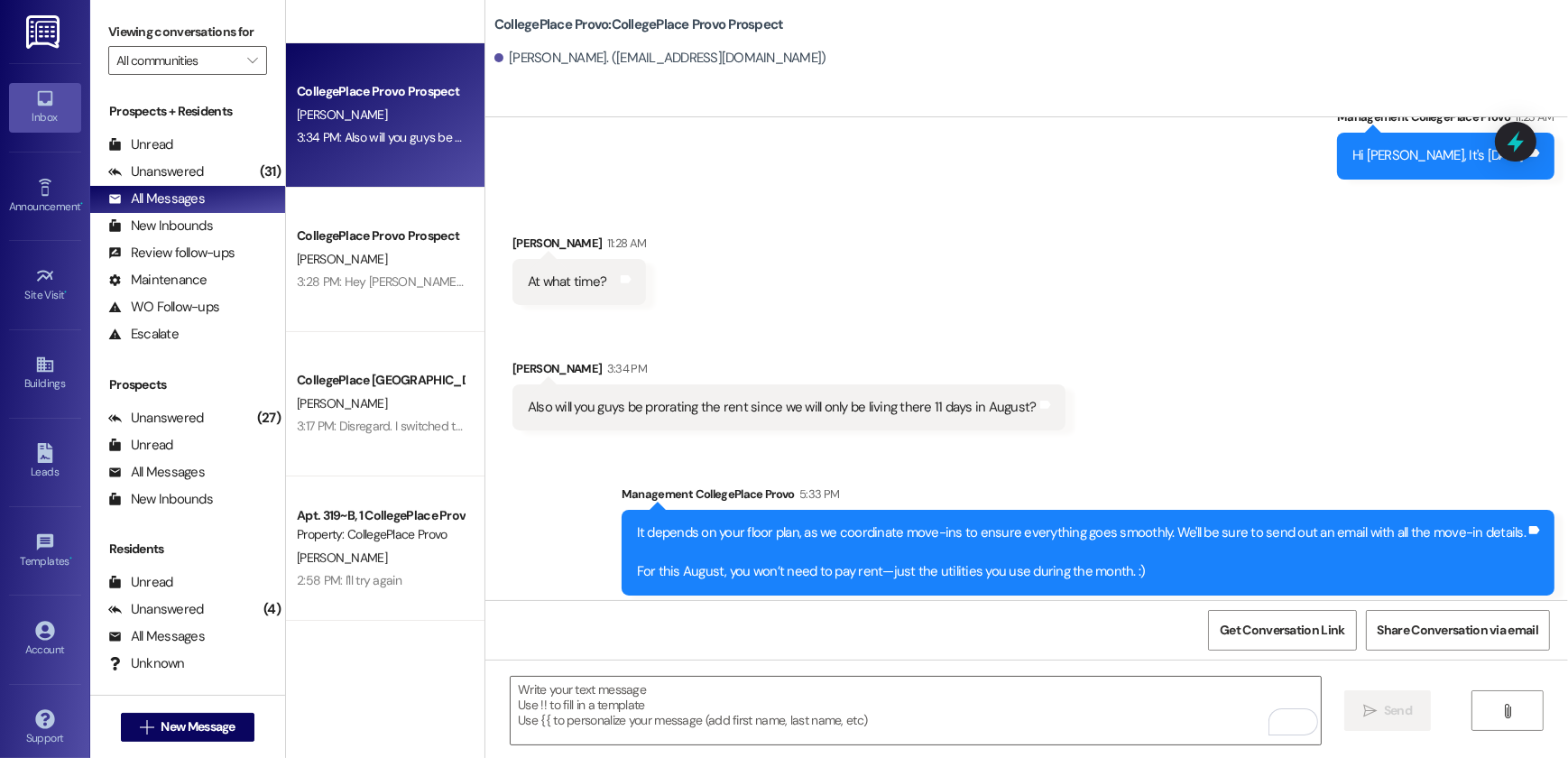 scroll, scrollTop: 4404, scrollLeft: 0, axis: vertical 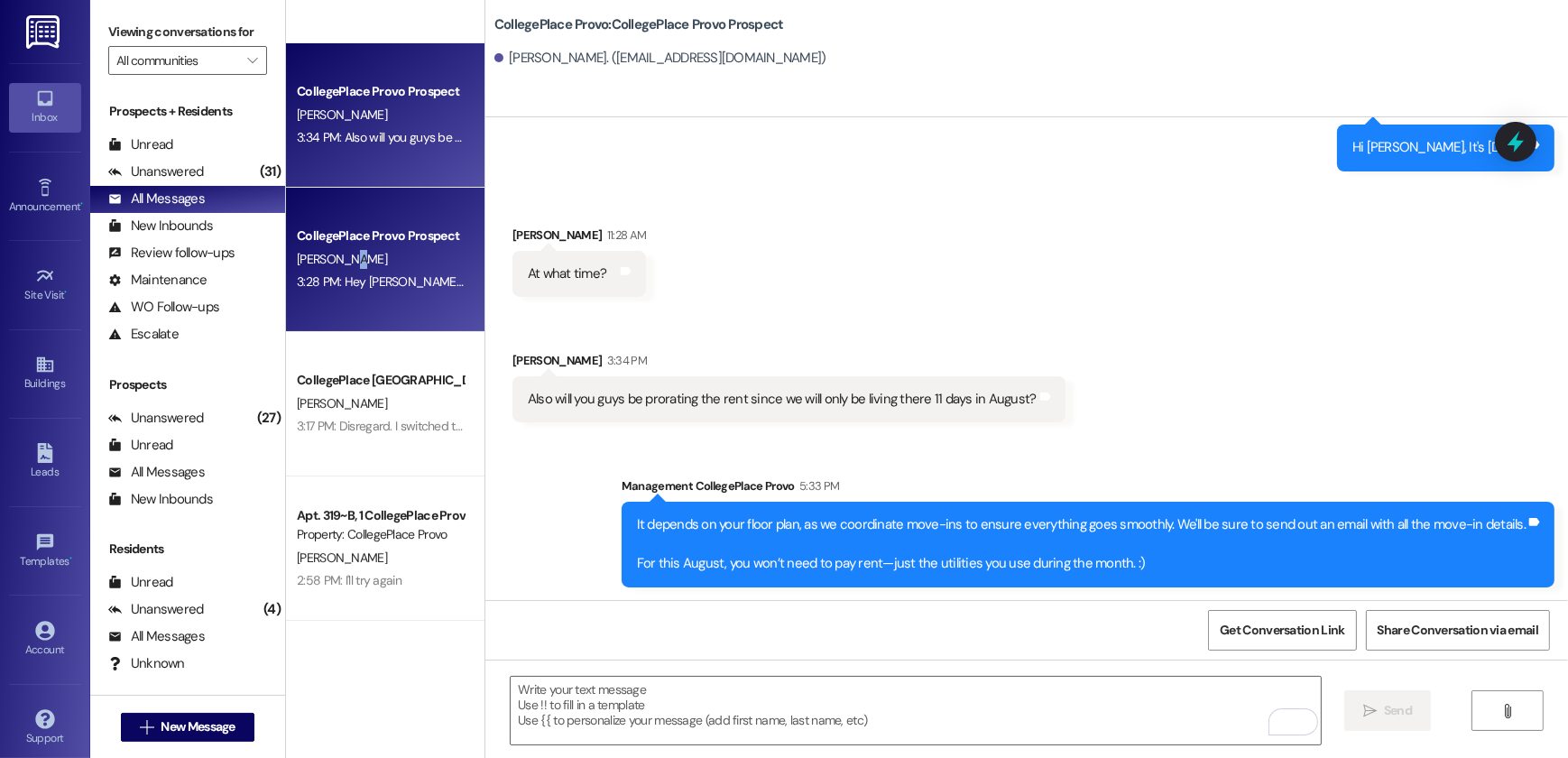 click on "K. Andersen" at bounding box center (342, 259) 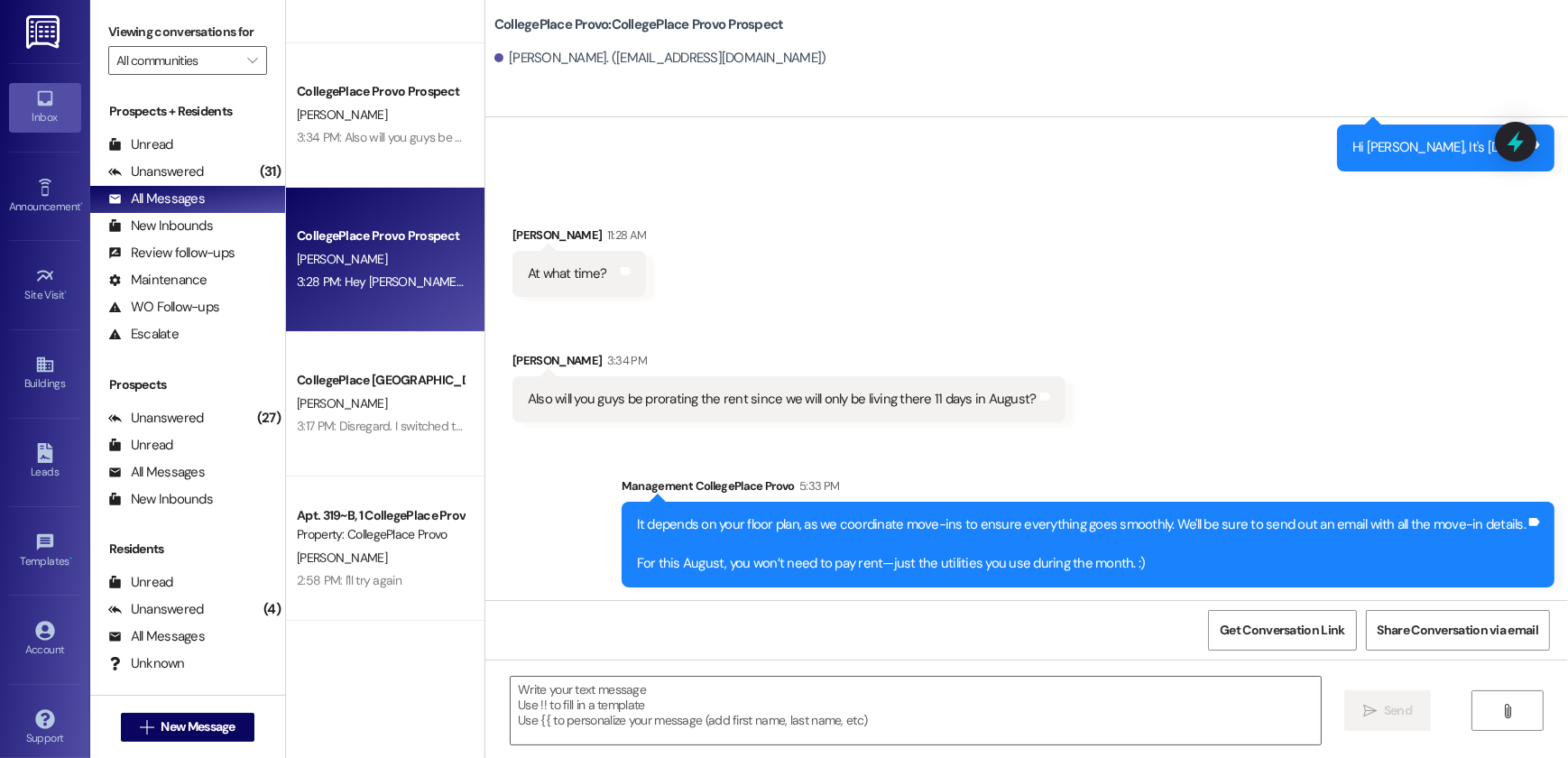 scroll, scrollTop: 2020, scrollLeft: 0, axis: vertical 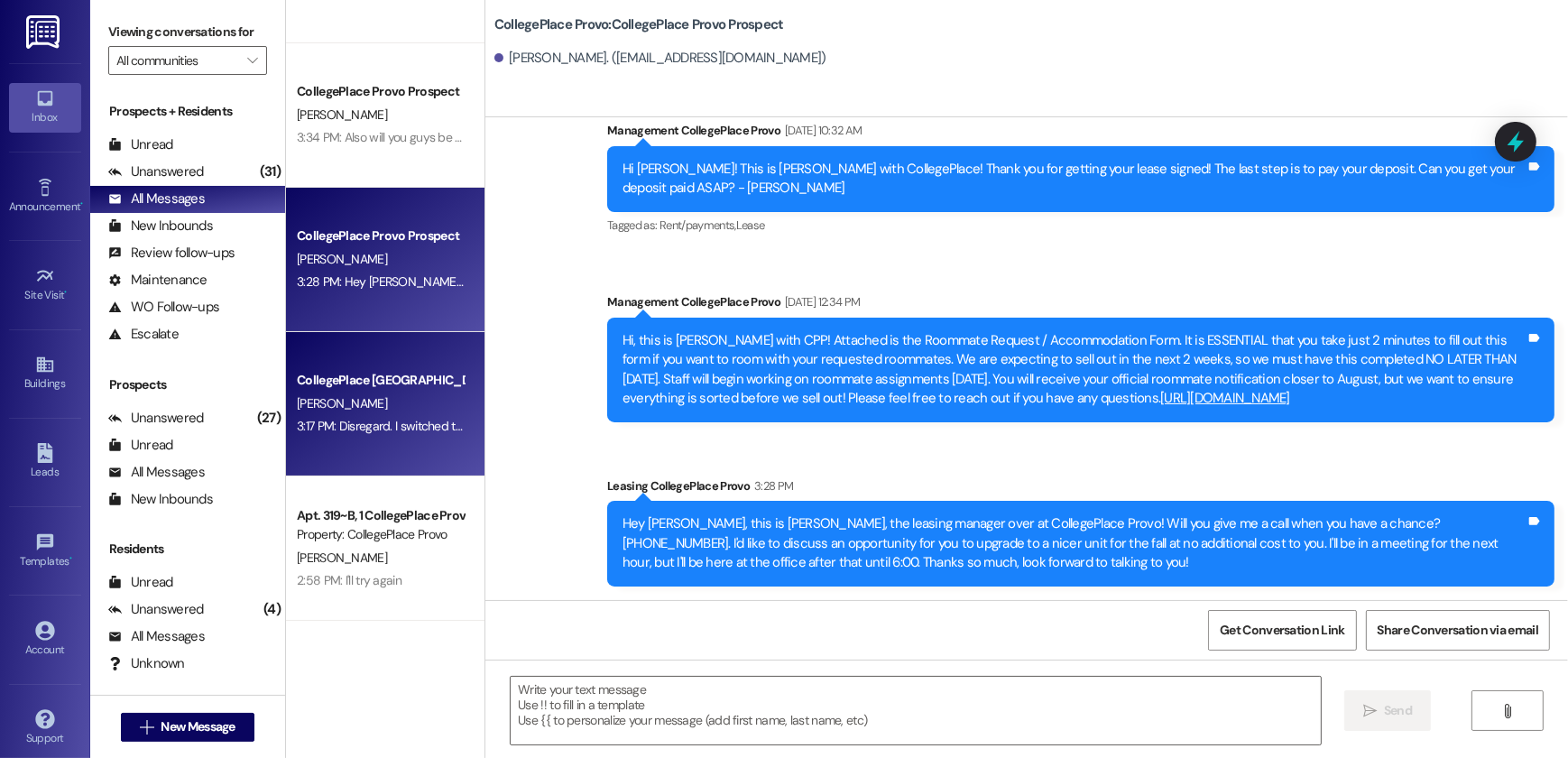 click on "CollegePlace Woodland Prospect M. White 3:17 PM: Disregard. I switched to a desktop and have the option. Thank you  3:17 PM: Disregard. I switched to a desktop and have the option. Thank you" at bounding box center (385, 404) 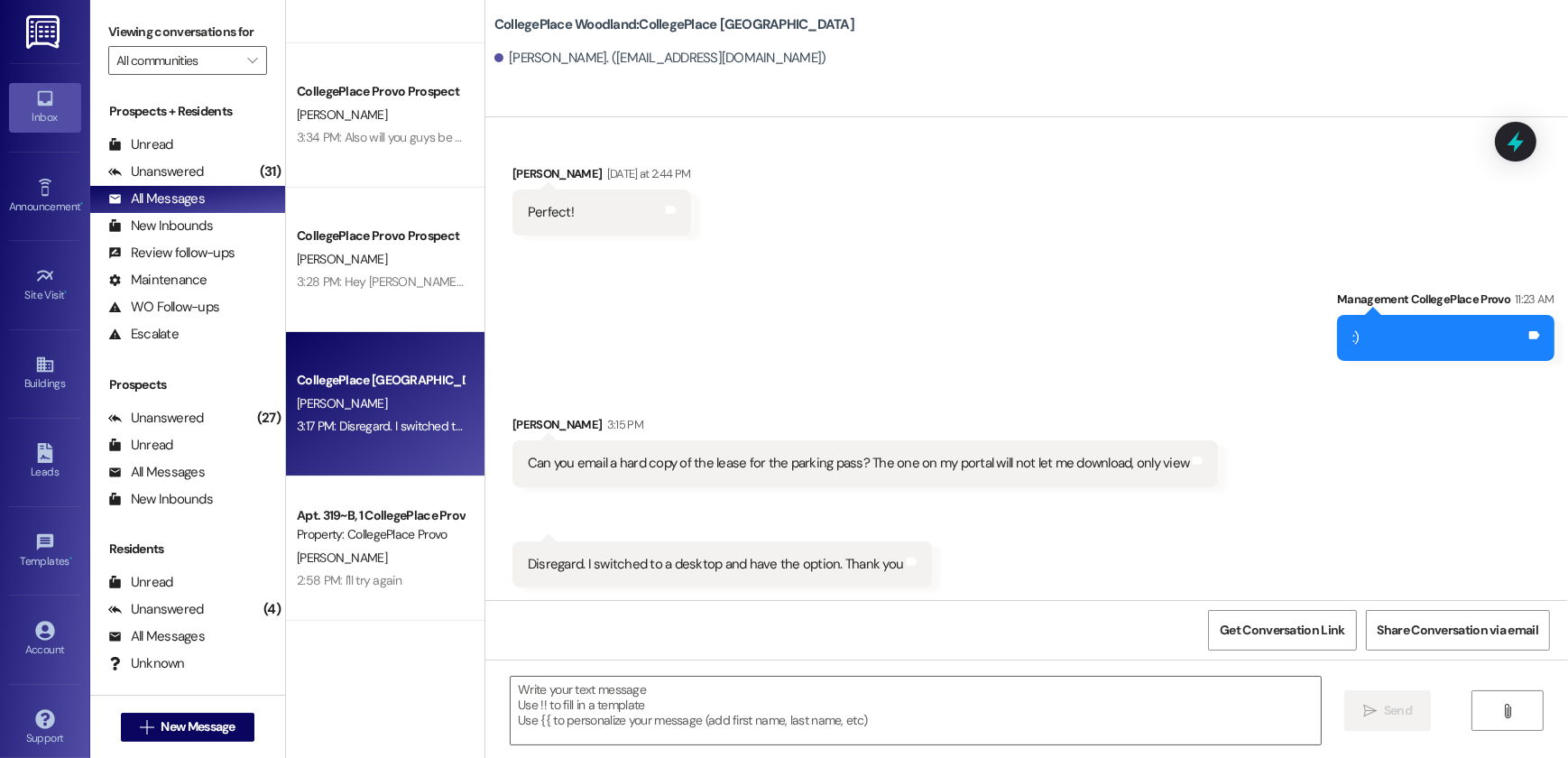 scroll, scrollTop: 3896, scrollLeft: 0, axis: vertical 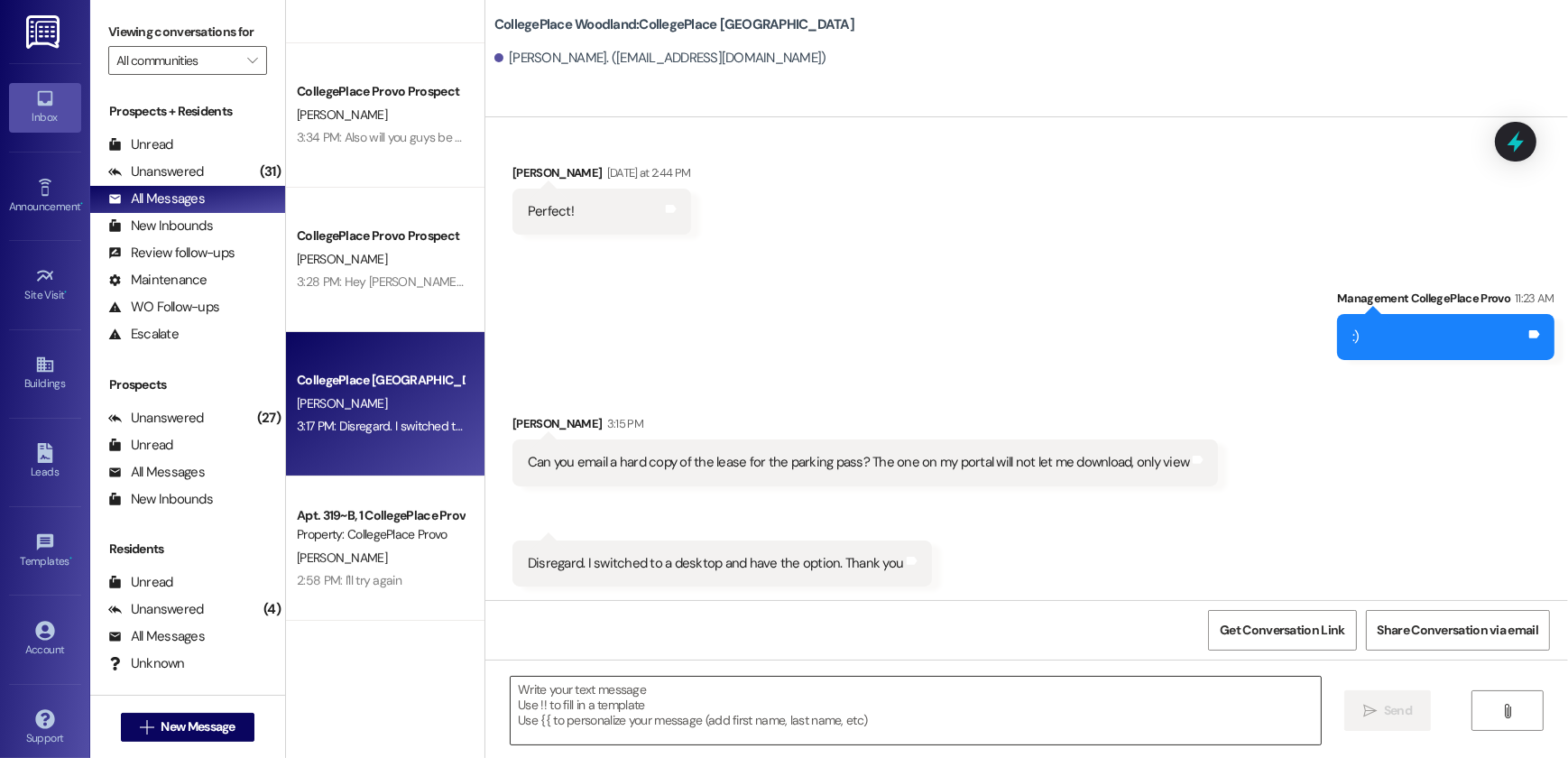 click at bounding box center (916, 710) 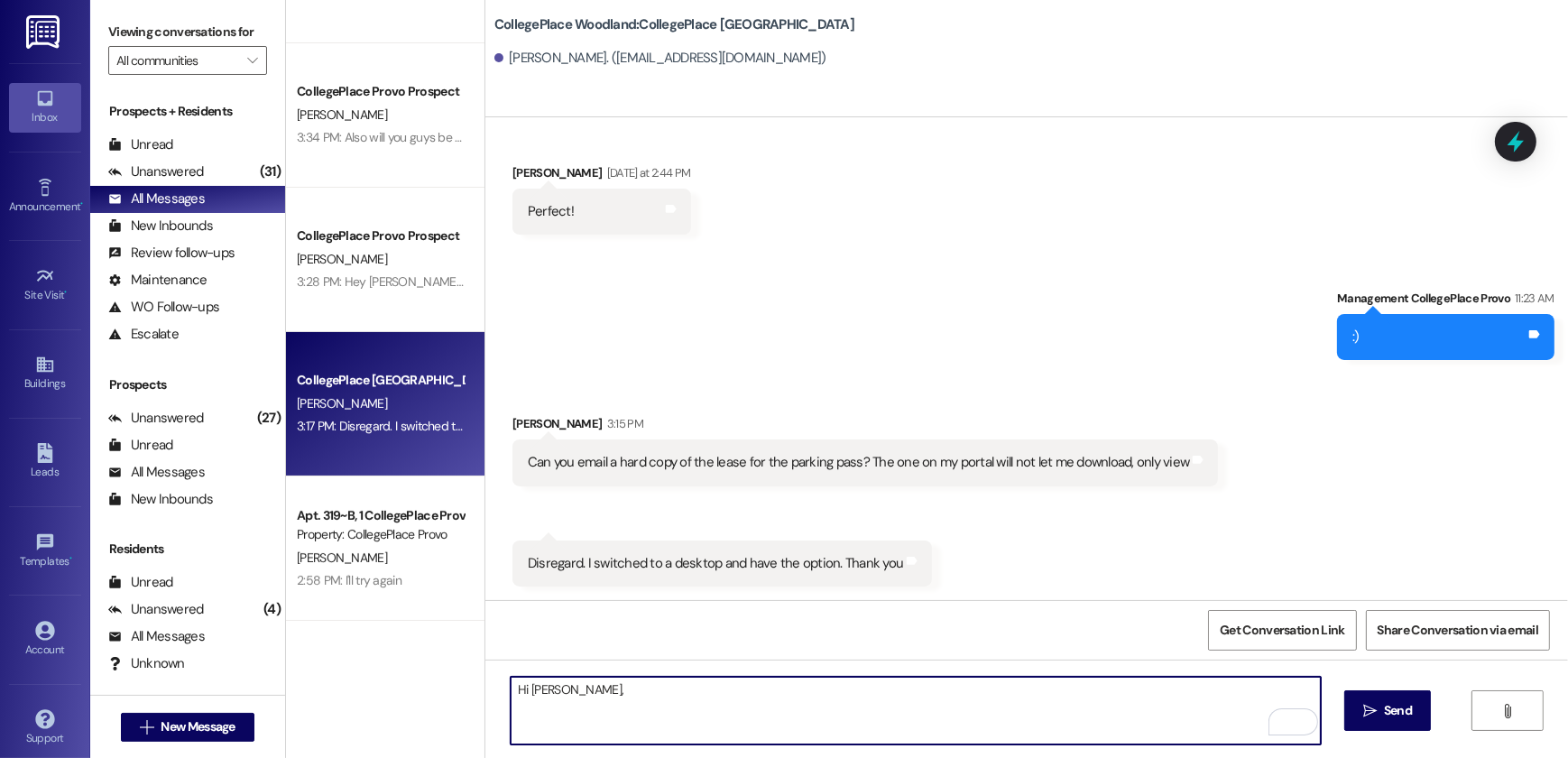 type on "Hi Mason," 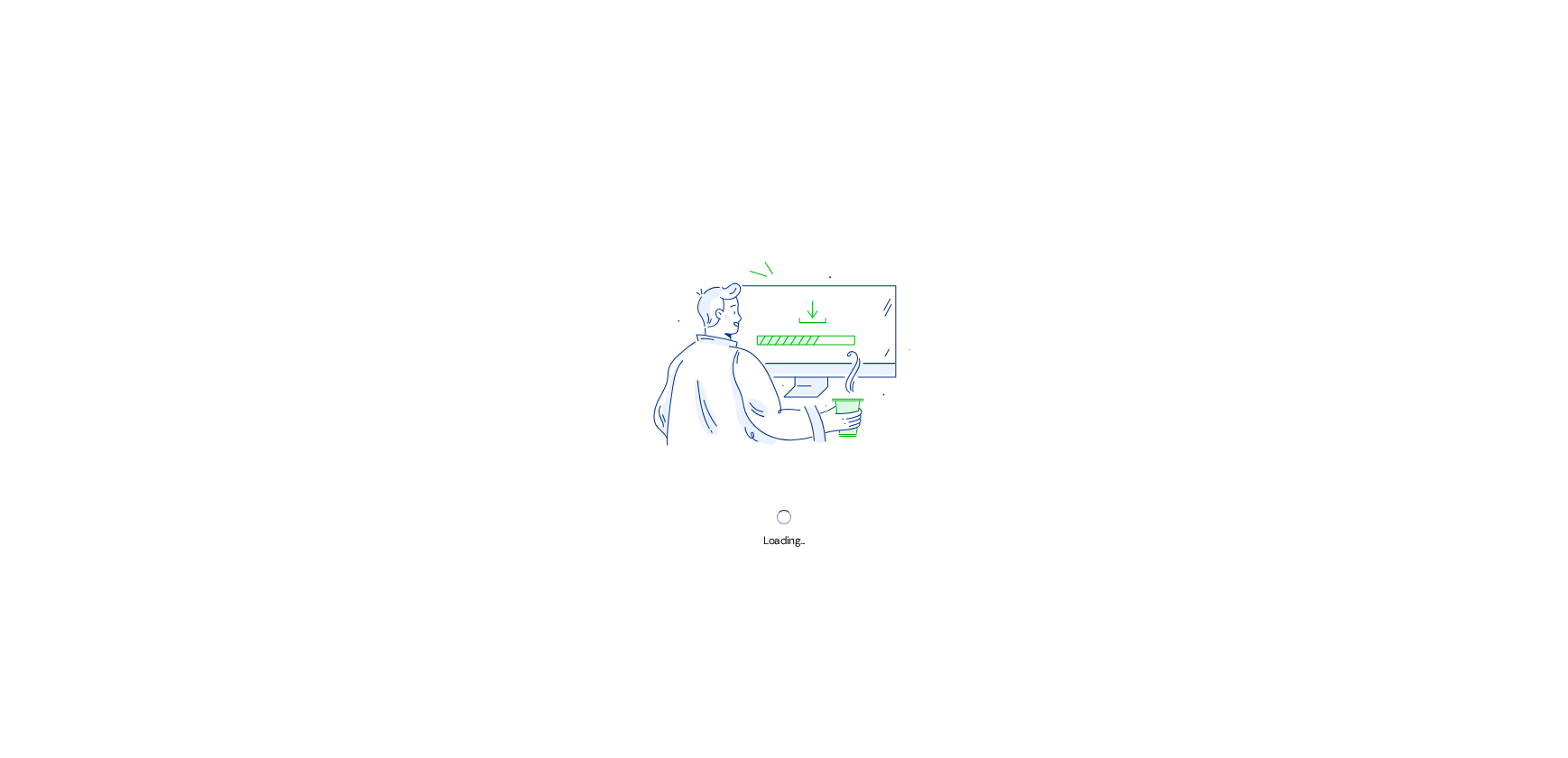 scroll, scrollTop: 0, scrollLeft: 0, axis: both 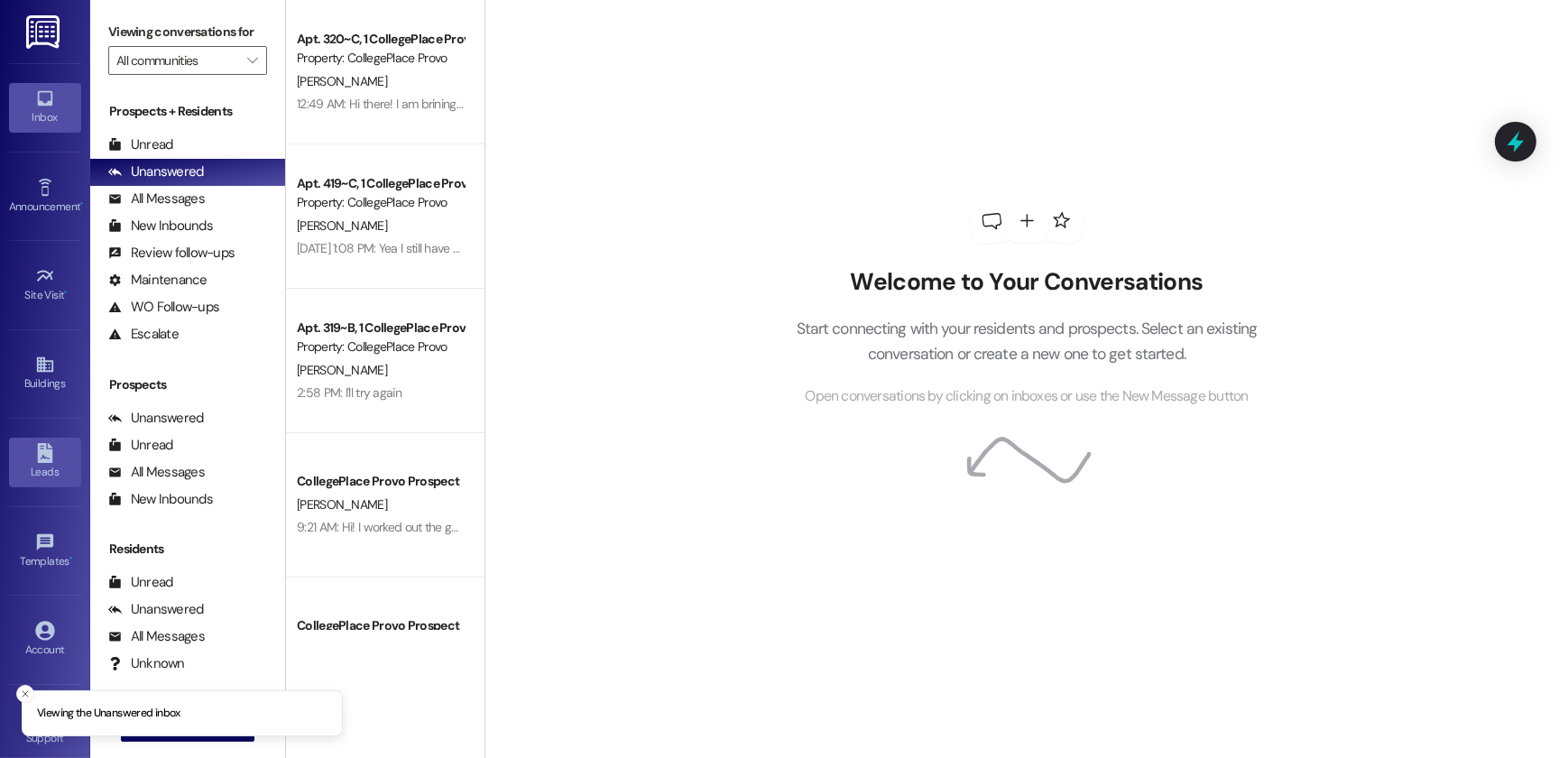 click on "Leads" at bounding box center (45, 472) 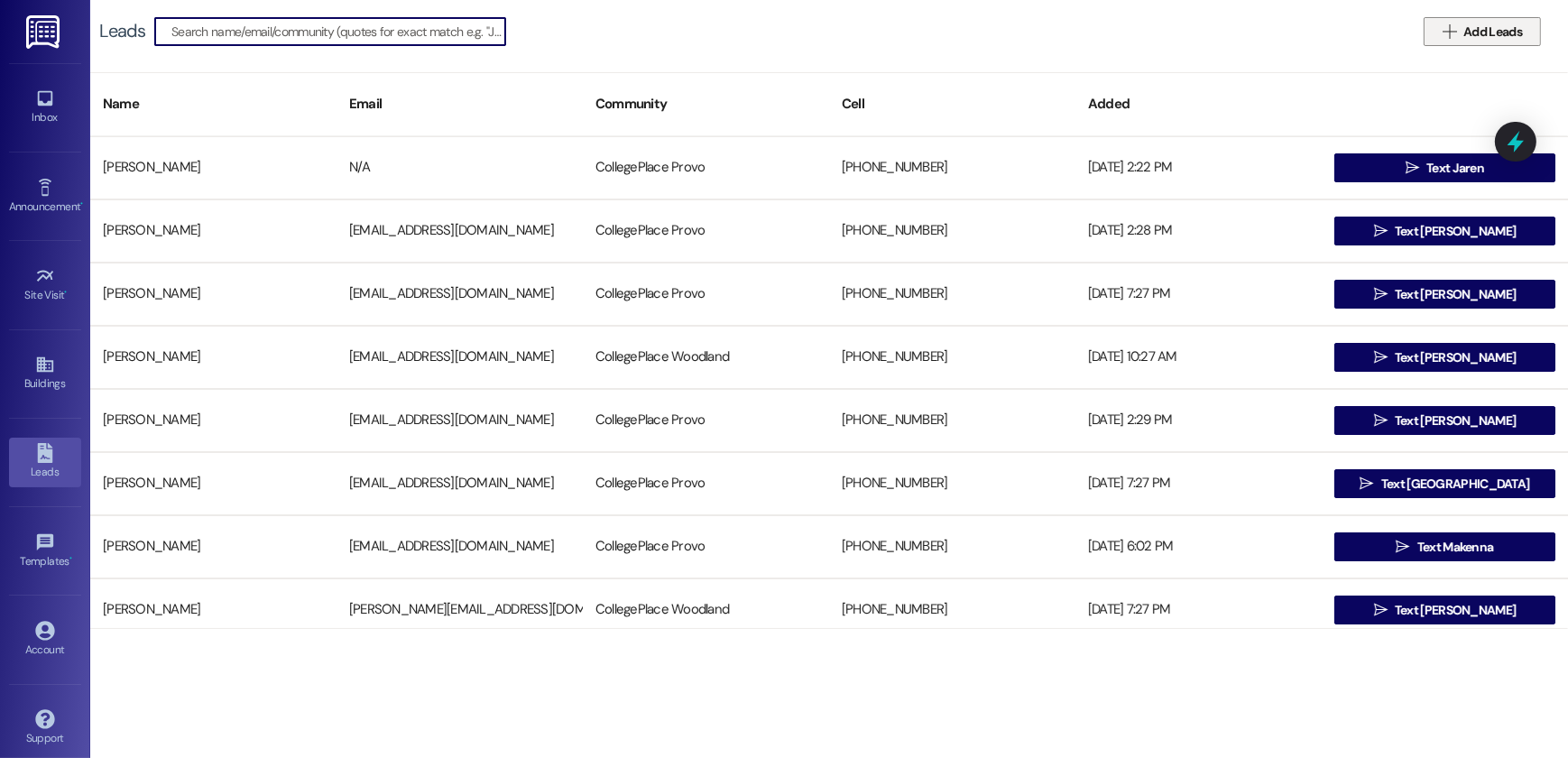click on "Add Leads" at bounding box center (1492, 32) 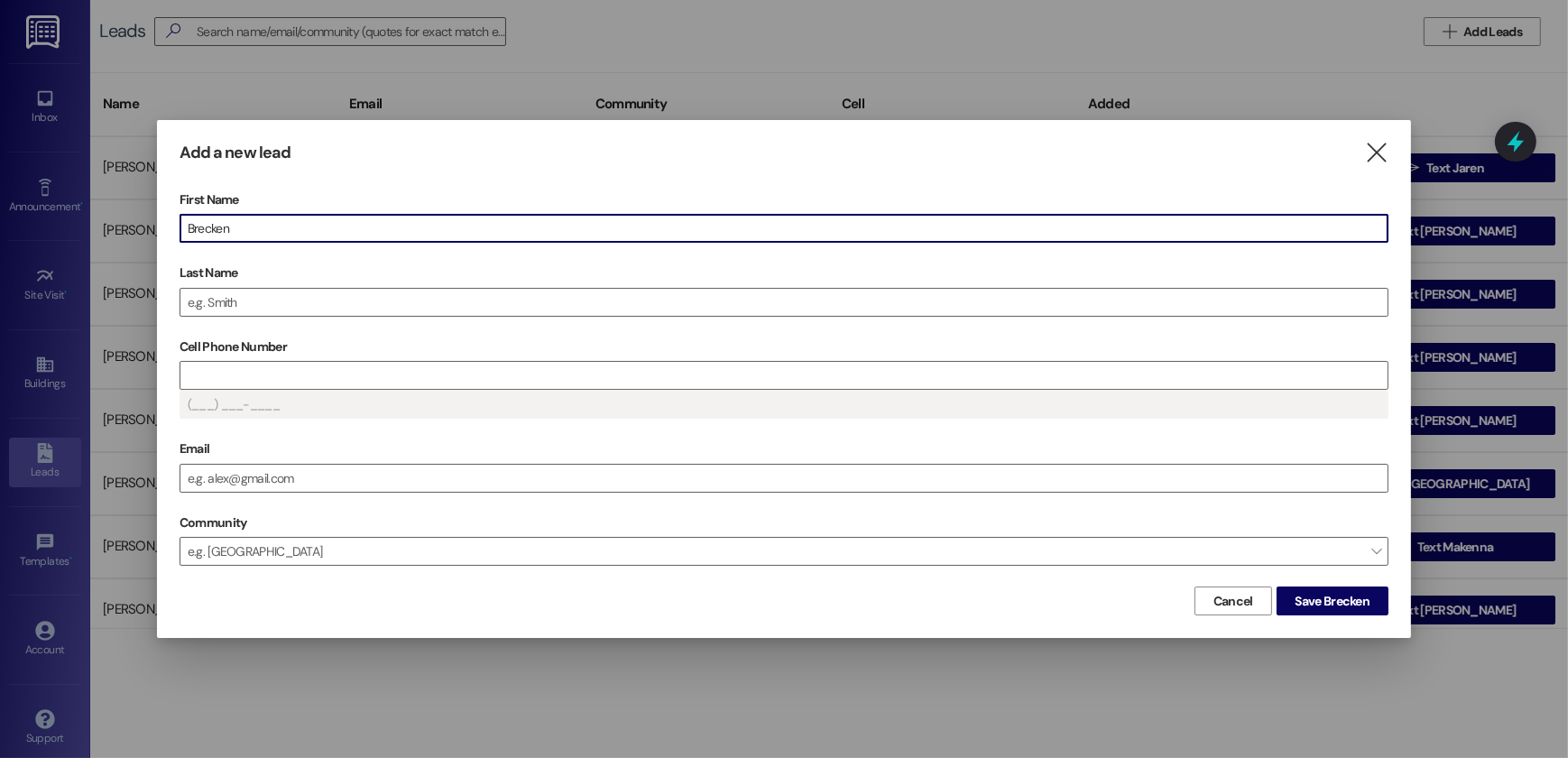 click on "First Name [PERSON_NAME] Last Name Cell Phone Number (___) ___-____ Email Community e.g. [GEOGRAPHIC_DATA] " at bounding box center [784, 384] 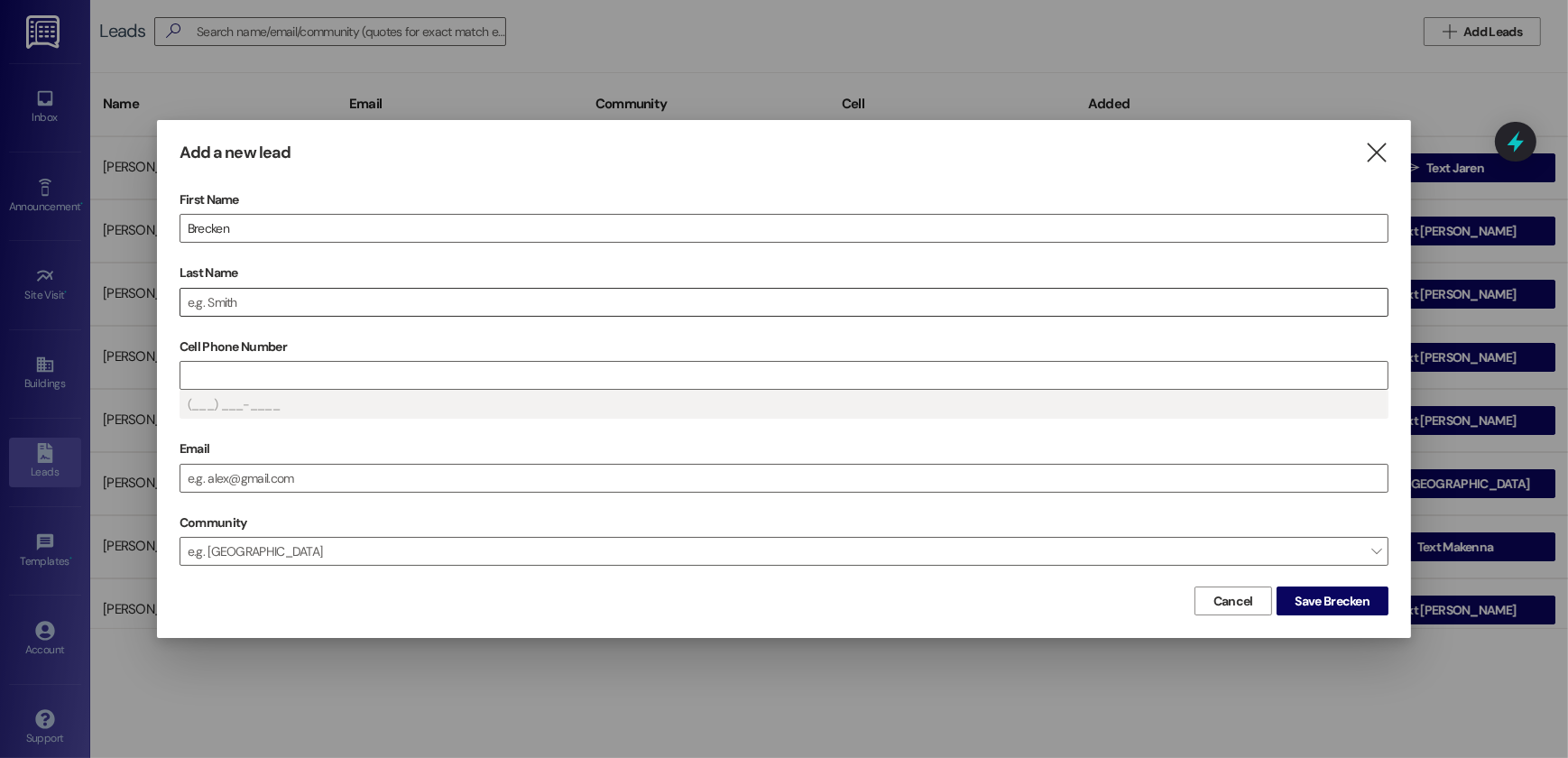click on "Last Name" at bounding box center [784, 302] 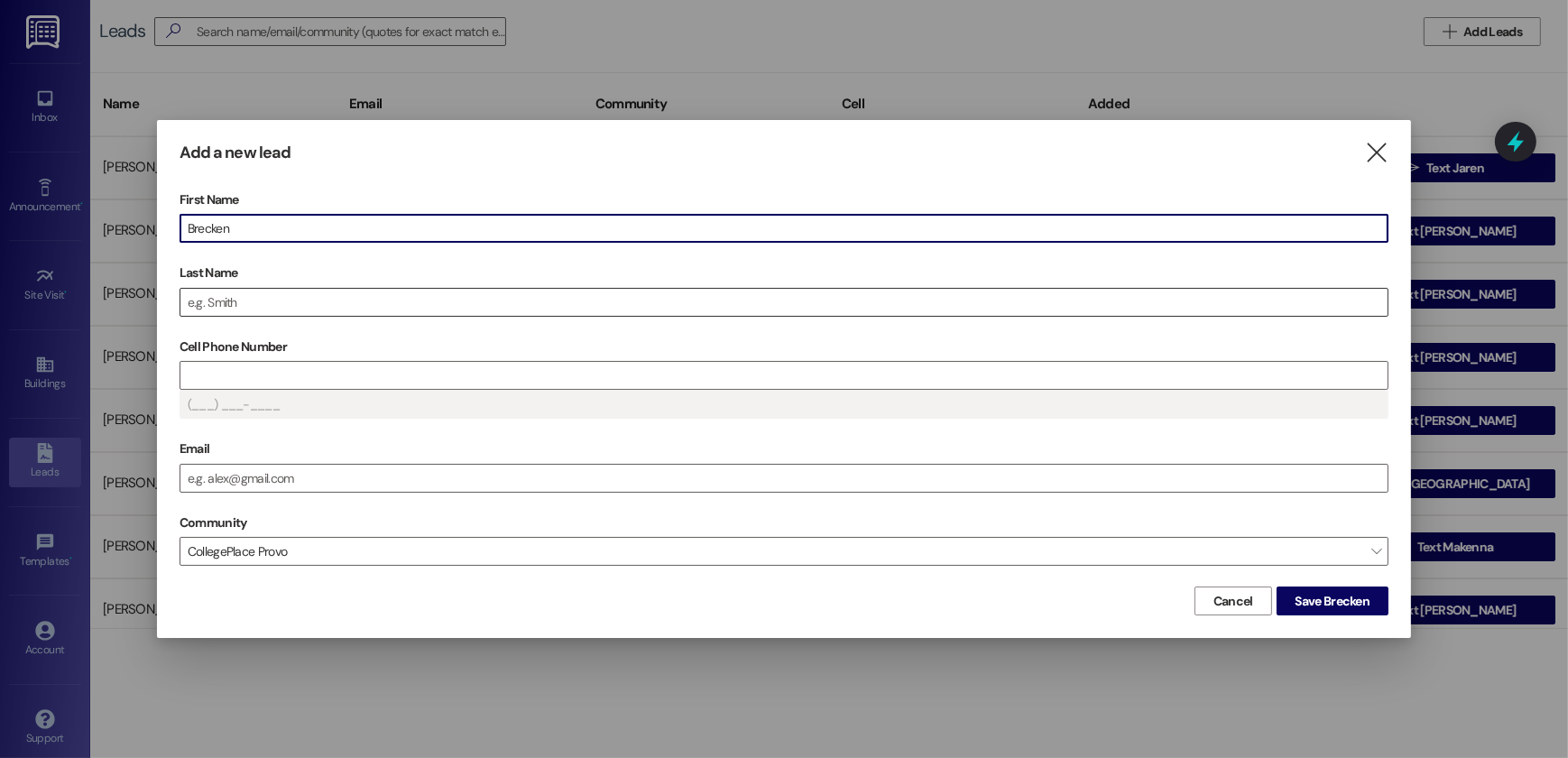 click on "Last Name" at bounding box center (784, 302) 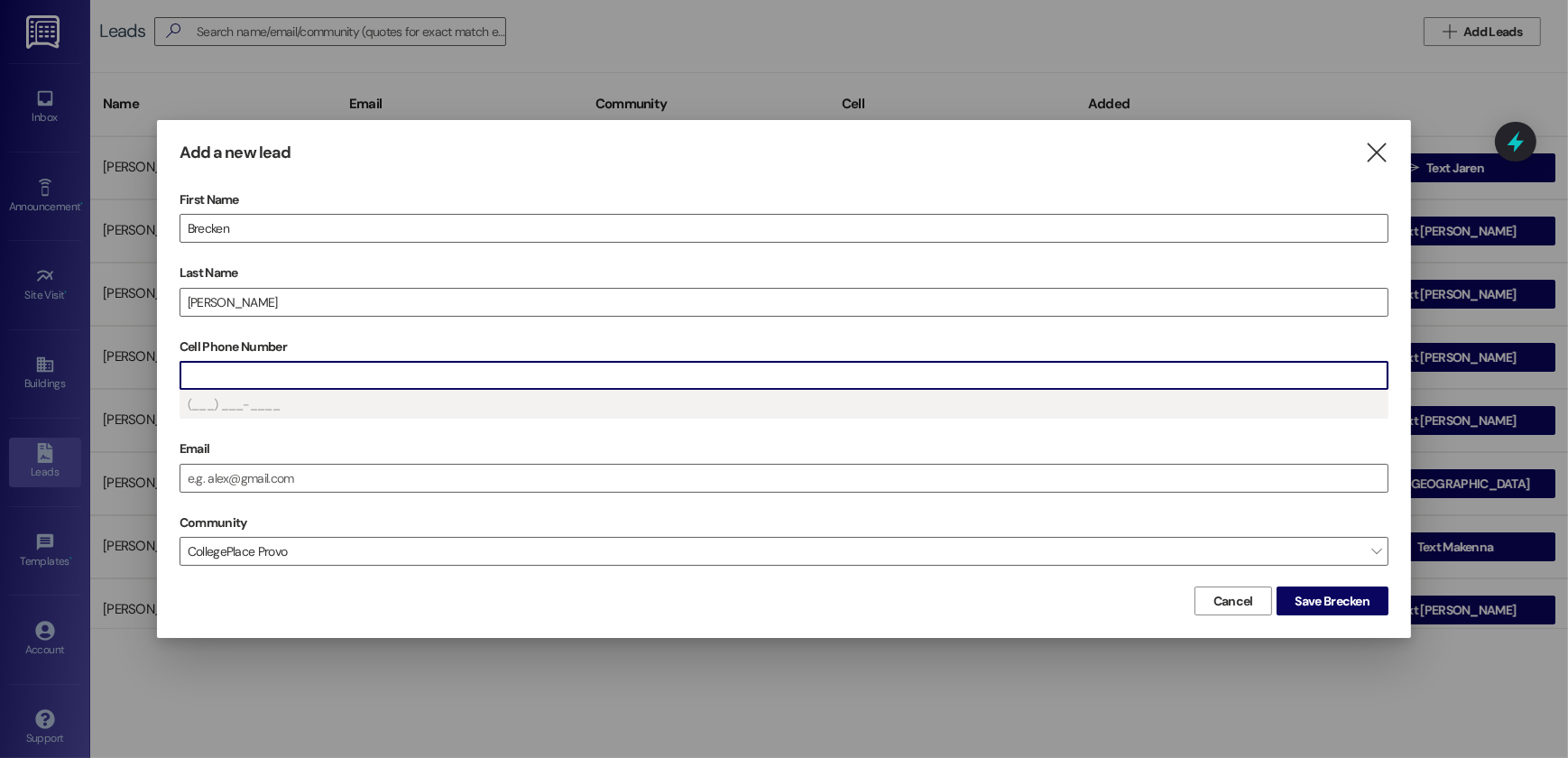 click on "Cell Phone Number" at bounding box center [784, 375] 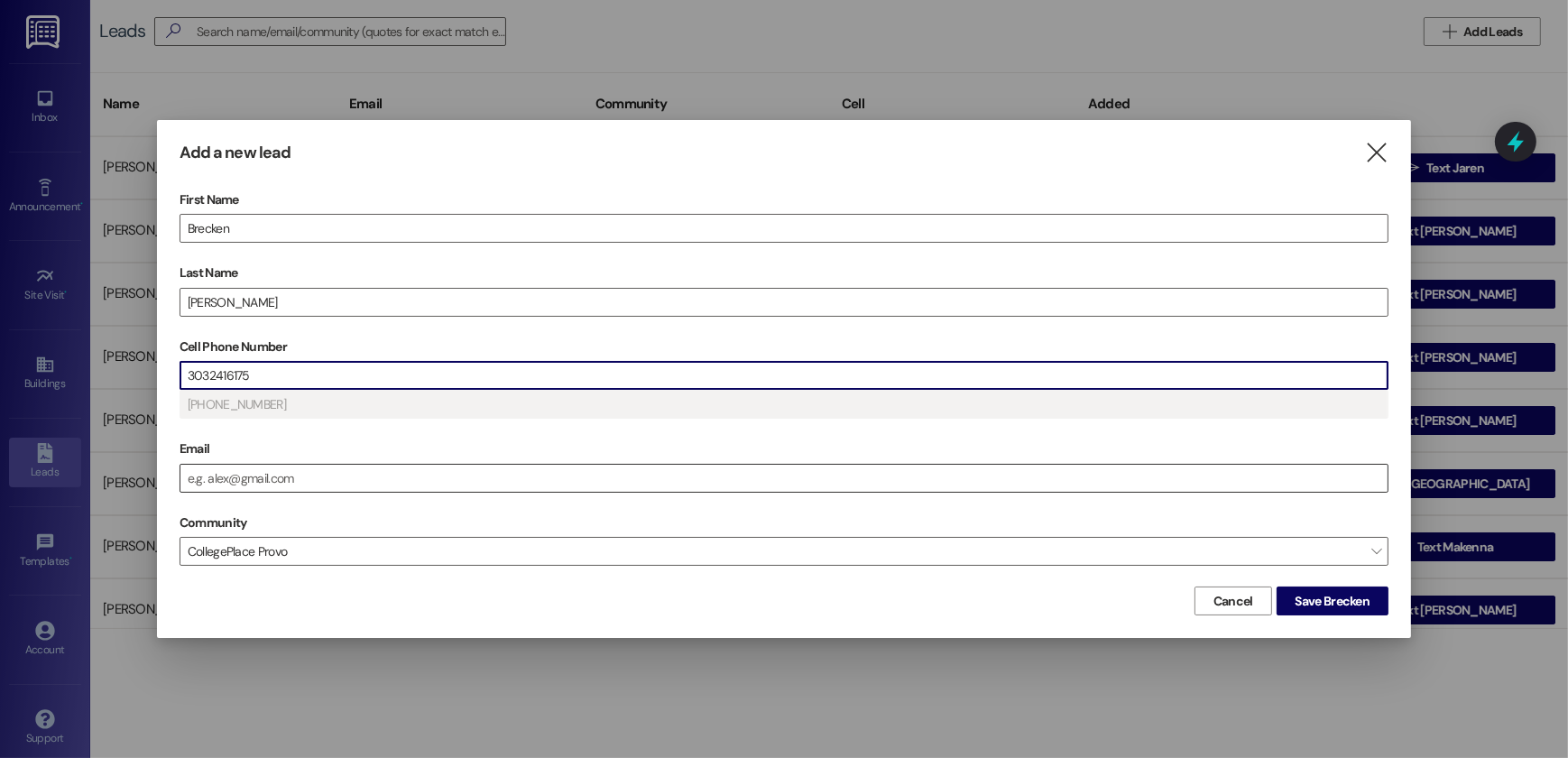 click on "Email" at bounding box center [784, 478] 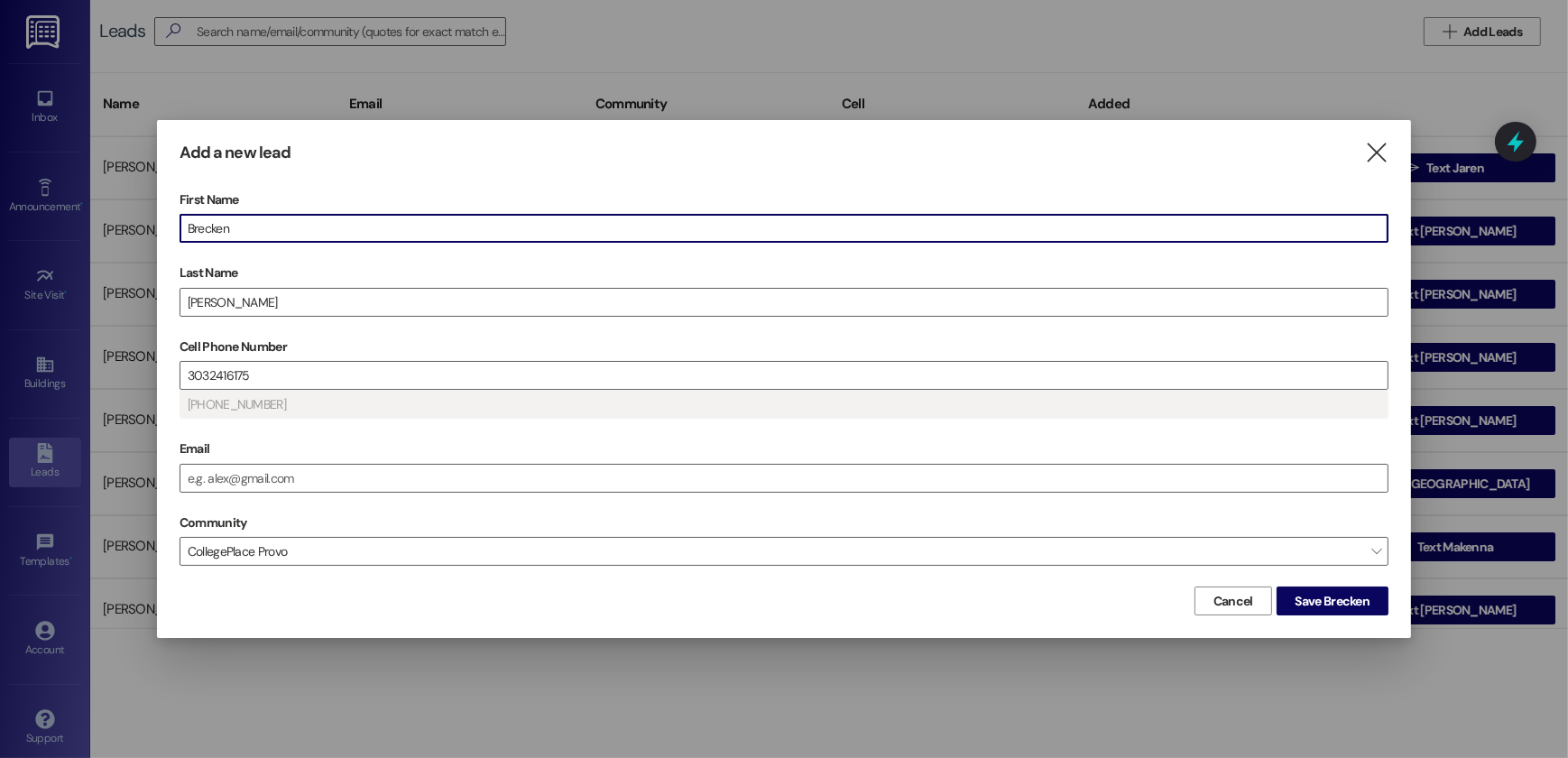 drag, startPoint x: 274, startPoint y: 229, endPoint x: 164, endPoint y: 213, distance: 111.15755 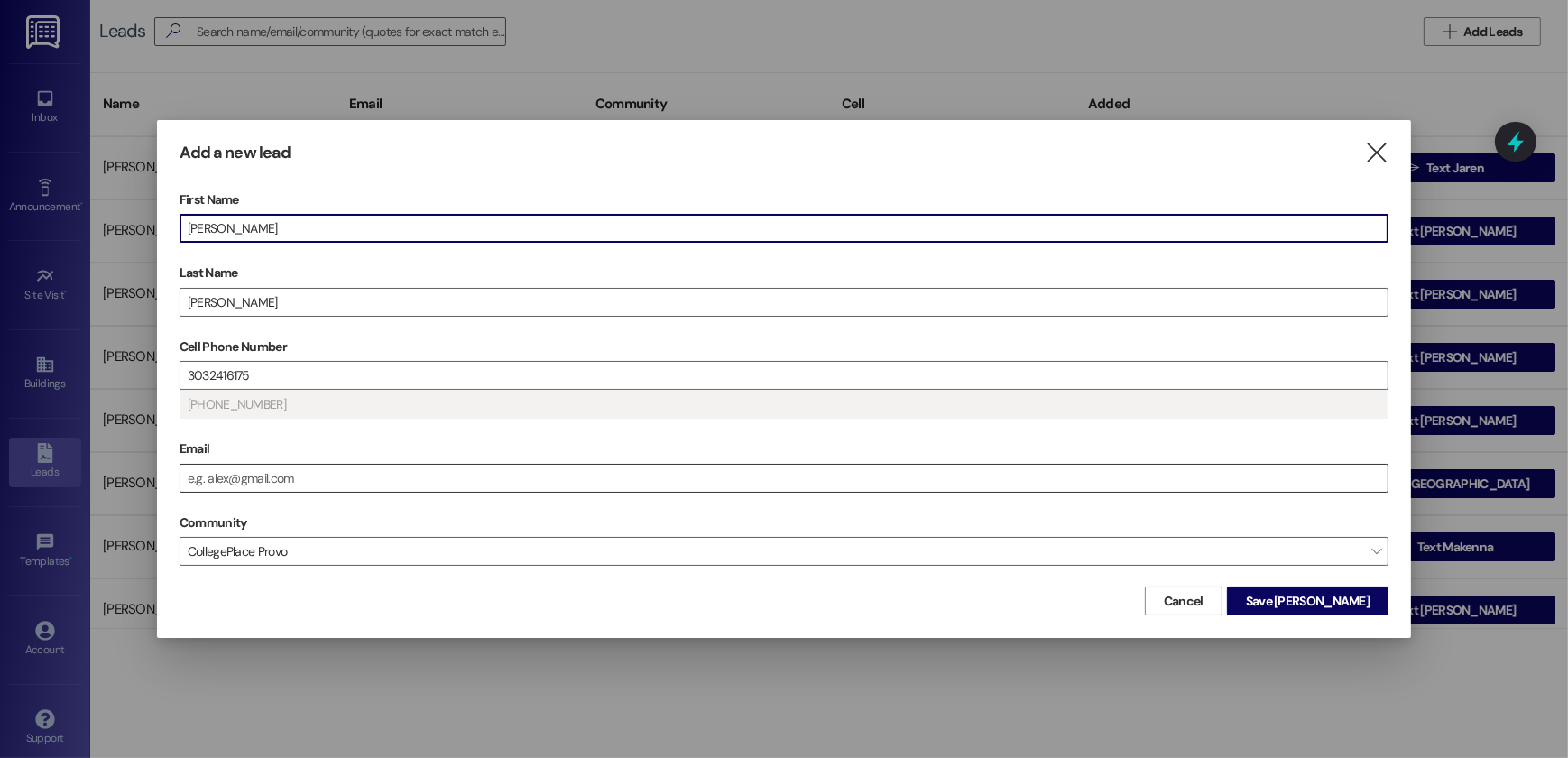 click on "Email" at bounding box center [784, 478] 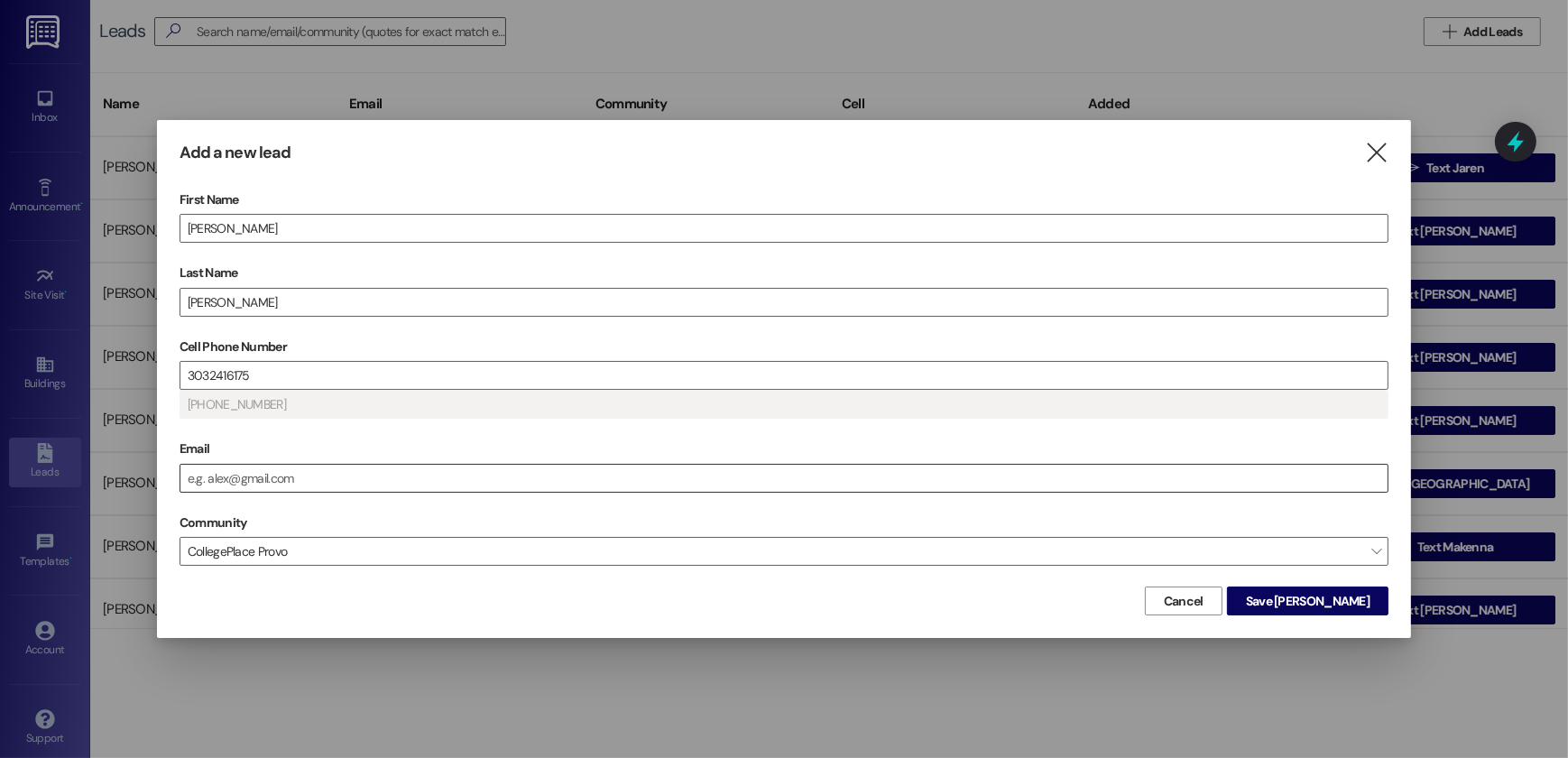 click on "Email" at bounding box center (784, 478) 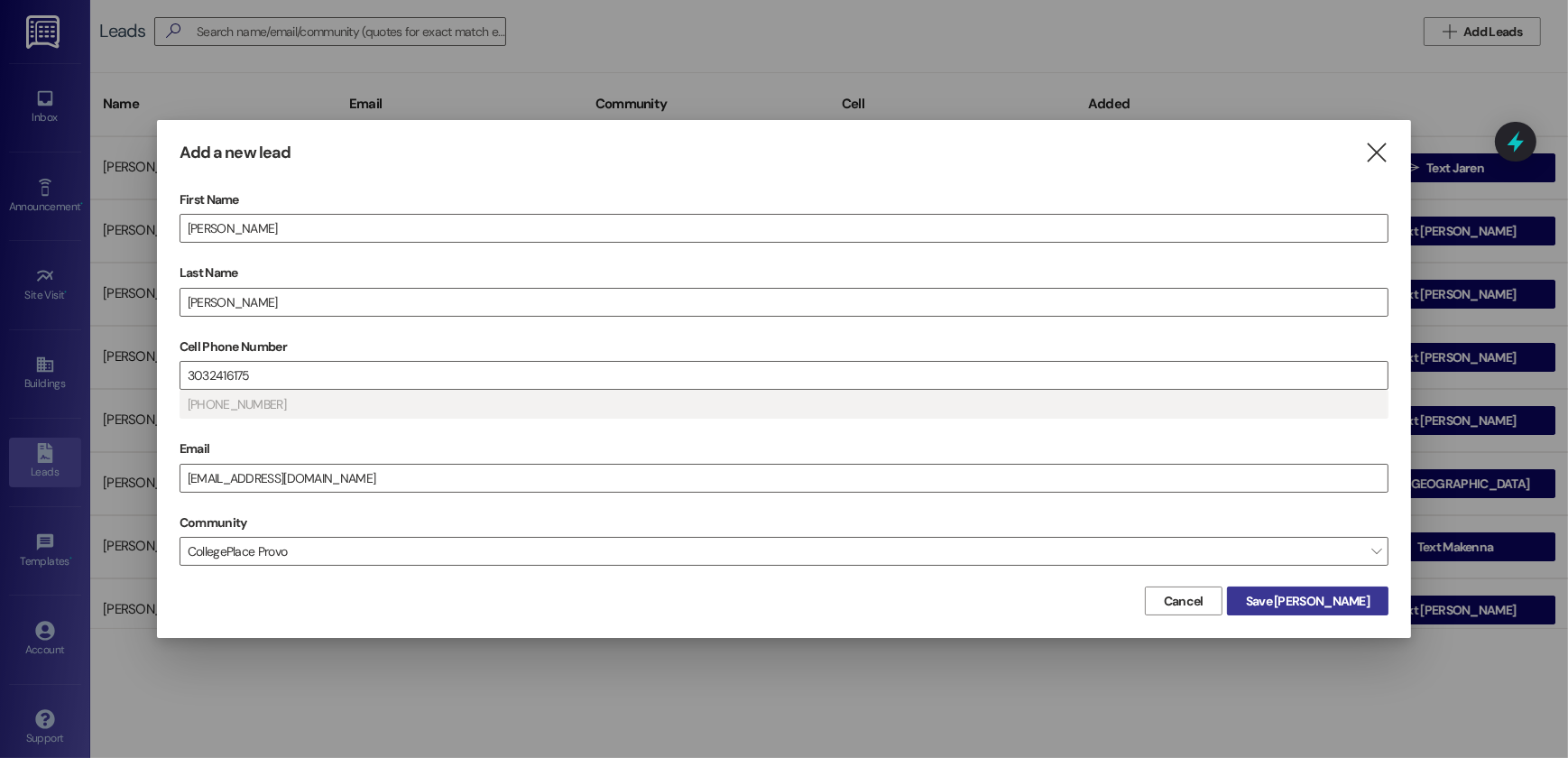 click on "Save [PERSON_NAME]" at bounding box center (1307, 601) 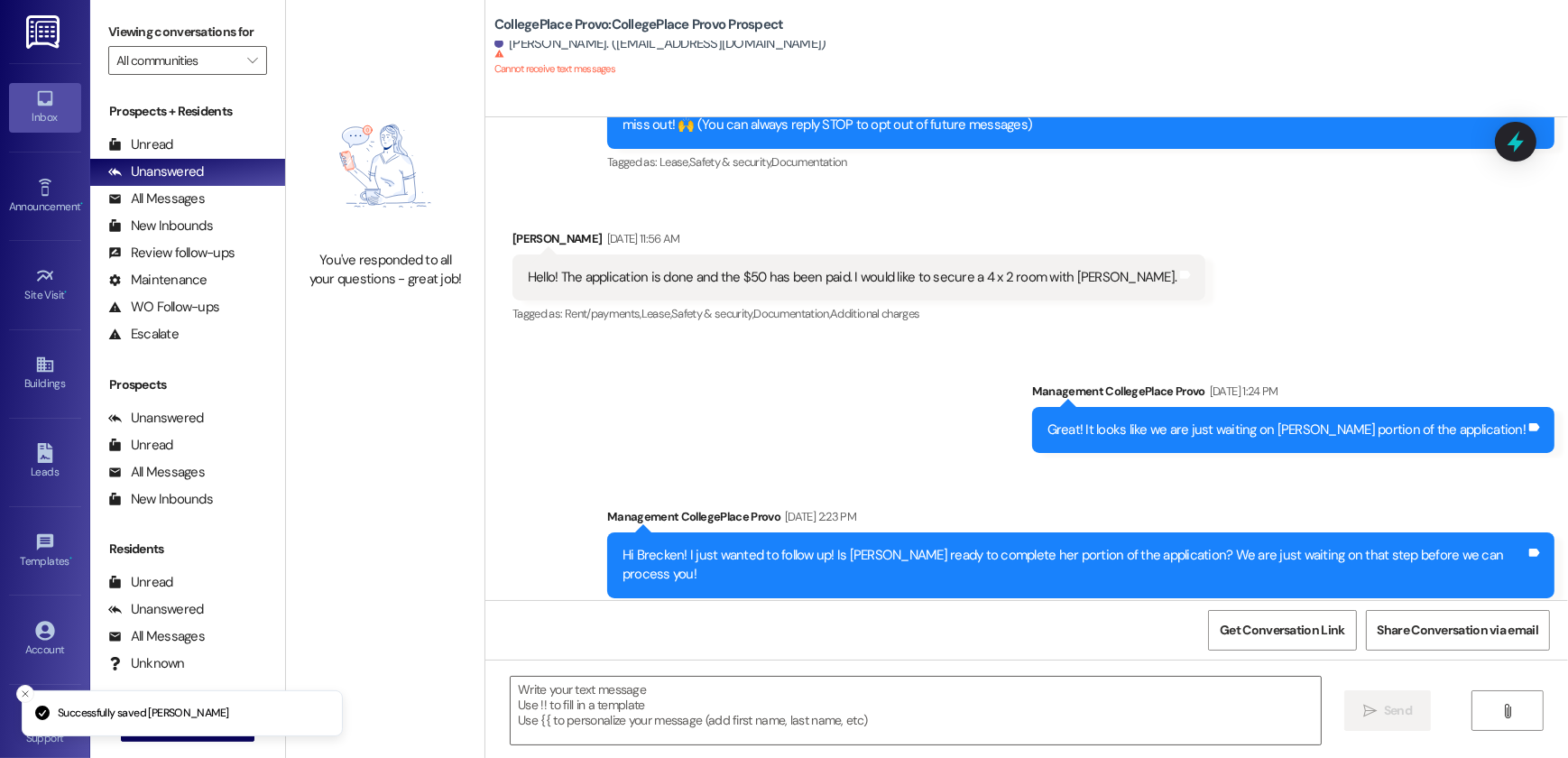 scroll, scrollTop: 731, scrollLeft: 0, axis: vertical 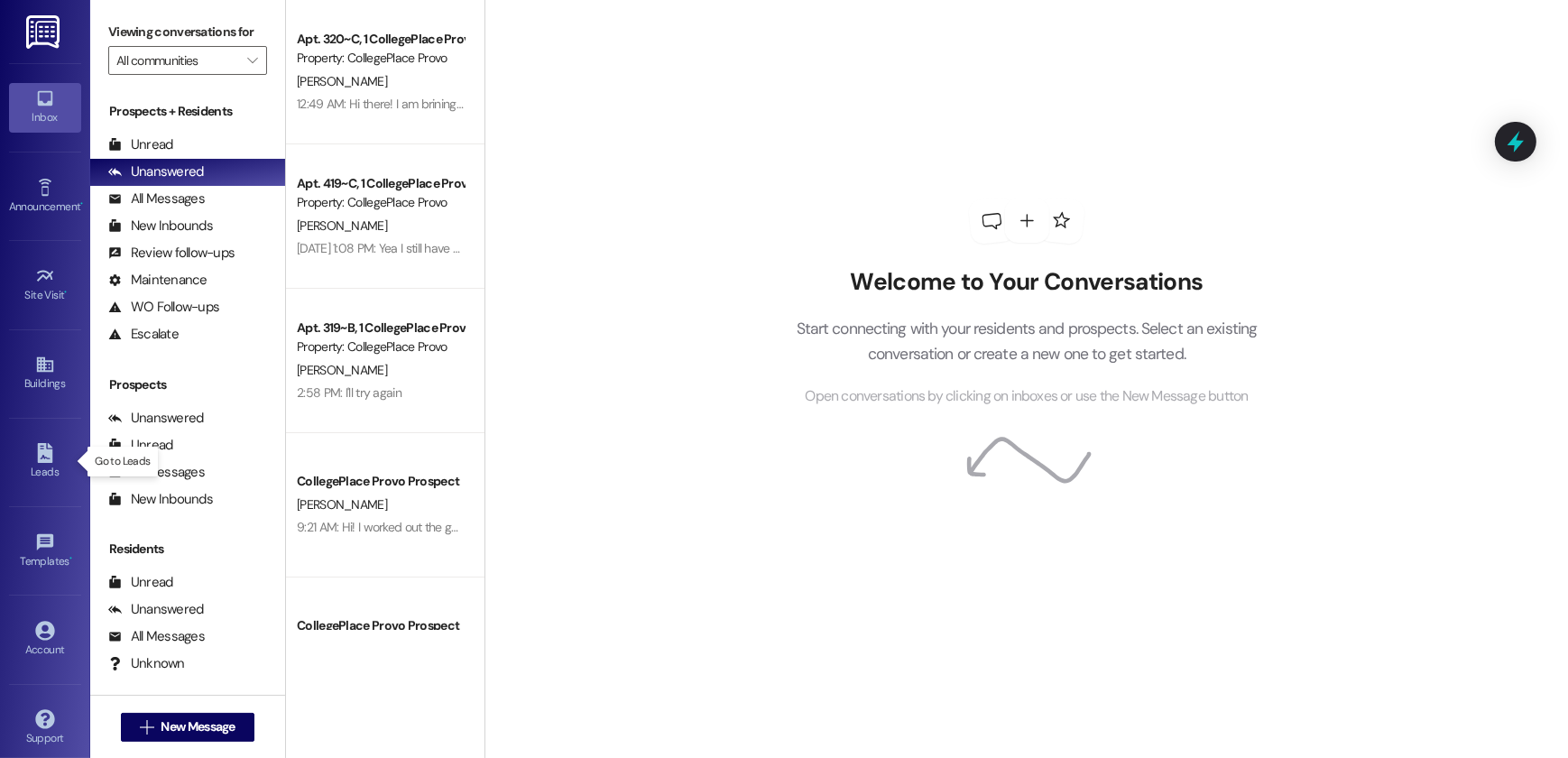 drag, startPoint x: 54, startPoint y: 468, endPoint x: 81, endPoint y: 452, distance: 31.38471 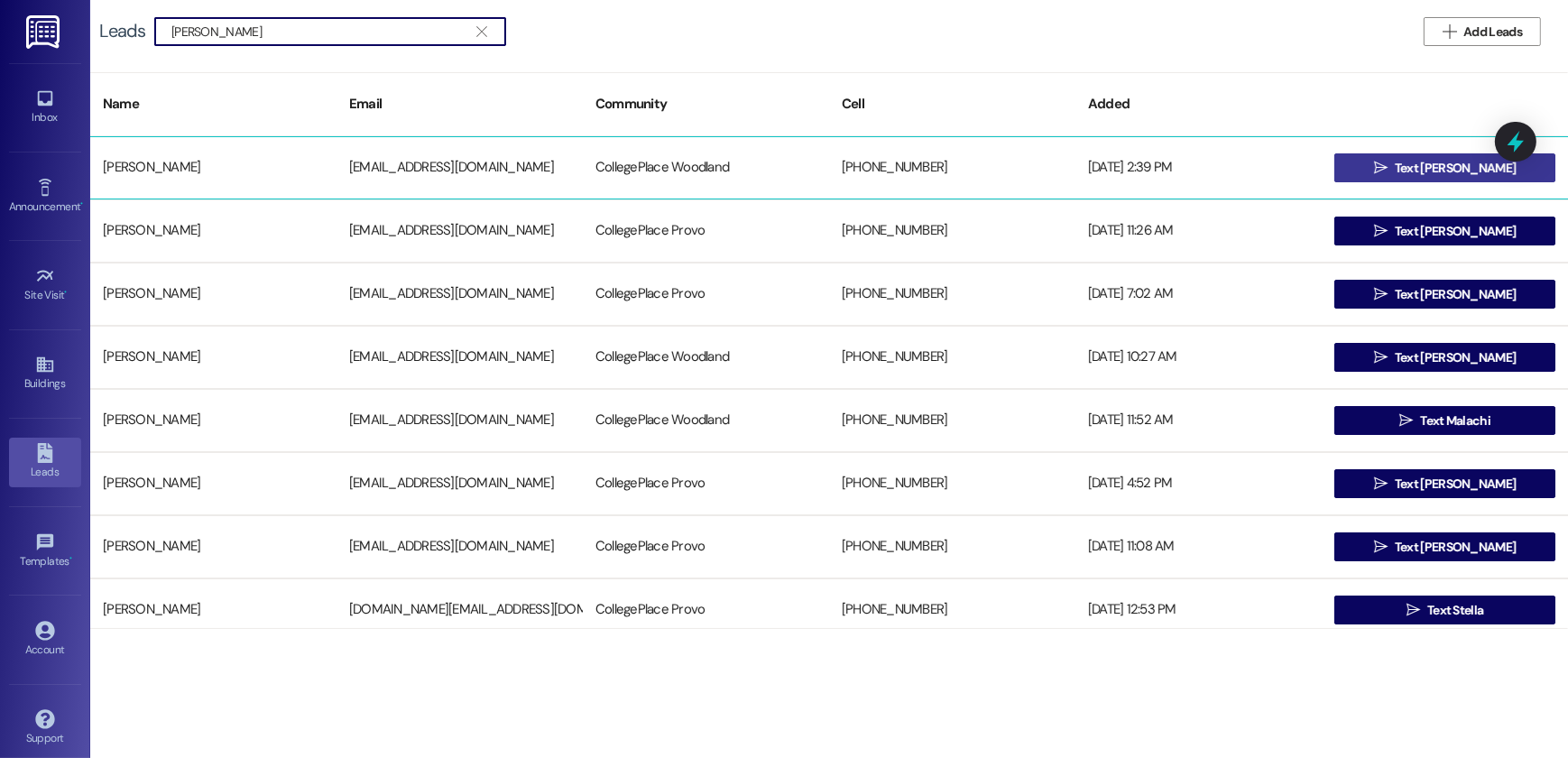 type on "Noah Barras" 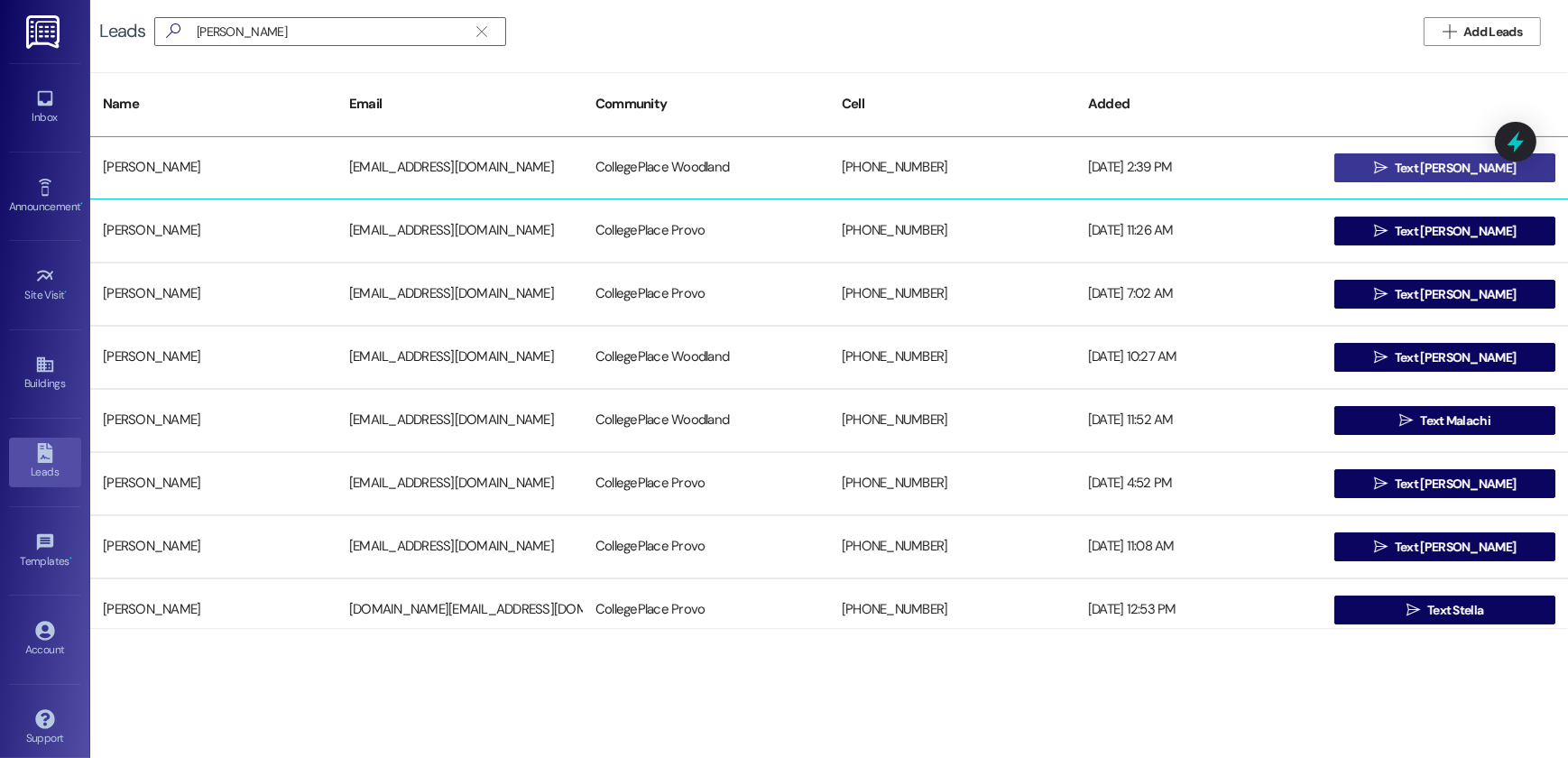 click on " Text Noah" at bounding box center (1444, 168) 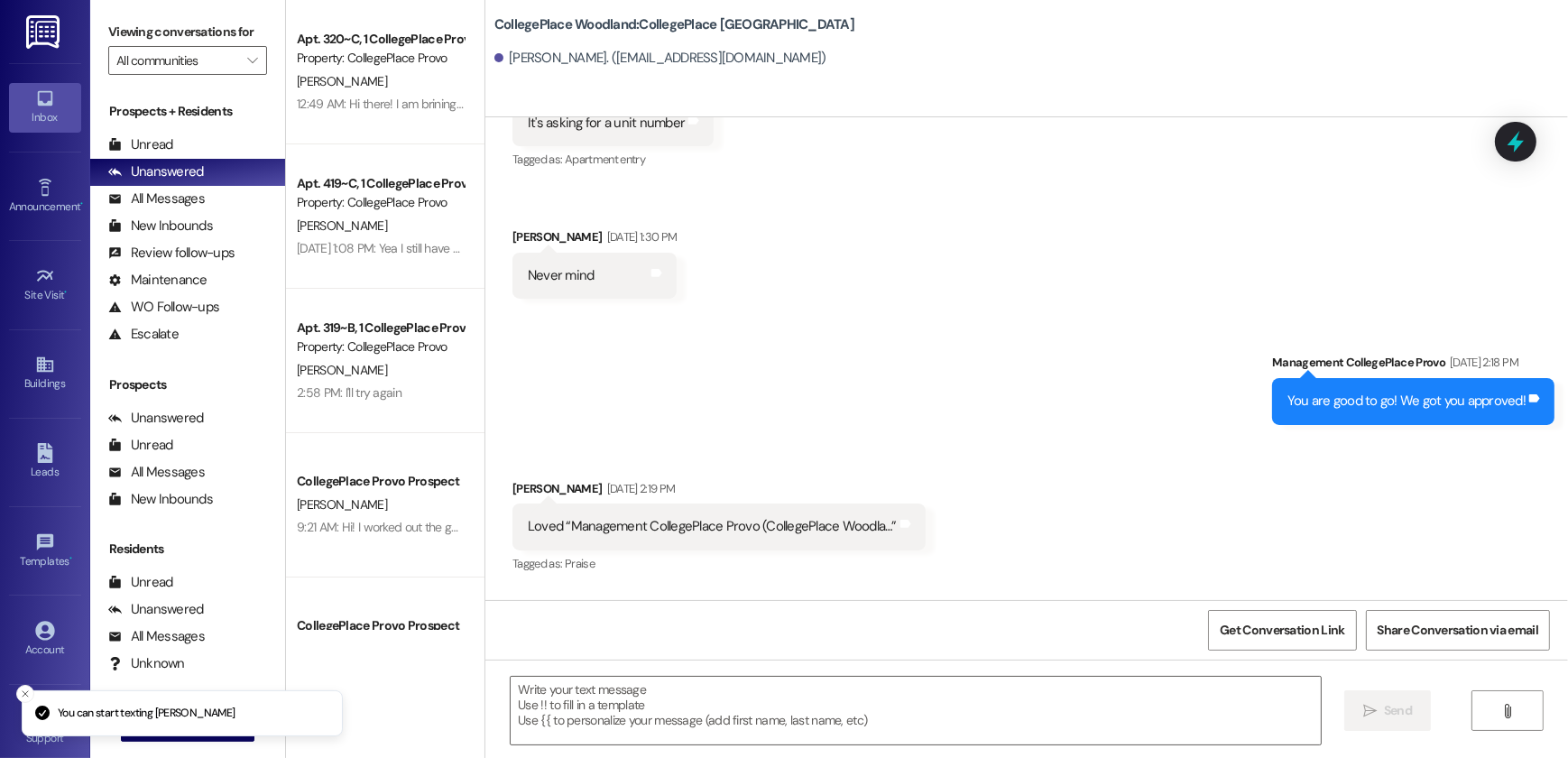 scroll, scrollTop: 2584, scrollLeft: 0, axis: vertical 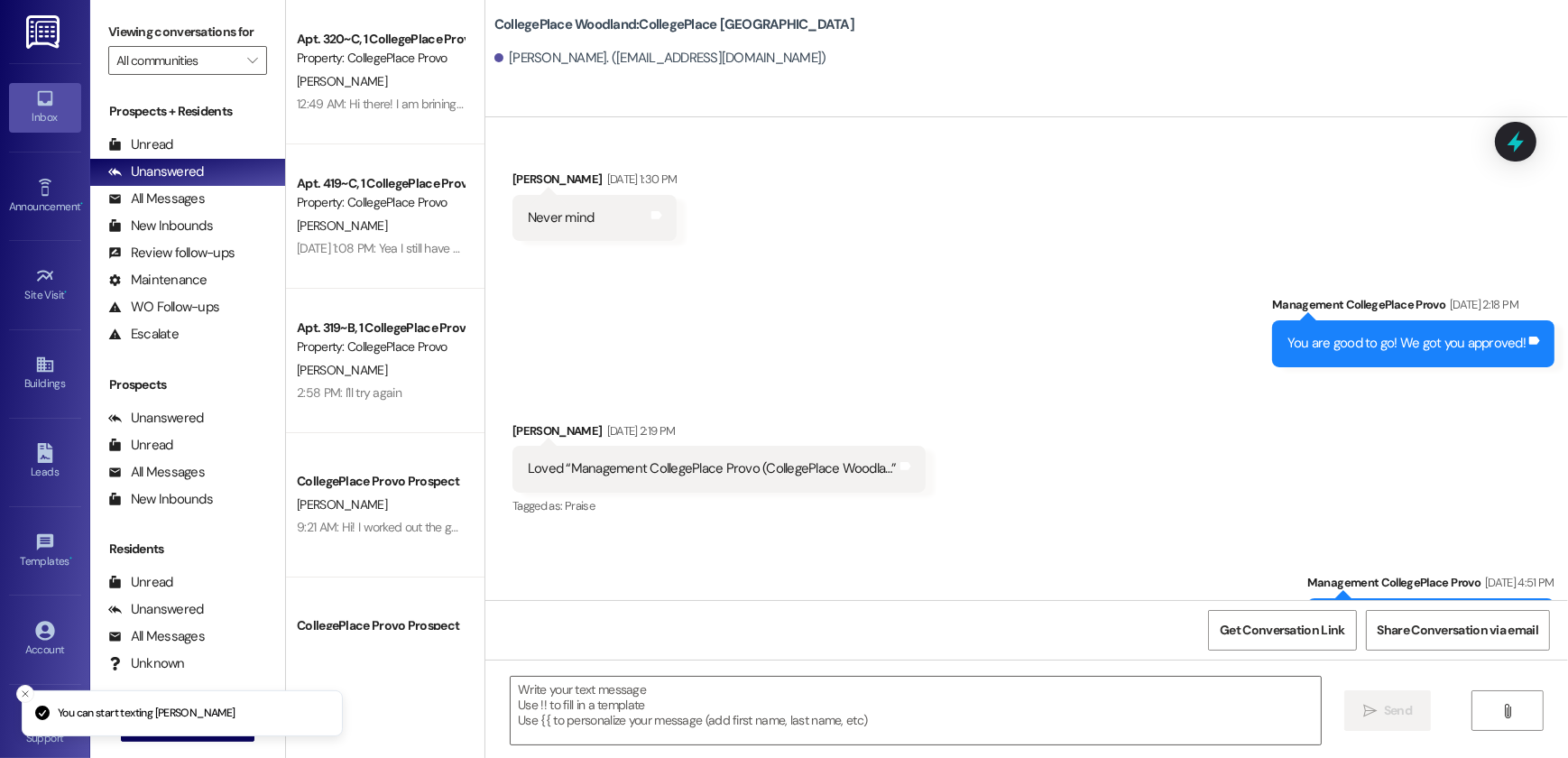 click at bounding box center (916, 710) 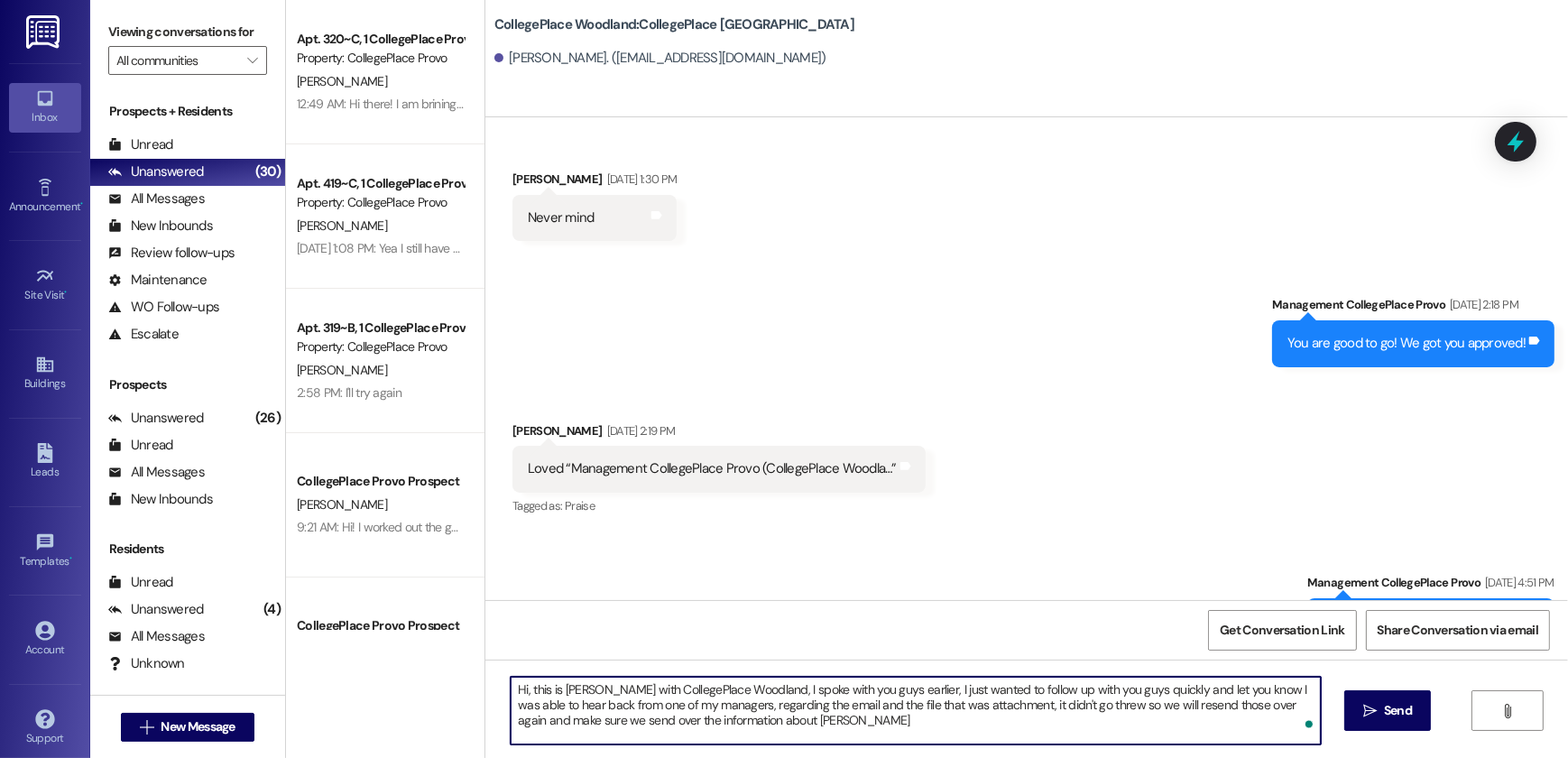 type on "Hi, this is Roxie with CollegePlace Woodland, I spoke with you guys earlier, I just wanted to follow up with you guys quickly and let you know I was able to hear back from one of my managers, regarding the email and the file that was attachment, it didn't go threw so we will resend those over again and make sure we send over the information about parking" 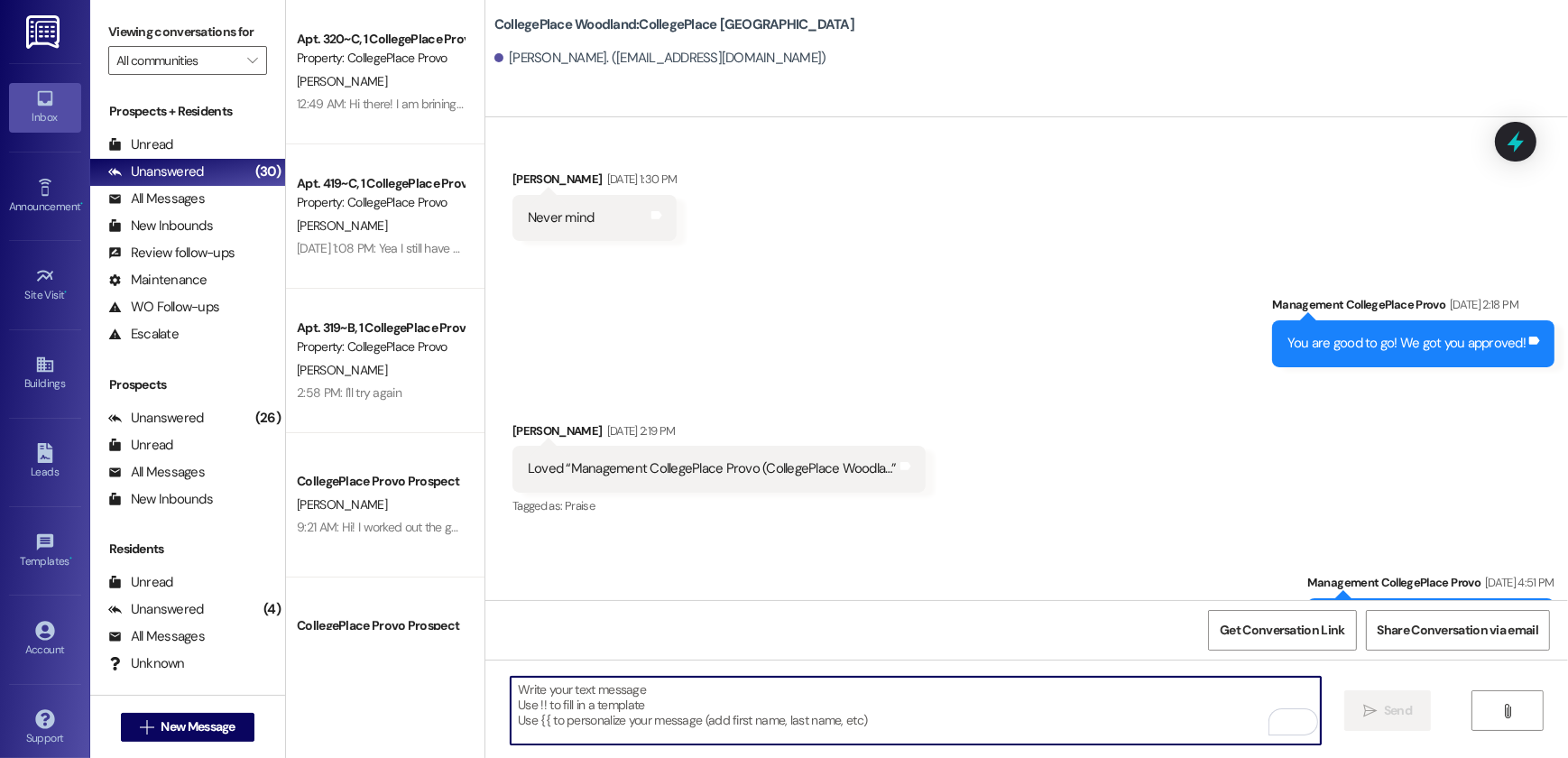 paste on "Hi, this is Roxie from CollegePlace Woodland. I spoke with you earlier and just wanted to follow up. I was able to hear back from one of my managers regarding the email and the attached file—it looks like it didn’t go through. We’ll go ahead and resend everything, including the information about parking." 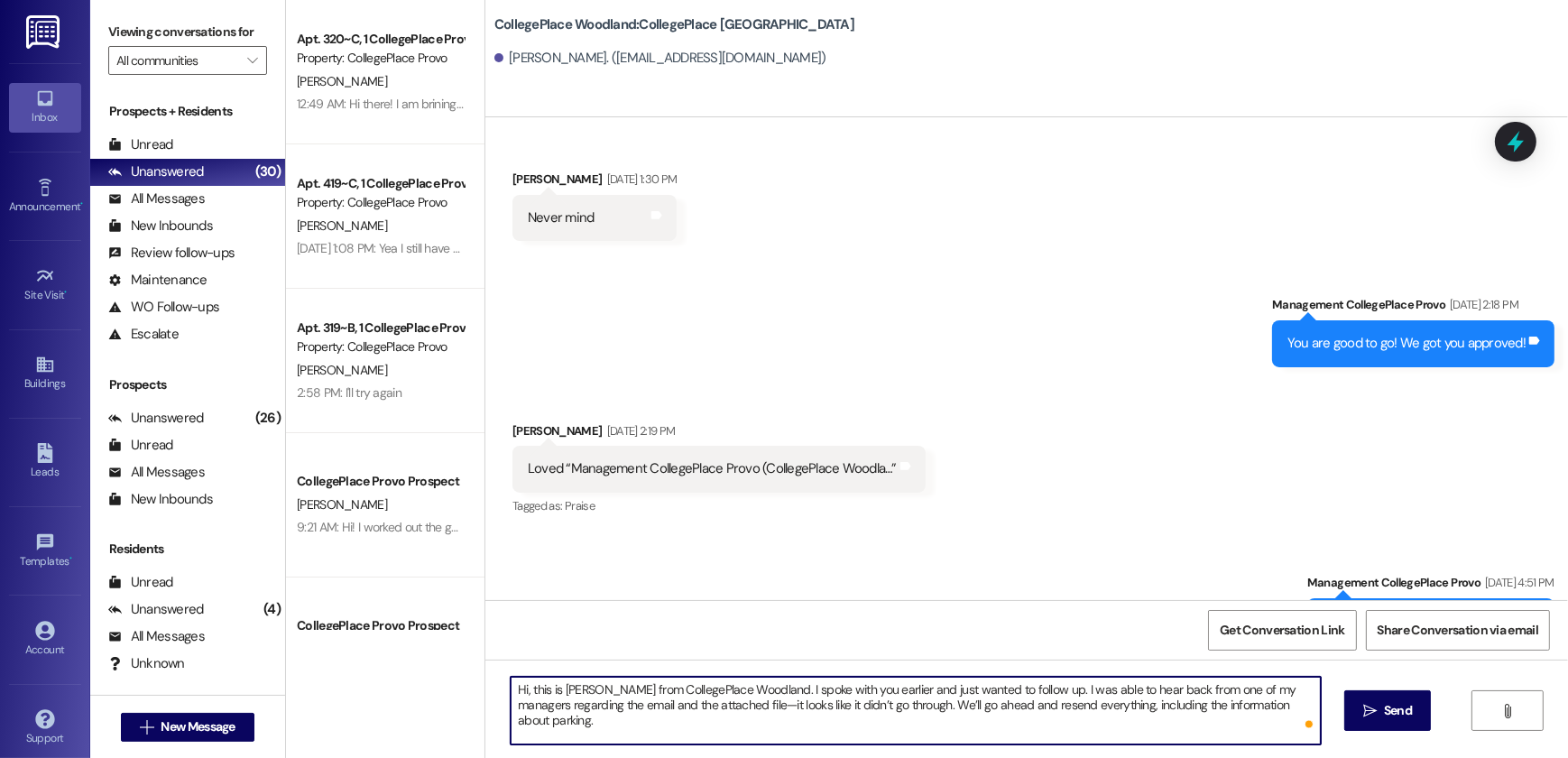 click on "Hi, this is Roxie from CollegePlace Woodland. I spoke with you earlier and just wanted to follow up. I was able to hear back from one of my managers regarding the email and the attached file—it looks like it didn’t go through. We’ll go ahead and resend everything, including the information about parking." at bounding box center (916, 710) 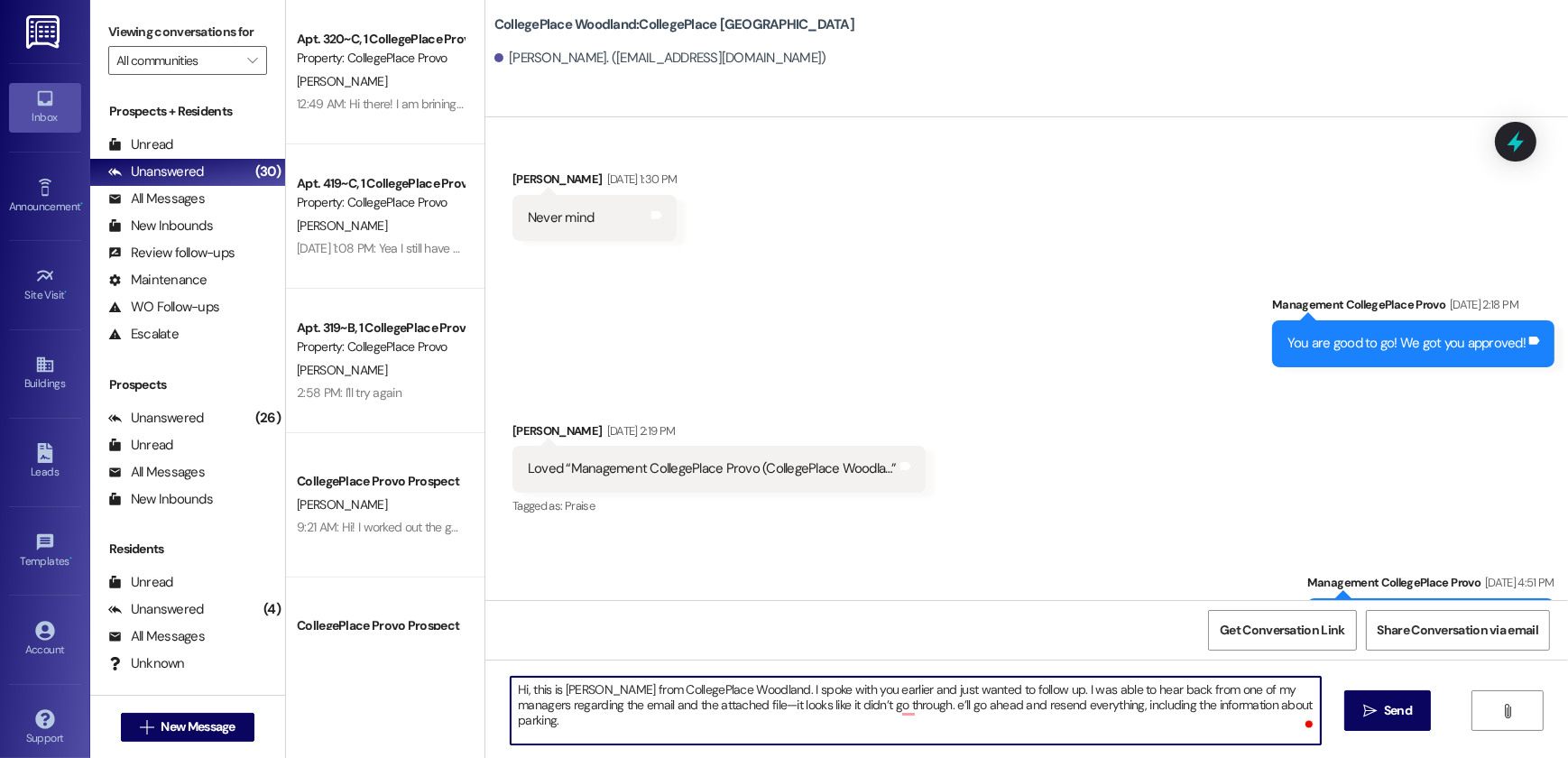 click on "Get Conversation Link Share Conversation via email" at bounding box center (1027, 630) 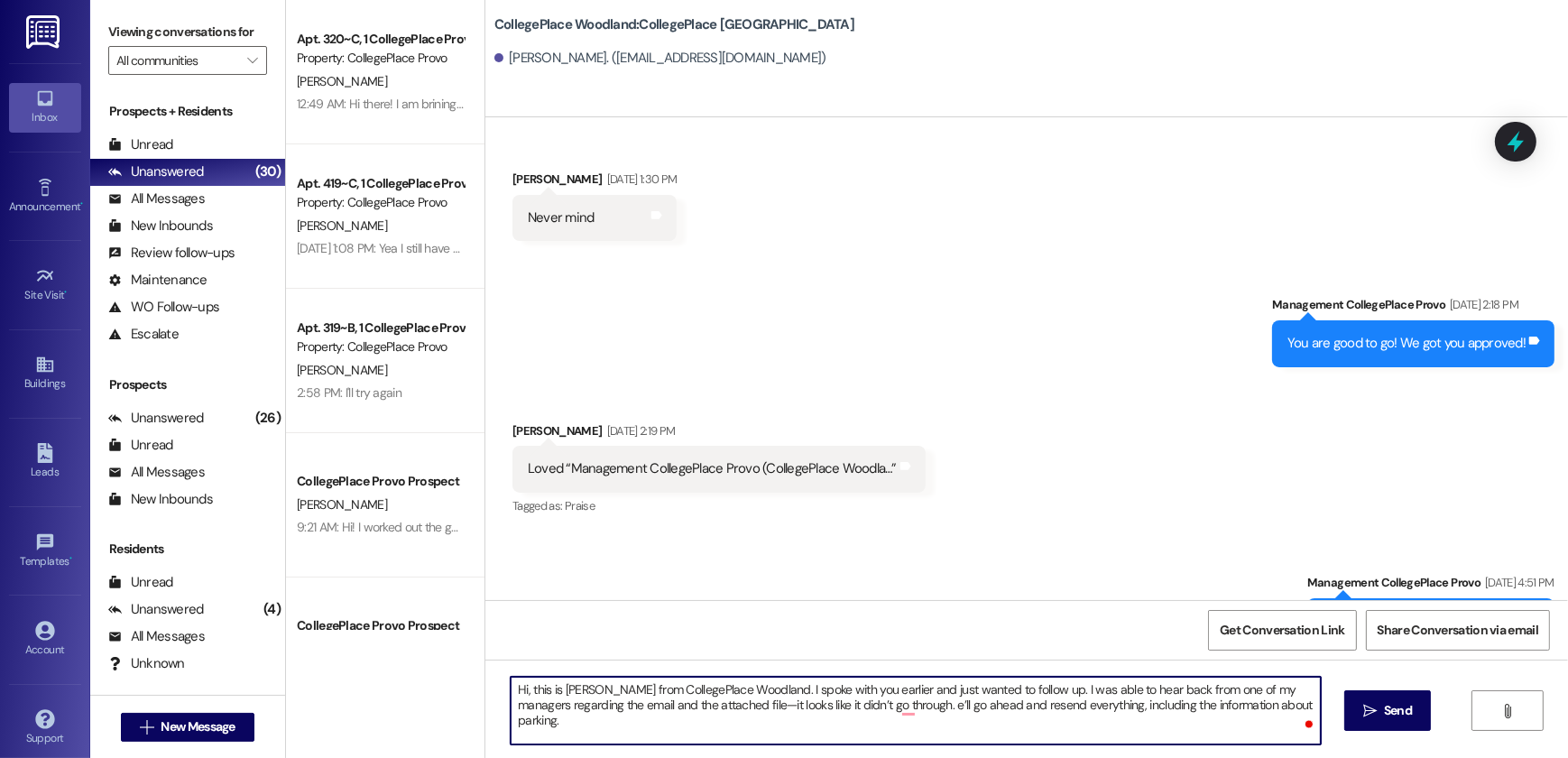 click on "Hi, this is Roxie from CollegePlace Woodland. I spoke with you earlier and just wanted to follow up. I was able to hear back from one of my managers regarding the email and the attached file—it looks like it didn’t go through. e’ll go ahead and resend everything, including the information about parking." at bounding box center (916, 710) 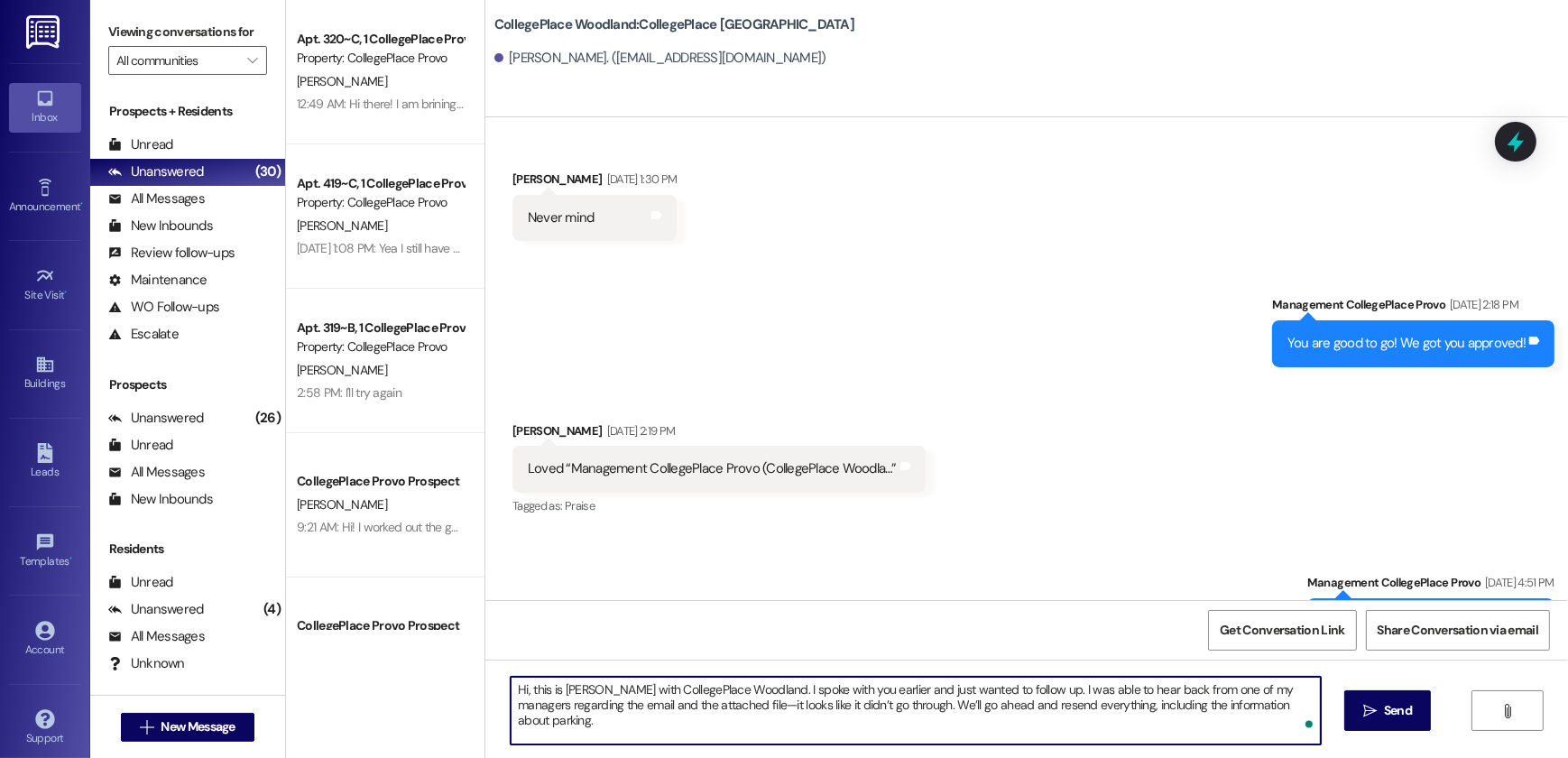 click on "Hi, this is Roxie with CollegePlace Woodland. I spoke with you earlier and just wanted to follow up. I was able to hear back from one of my managers regarding the email and the attached file—it looks like it didn’t go through. We’ll go ahead and resend everything, including the information about parking." at bounding box center (916, 710) 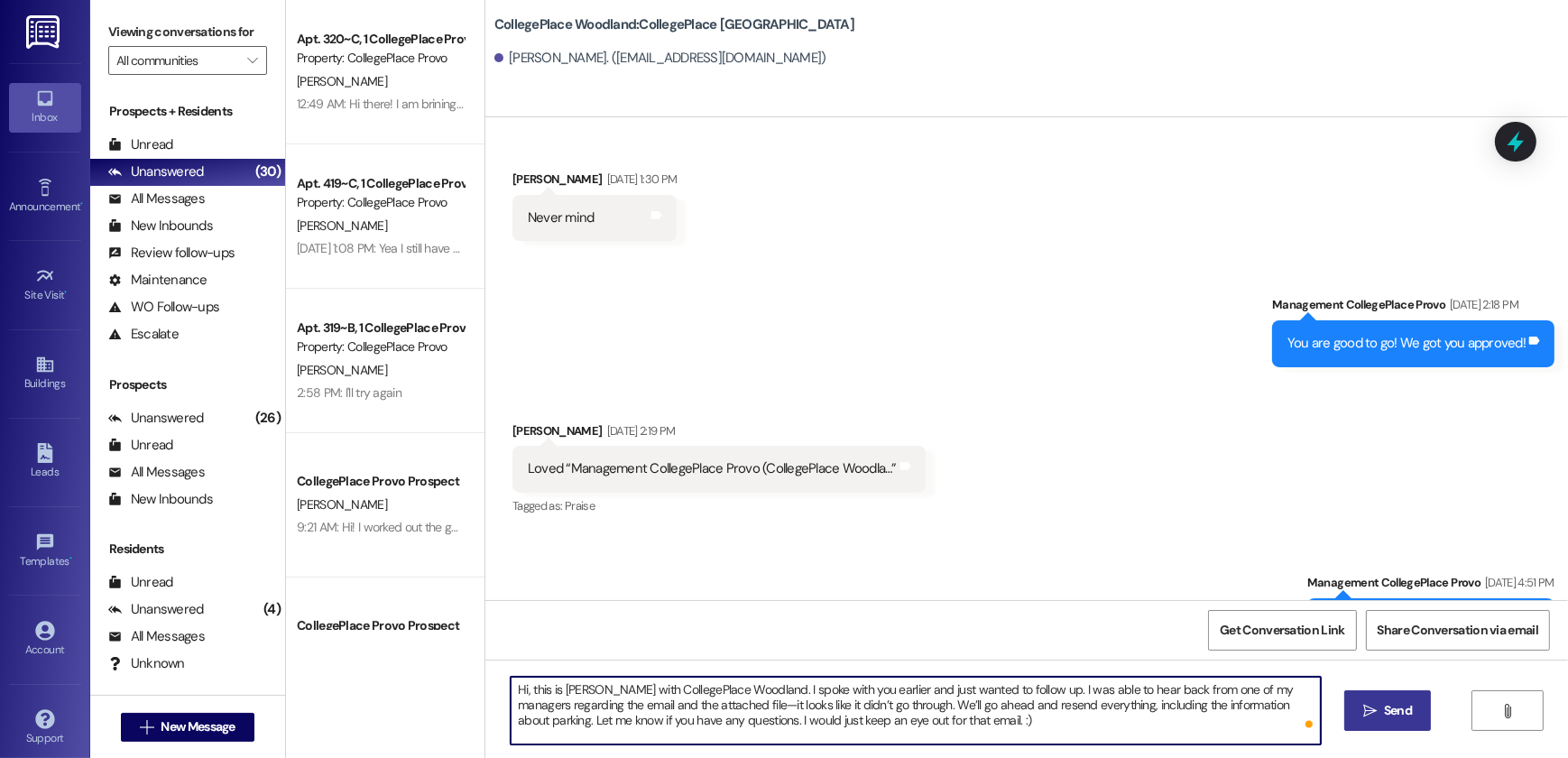 type on "Hi, this is Roxie with CollegePlace Woodland. I spoke with you earlier and just wanted to follow up. I was able to hear back from one of my managers regarding the email and the attached file—it looks like it didn’t go through. We’ll go ahead and resend everything, including the information about parking. Let me know if you have any questions. I would just keep an eye out for that email. :)" 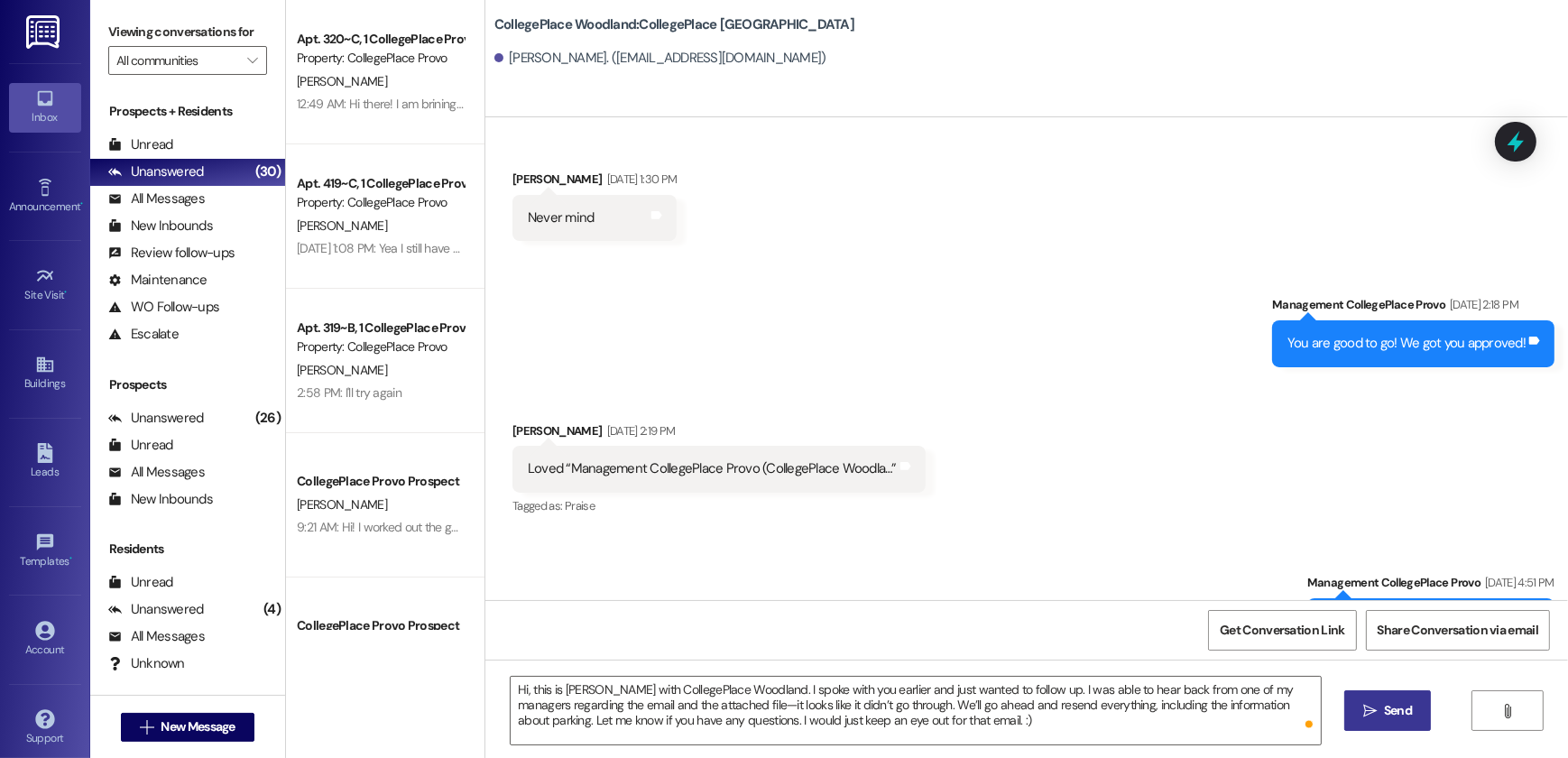 click on "" at bounding box center (1370, 711) 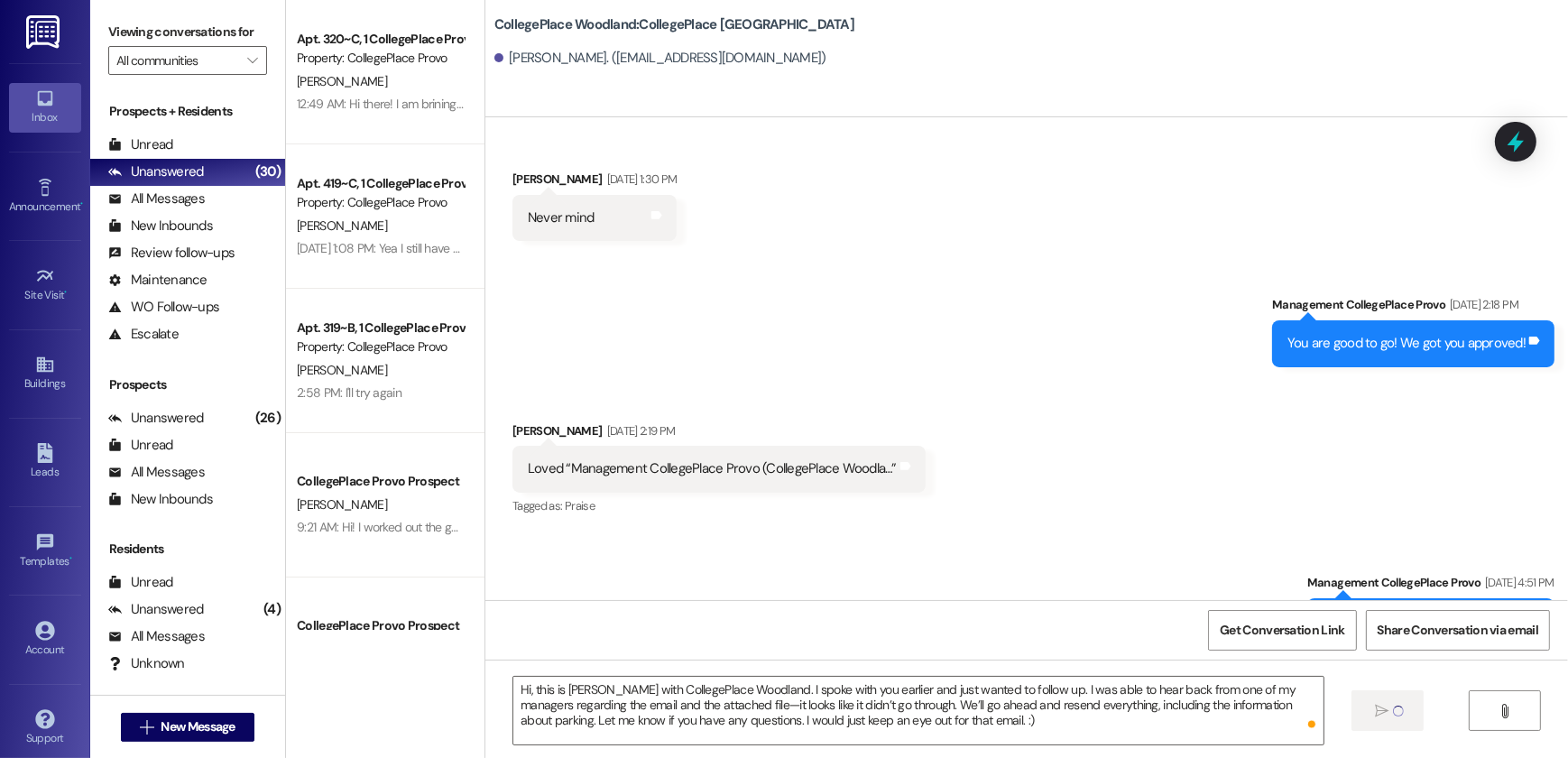 type 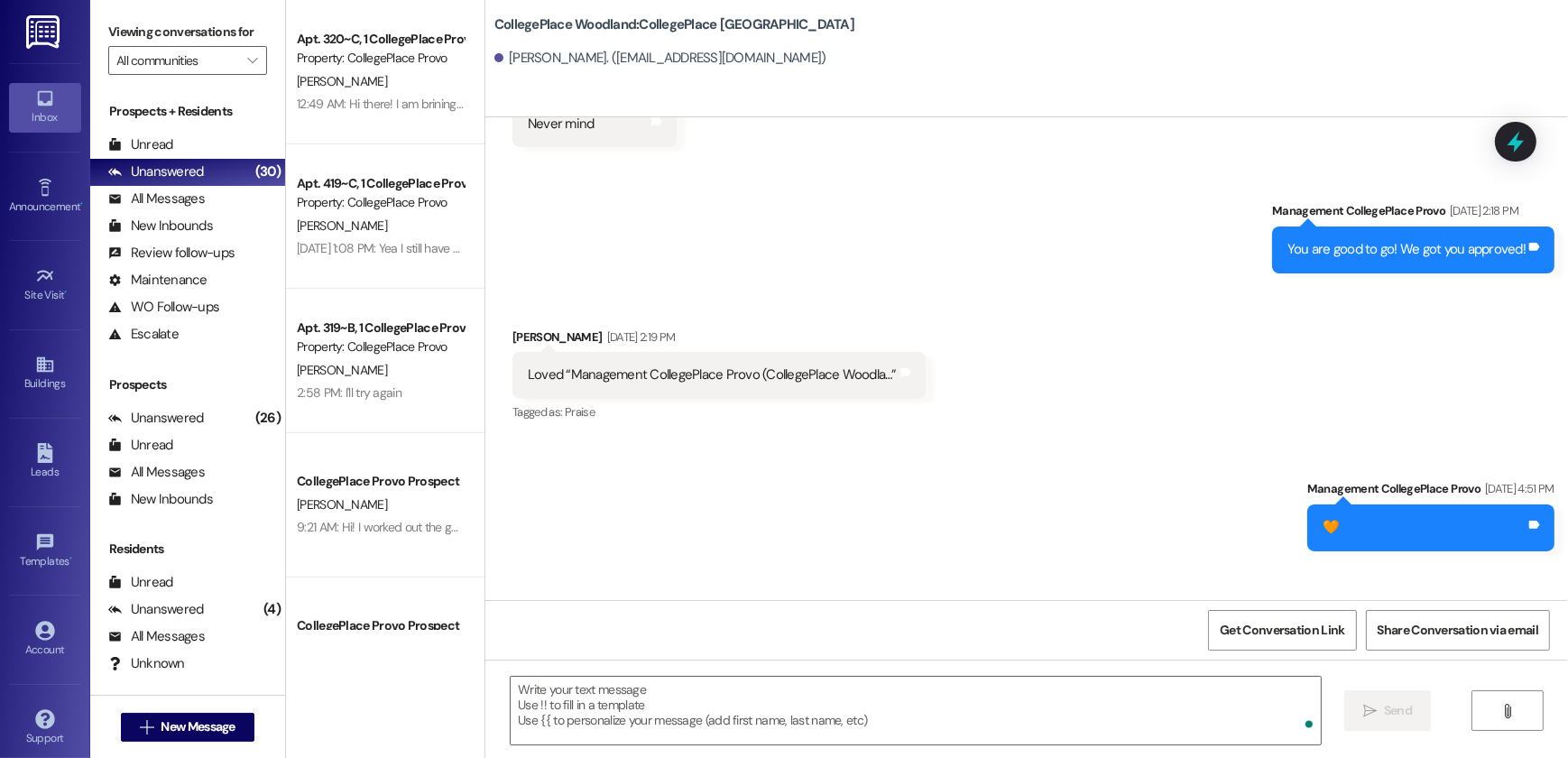scroll, scrollTop: 2749, scrollLeft: 0, axis: vertical 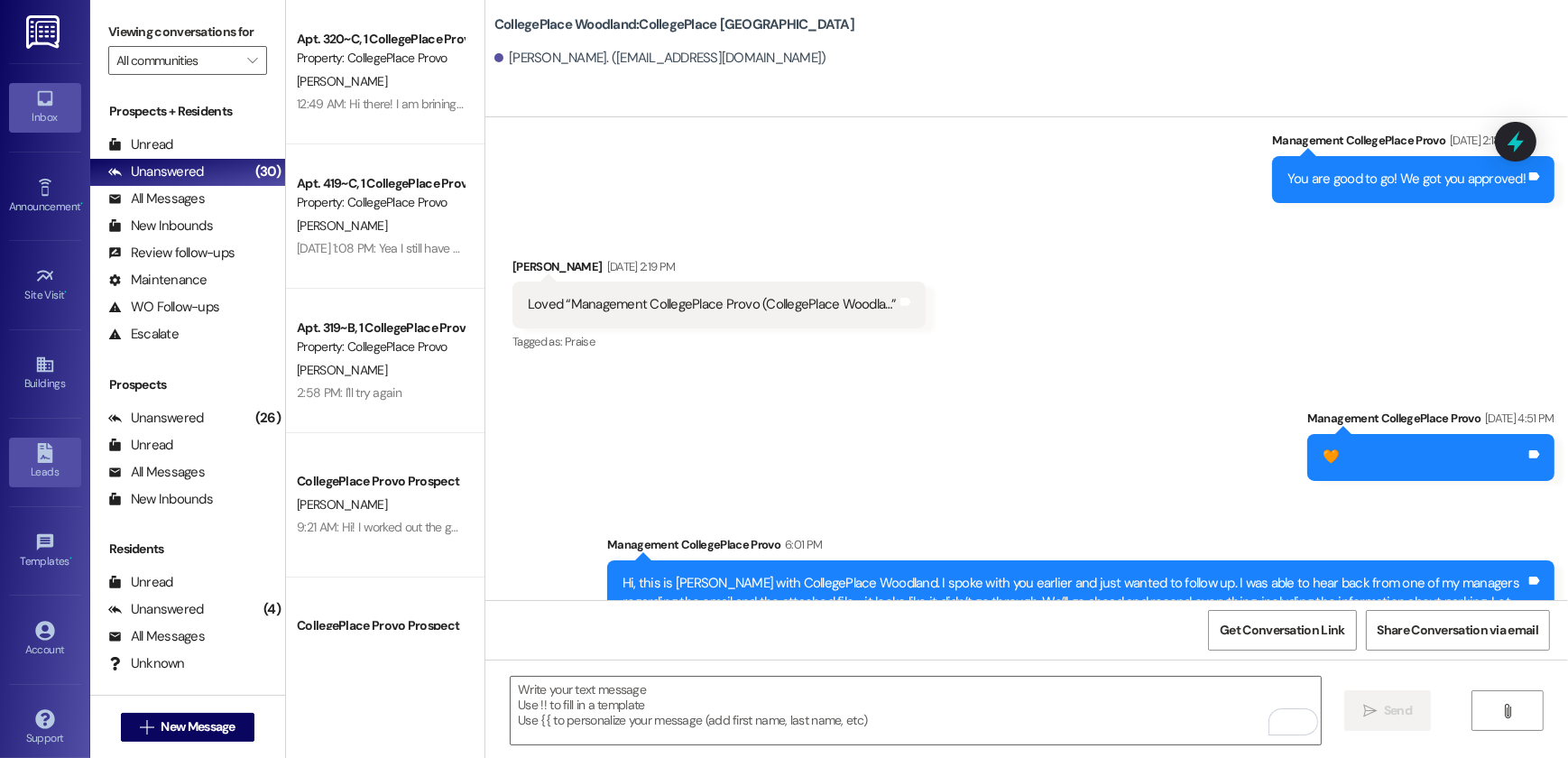 click on "Leads" at bounding box center (45, 462) 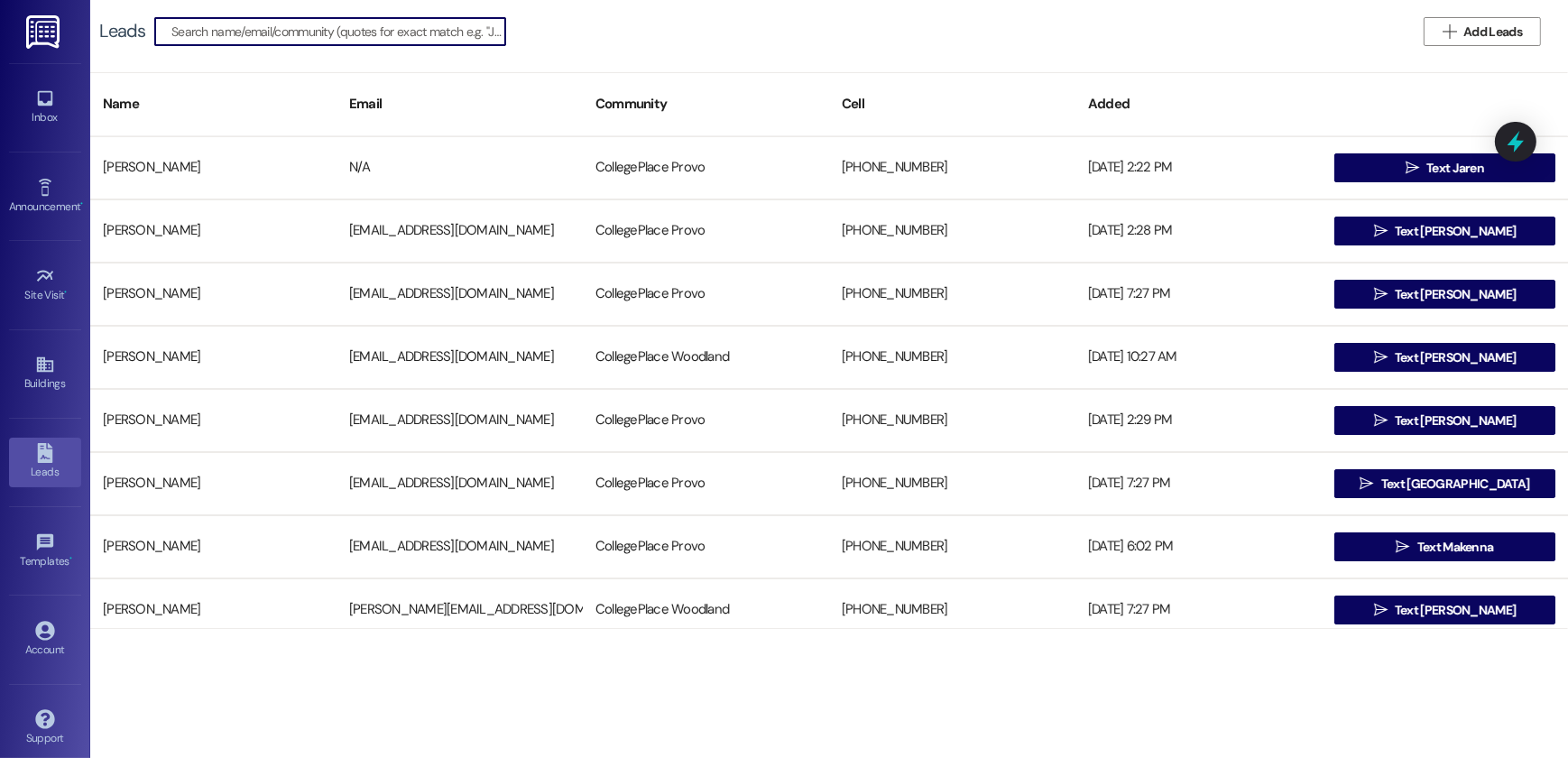 click at bounding box center [338, 32] 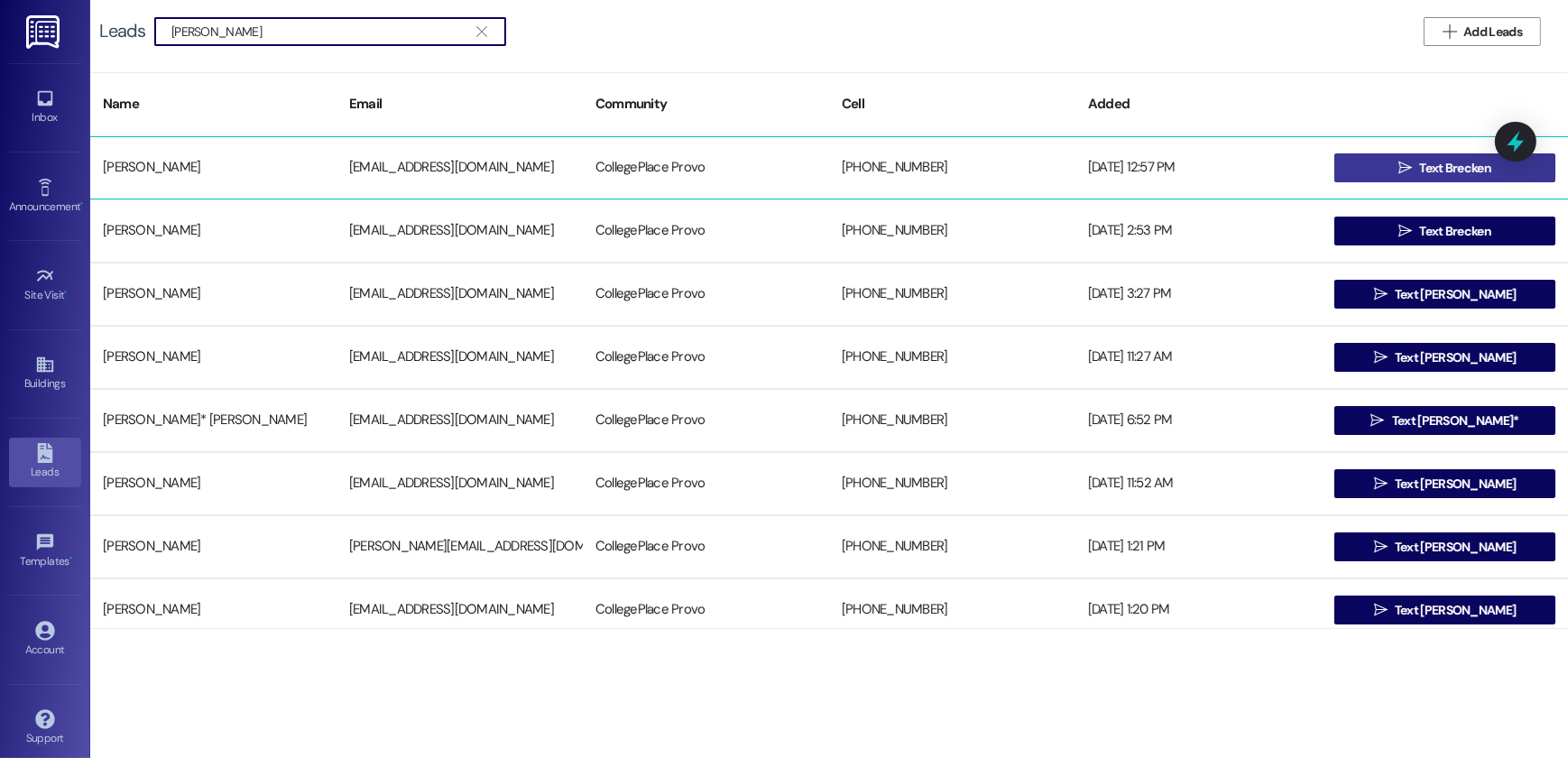type on "[PERSON_NAME]" 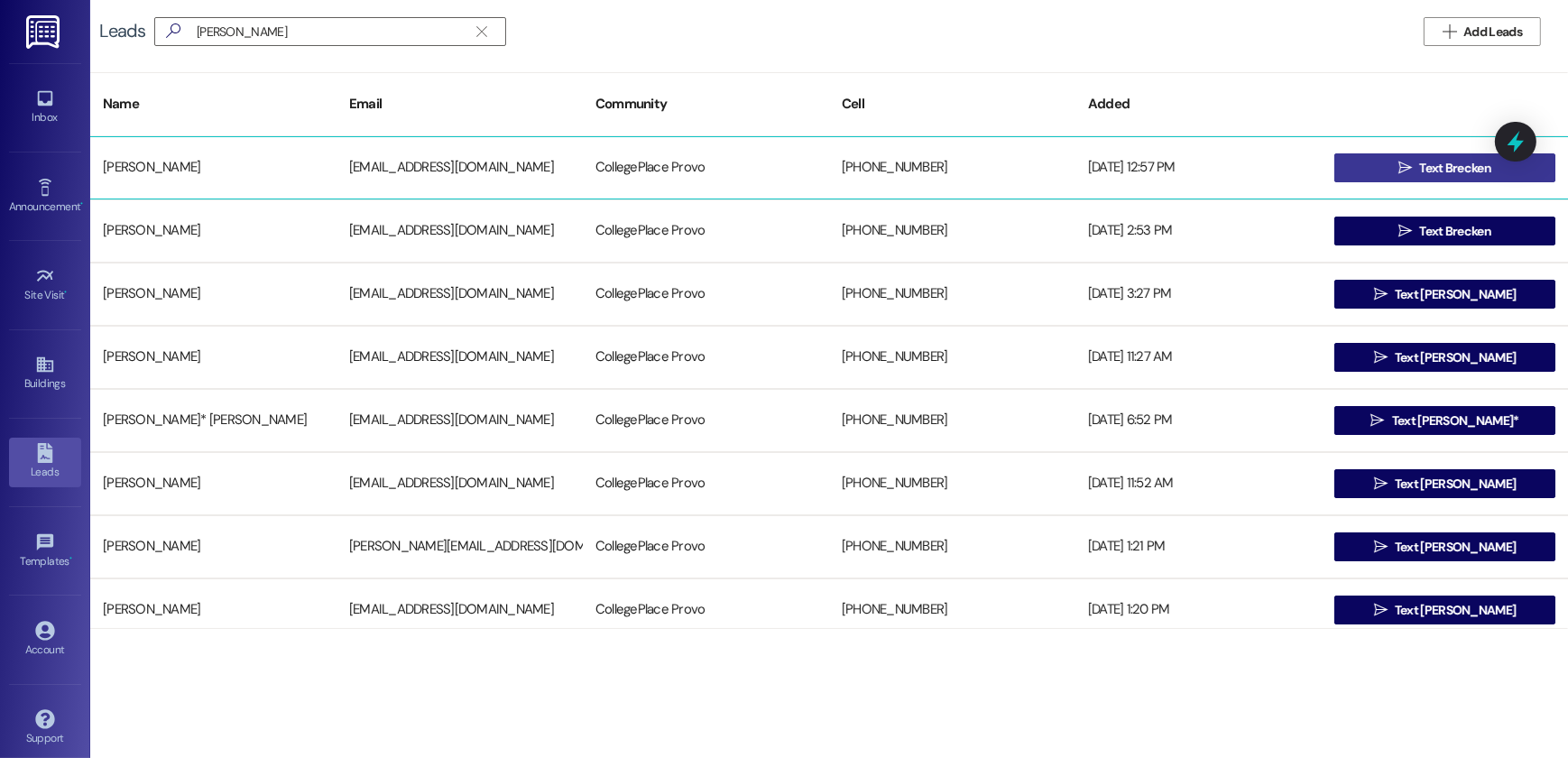 click on " Text Brecken" at bounding box center [1444, 168] 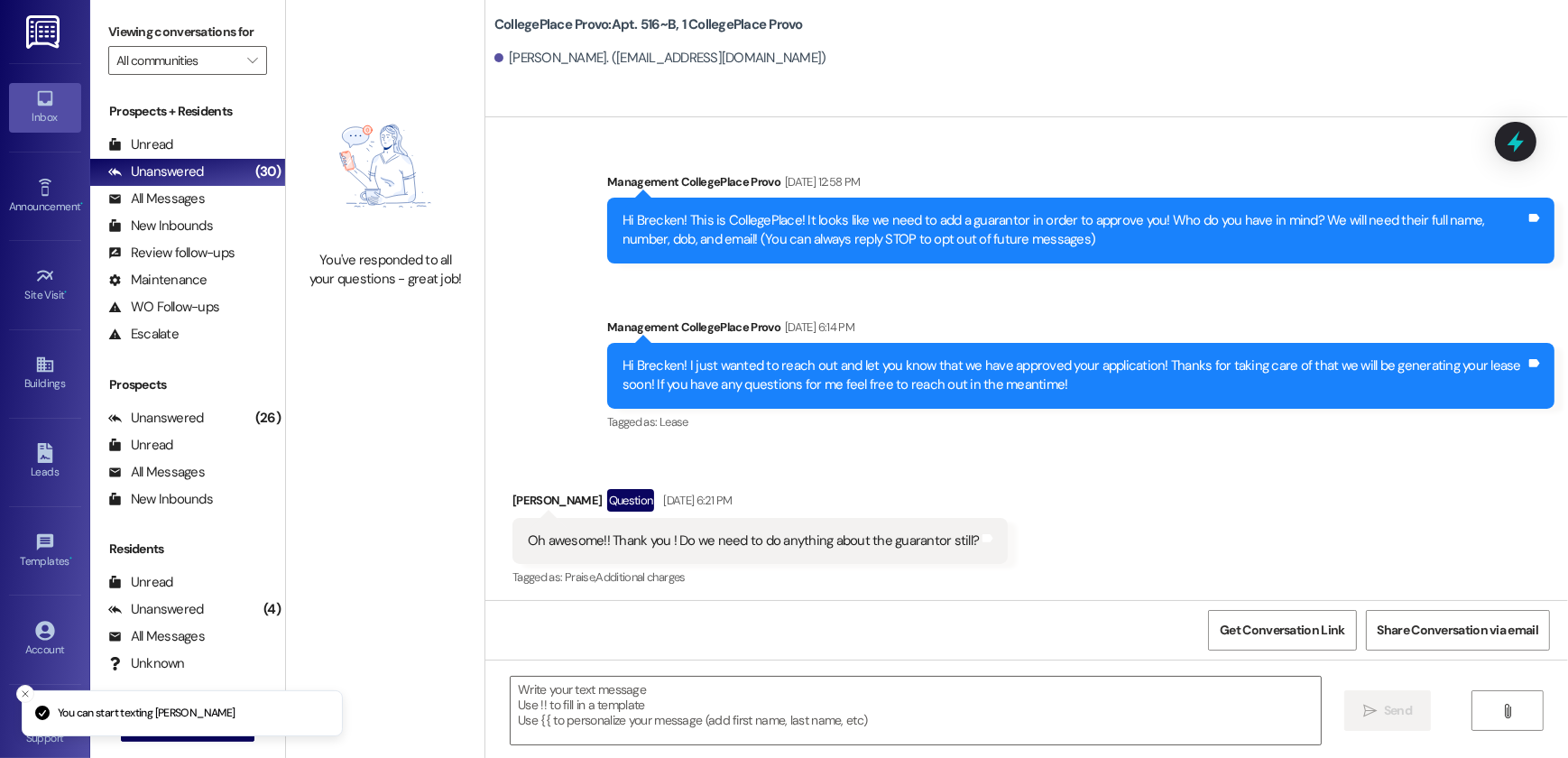 scroll, scrollTop: 0, scrollLeft: 0, axis: both 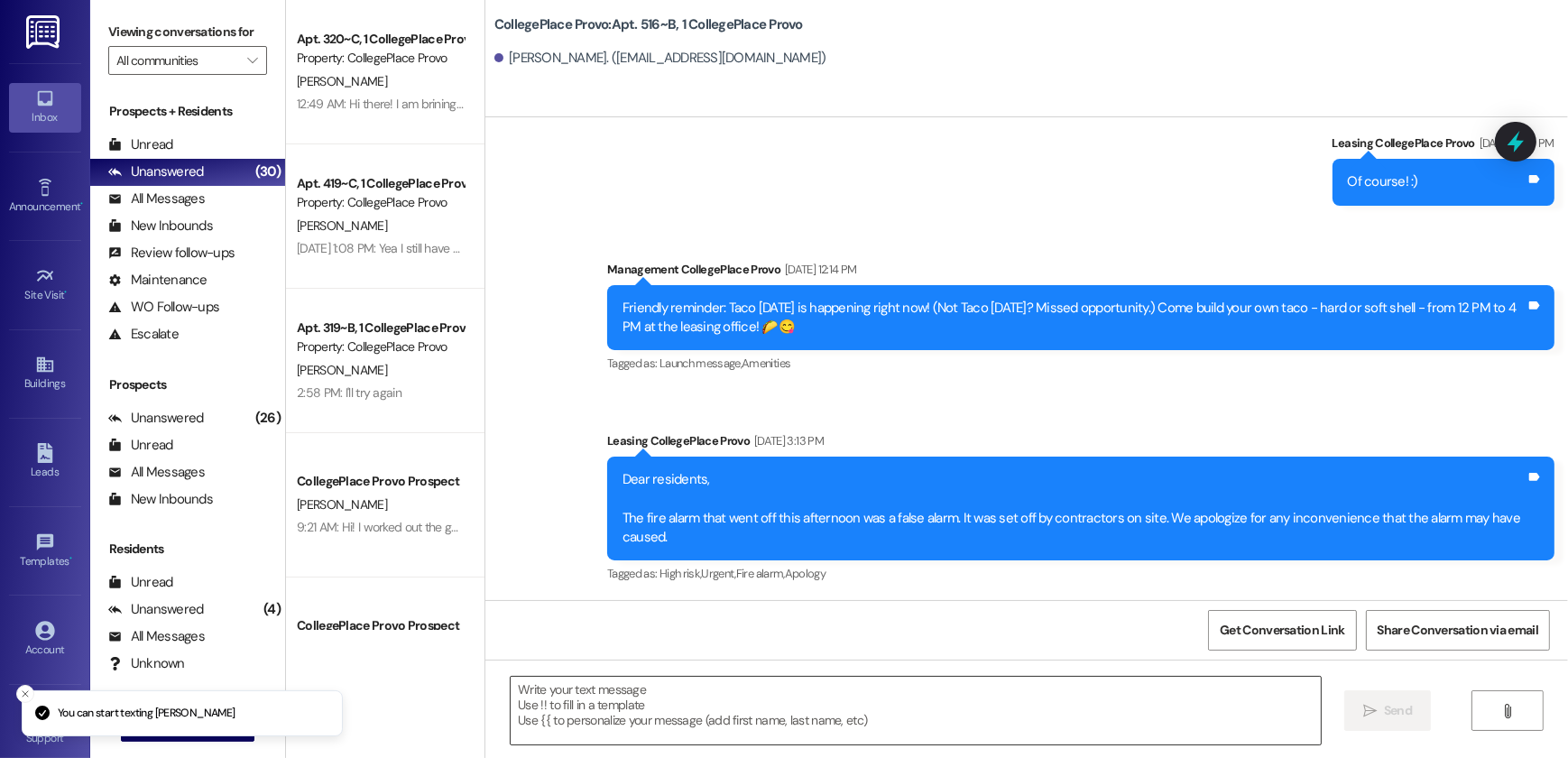drag, startPoint x: 625, startPoint y: 702, endPoint x: 615, endPoint y: 698, distance: 10.77033 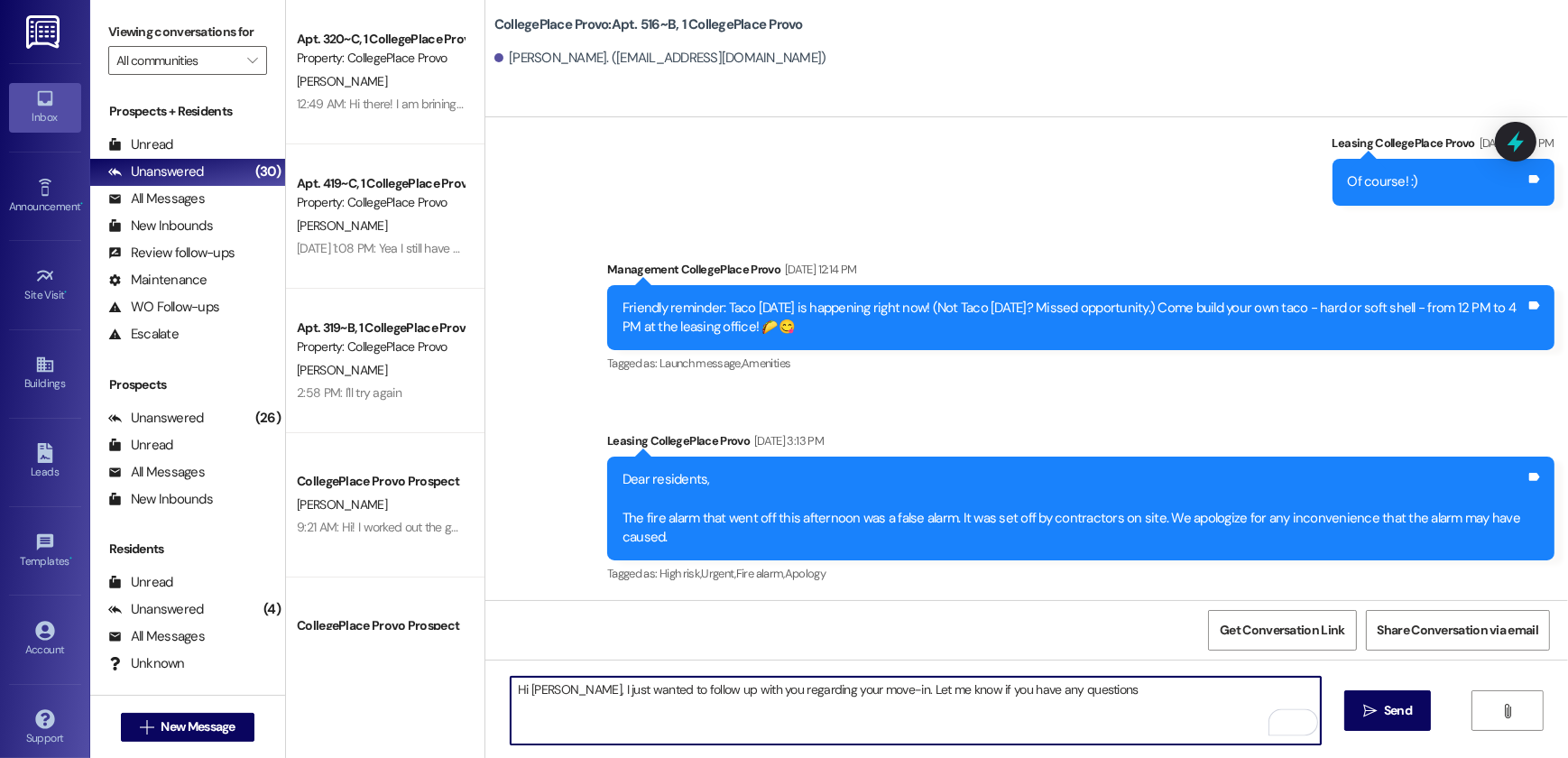 click on "Hi Brecken, I just wanted to follow up with you regarding your move-in. Let me know if you have any questions" at bounding box center (916, 710) 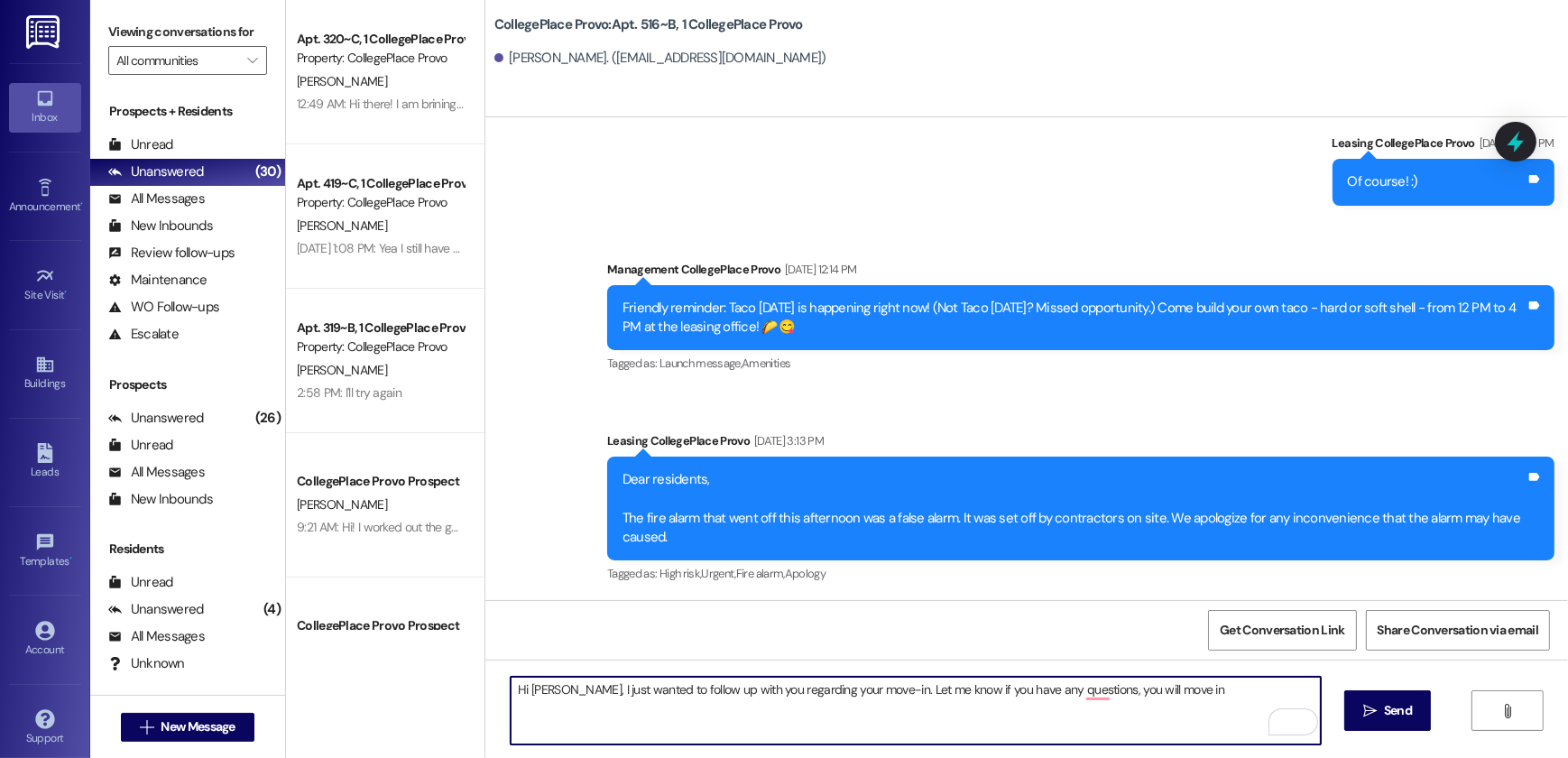 drag, startPoint x: 1176, startPoint y: 689, endPoint x: 875, endPoint y: 699, distance: 301.16607 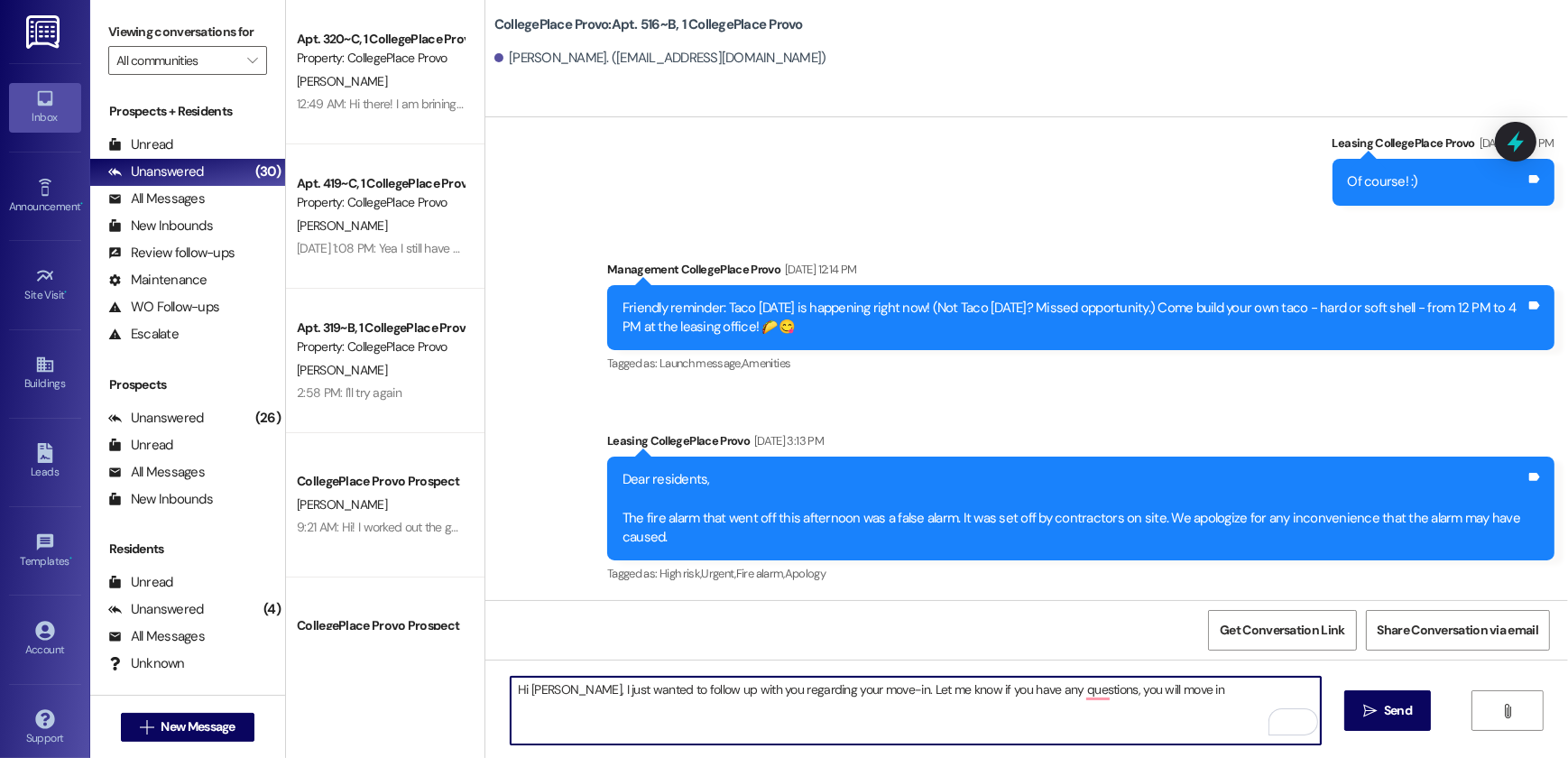 click on "Hi Brecken, I just wanted to follow up with you regarding your move-in. Let me know if you have any questions, you will move in" at bounding box center (916, 710) 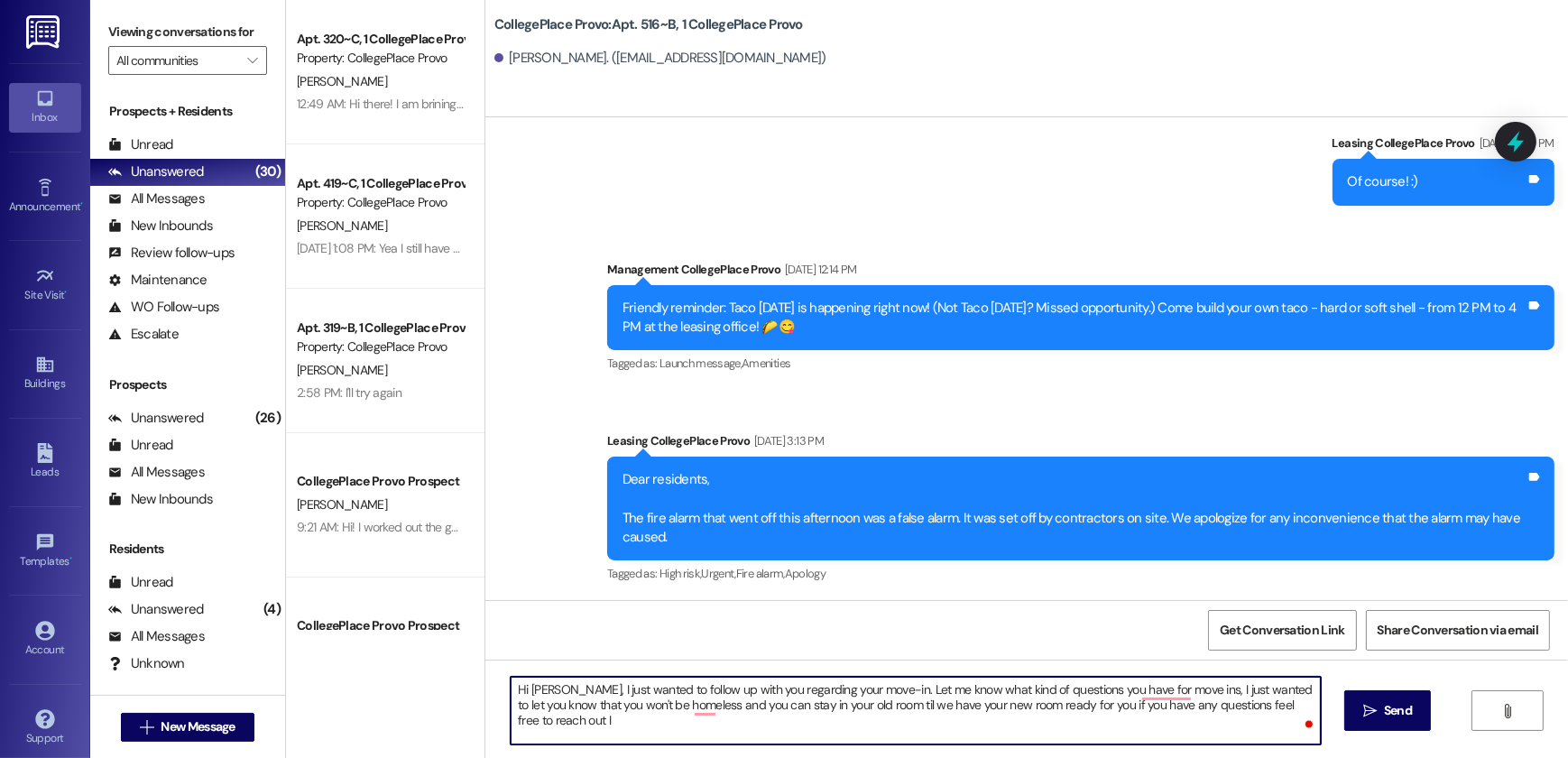 type on "Hi Brecken, I just wanted to follow up with you regarding your move-in. Let me know what kind of questions you have for move ins, I just wanted to let you know that you won't be homeless and you can stay in your old room til we have your new room ready for you if you have any questions feel free to reach out" 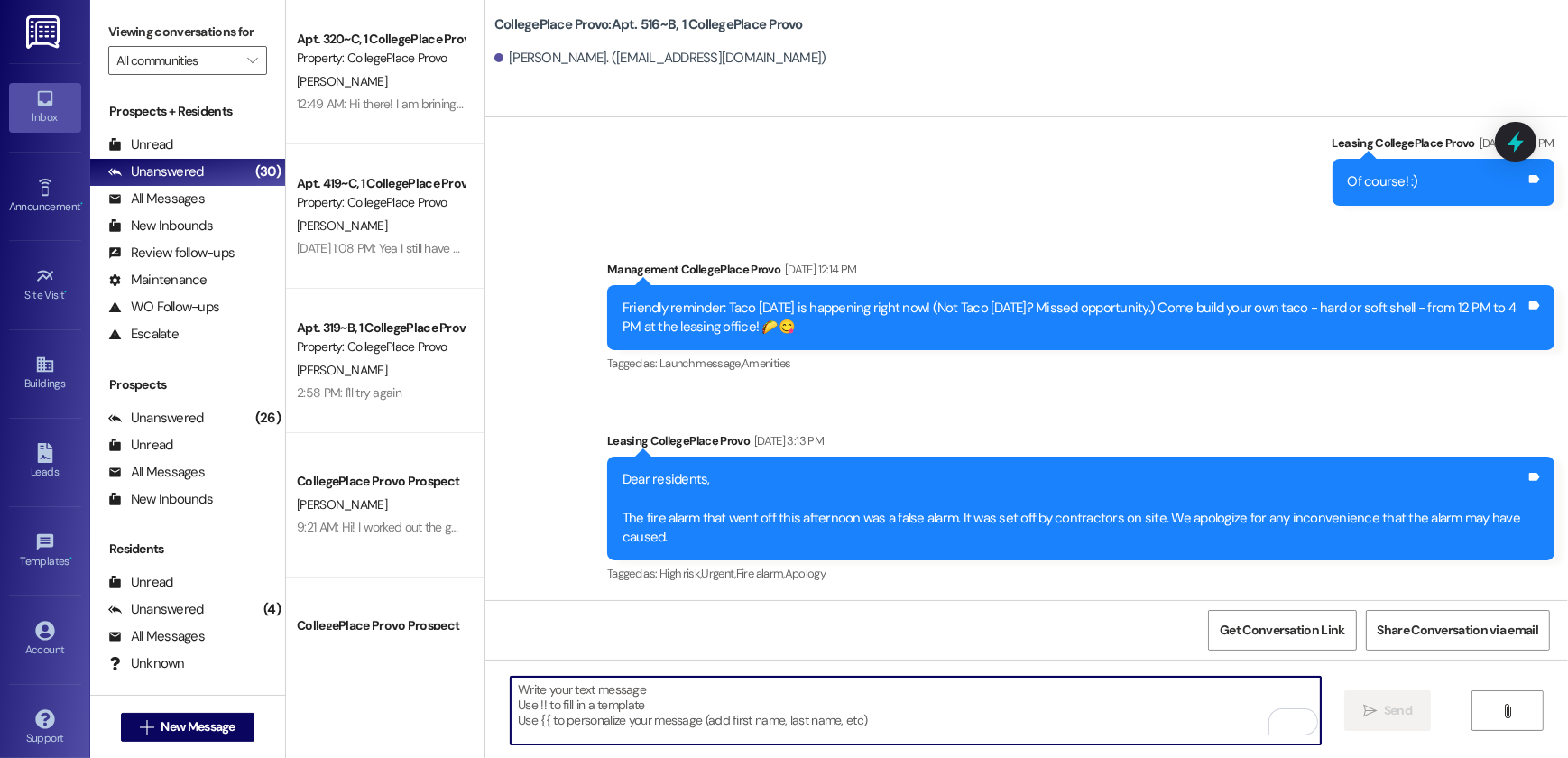 paste on "Hi Brecken,
I just wanted to follow up with you regarding your move-in. Please feel free to reach out if you have any questions about the process. I also want to reassure you that you won’t be without a place to stay — you're welcome to remain in your current room until your new room is ready.
Let me know if there's anything you need!" 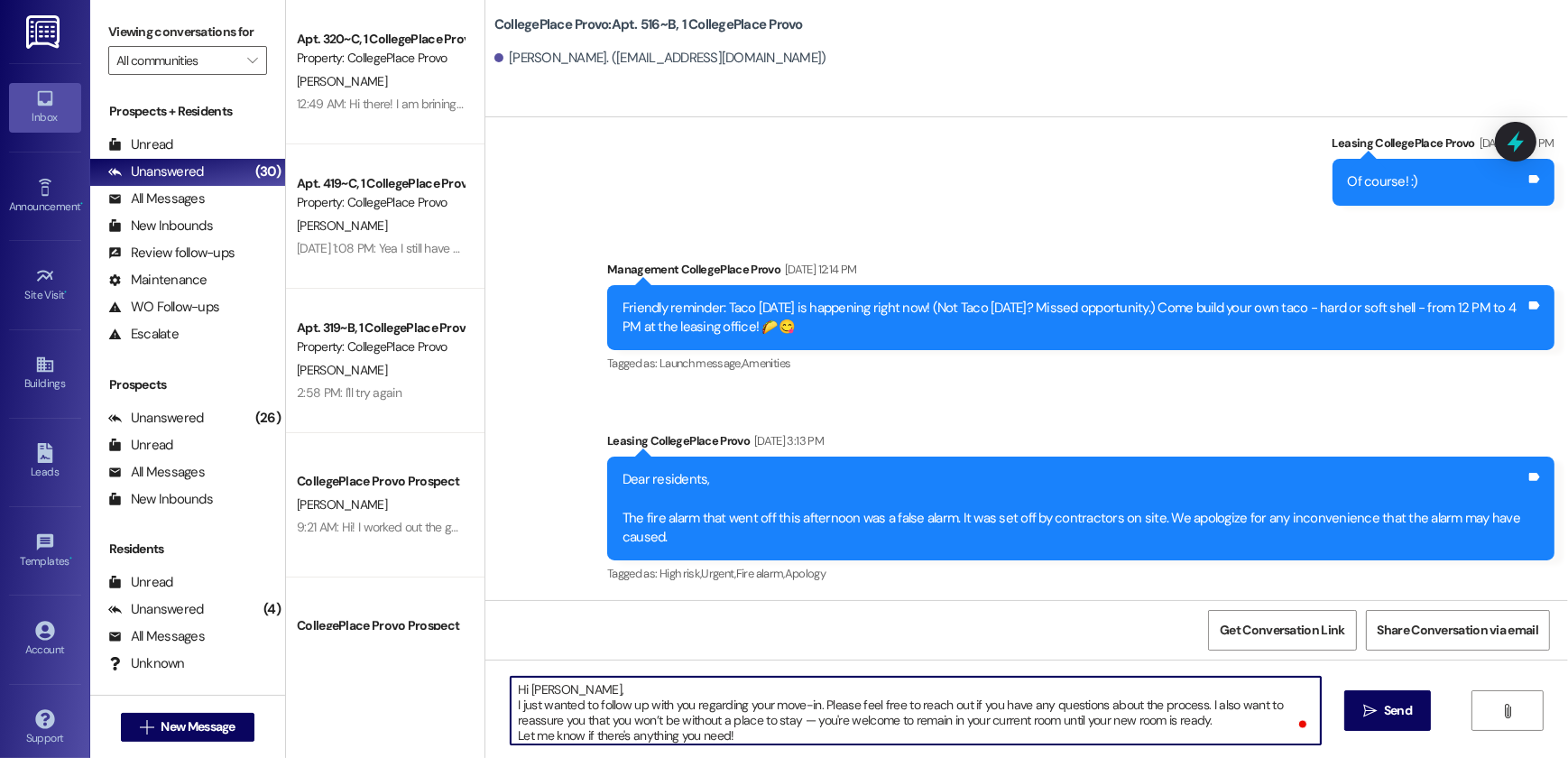 click on "Hi Brecken,
I just wanted to follow up with you regarding your move-in. Please feel free to reach out if you have any questions about the process. I also want to reassure you that you won’t be without a place to stay — you're welcome to remain in your current room until your new room is ready.
Let me know if there's anything you need!" at bounding box center (916, 710) 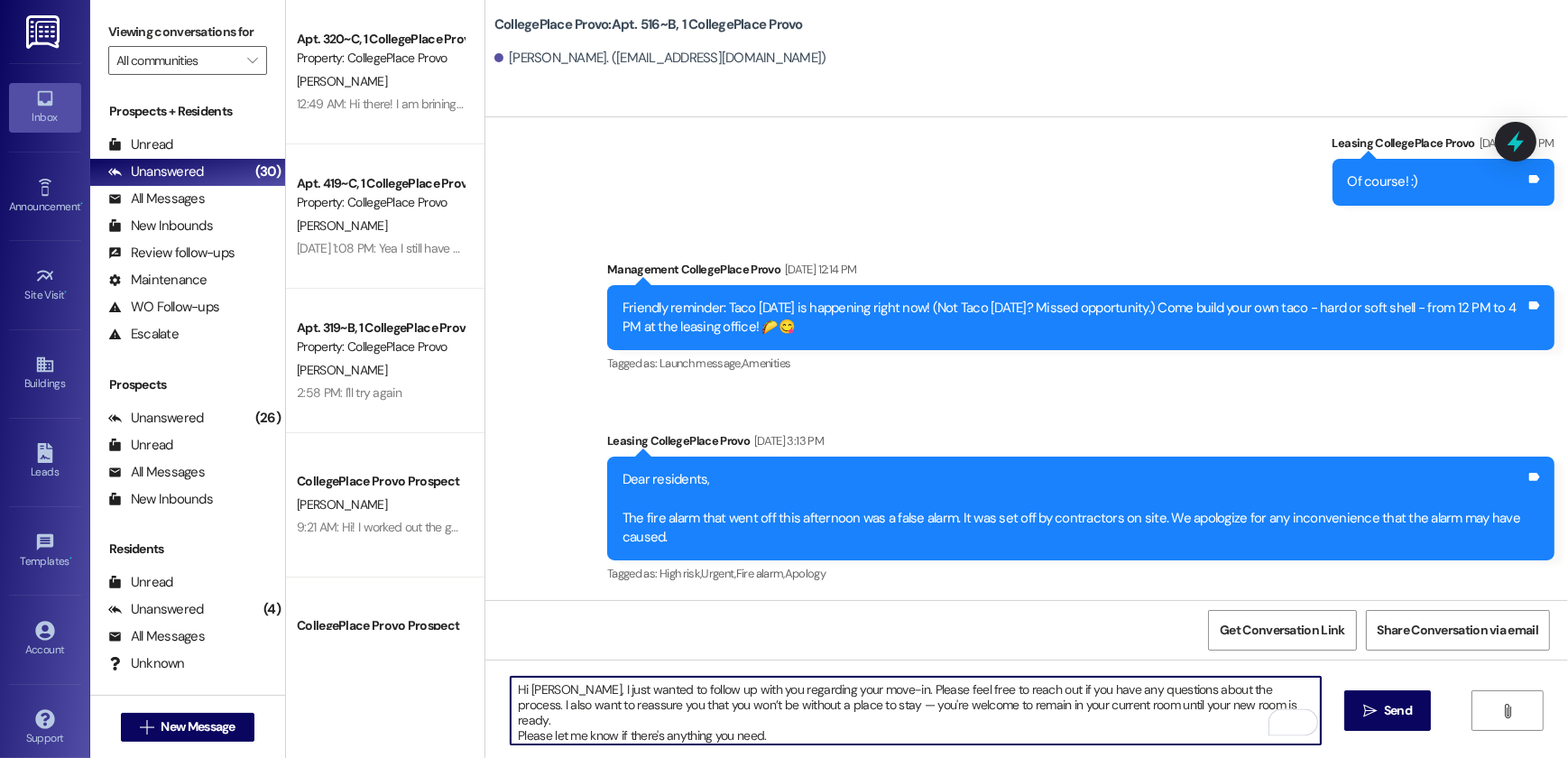 click on "Hi Brecken, I just wanted to follow up with you regarding your move-in. Please feel free to reach out if you have any questions about the process. I also want to reassure you that you won’t be without a place to stay — you're welcome to remain in your current room until your new room is ready.
Please let me know if there's anything you need." at bounding box center (916, 710) 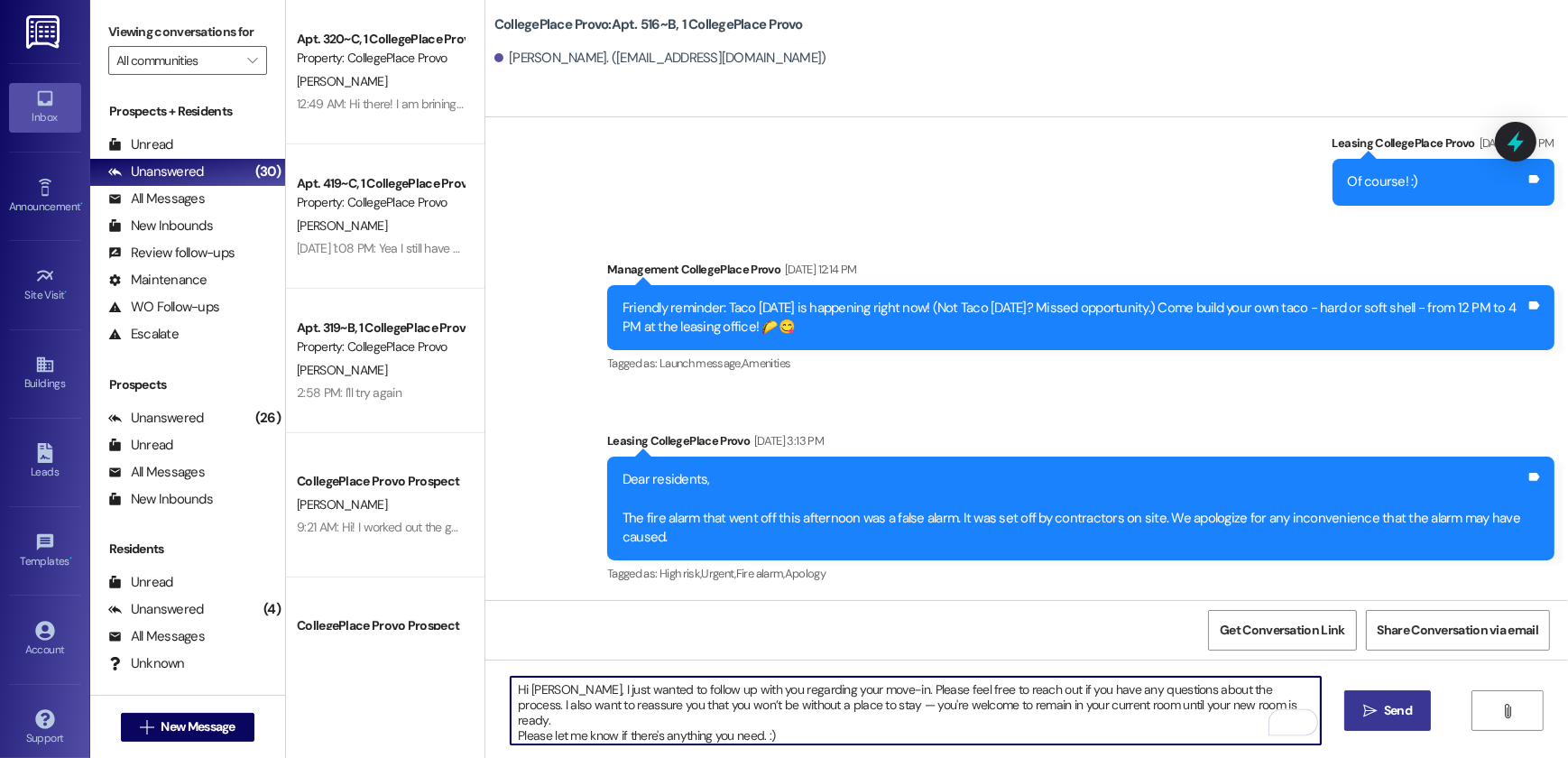 type on "Hi Brecken, I just wanted to follow up with you regarding your move-in. Please feel free to reach out if you have any questions about the process. I also want to reassure you that you won’t be without a place to stay — you're welcome to remain in your current room until your new room is ready.
Please let me know if there's anything you need. :)" 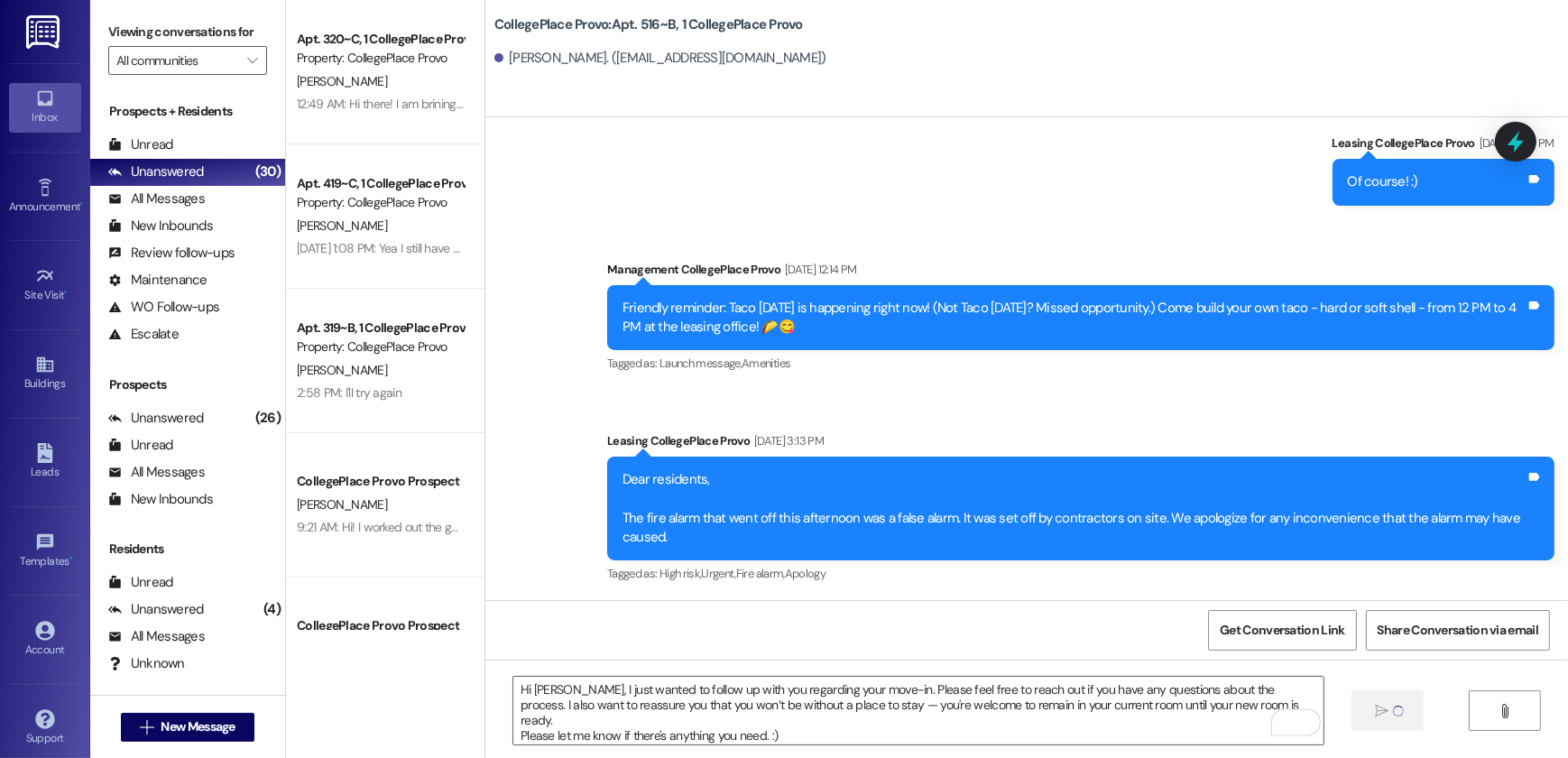 type 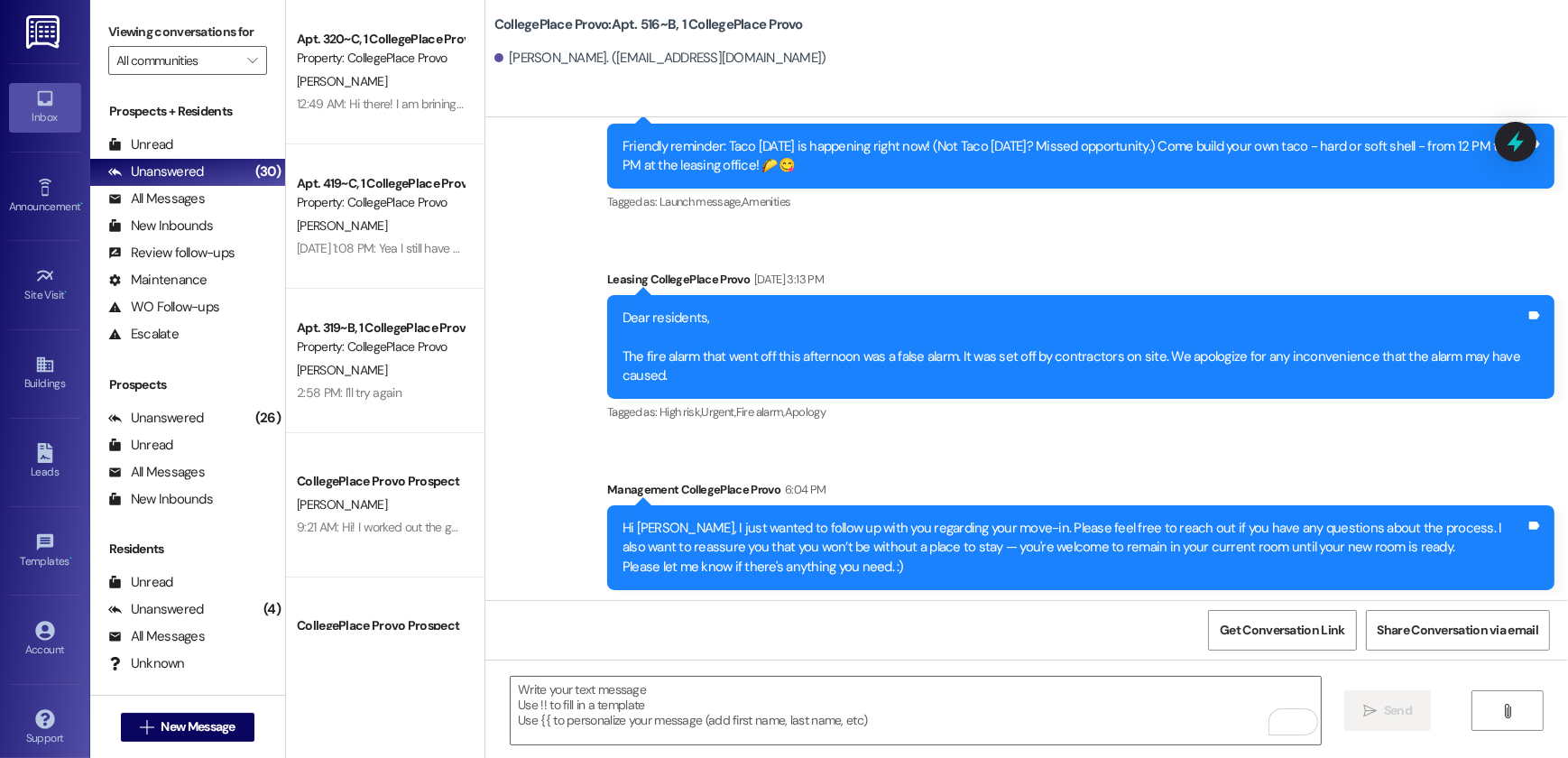 scroll, scrollTop: 5019, scrollLeft: 0, axis: vertical 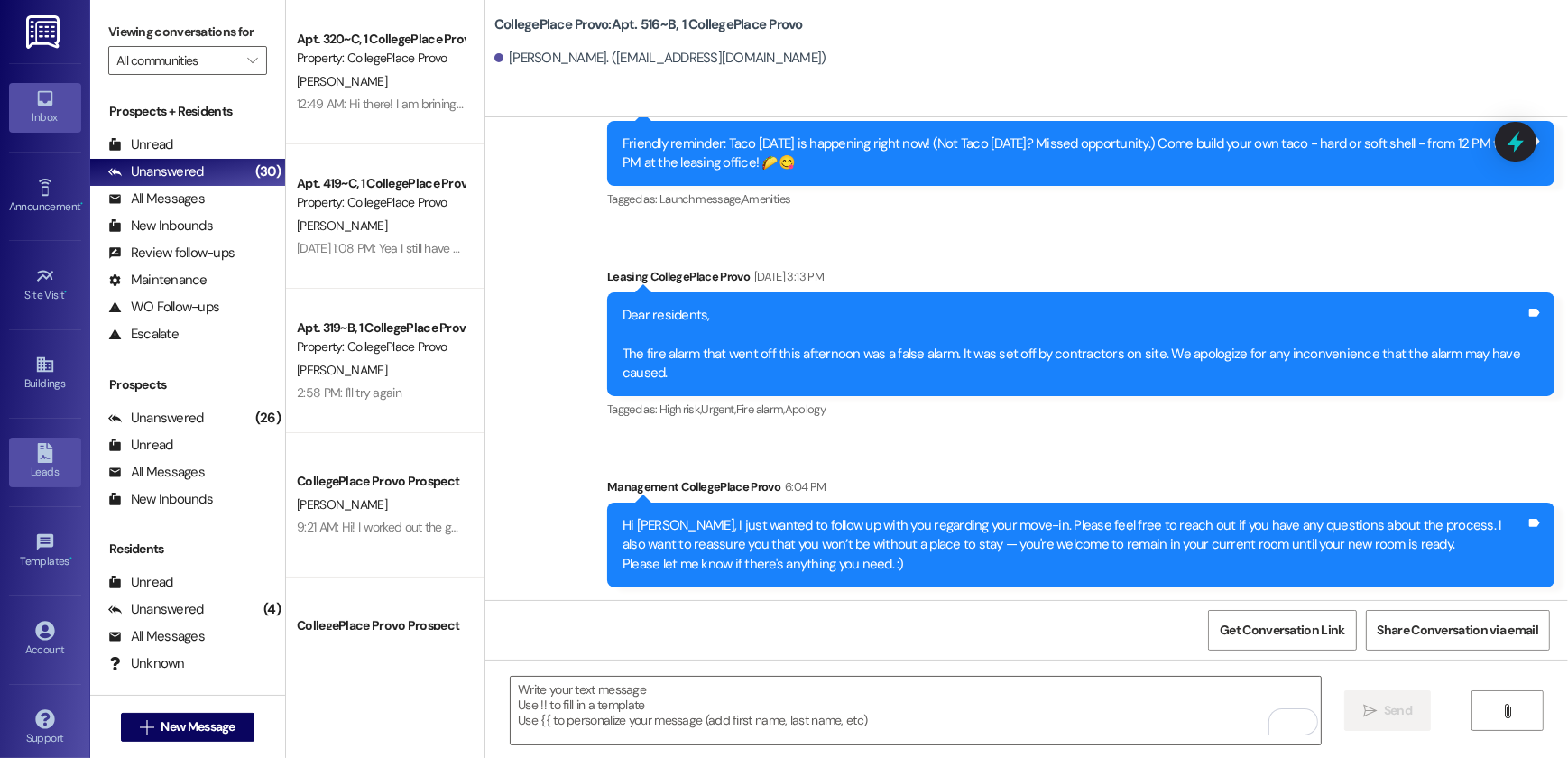 click 